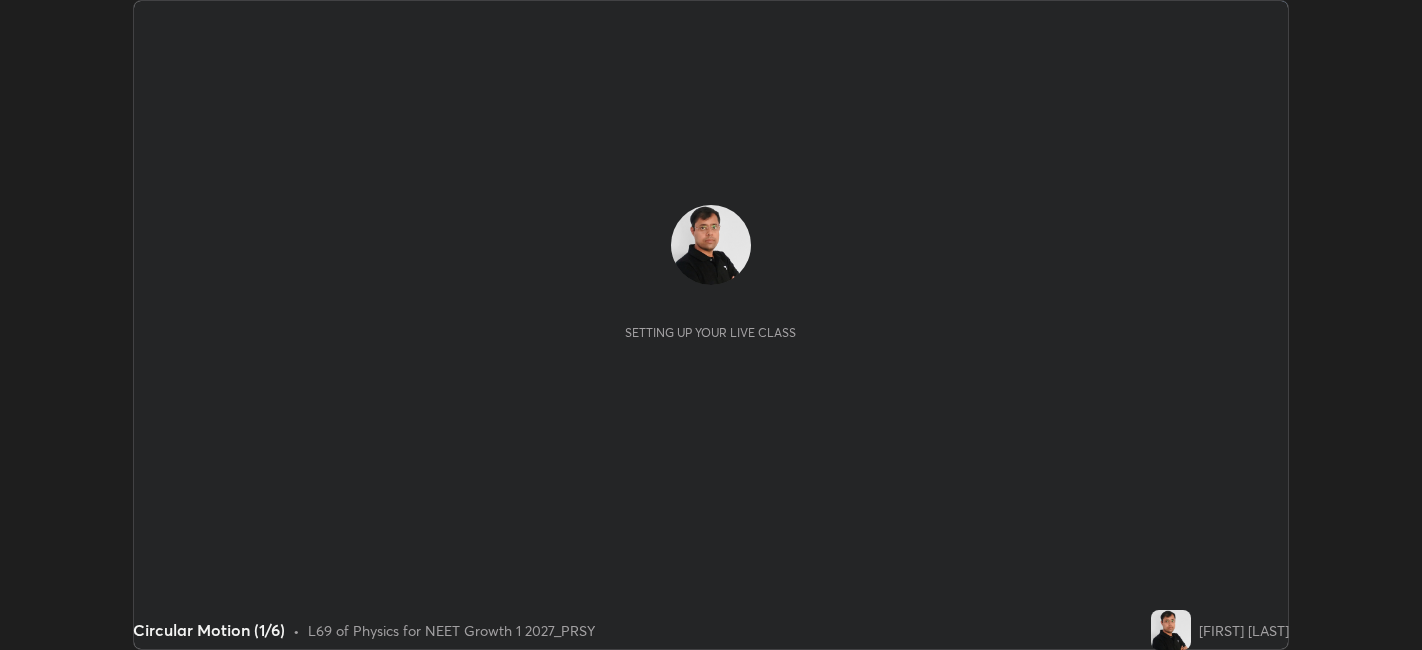 scroll, scrollTop: 0, scrollLeft: 0, axis: both 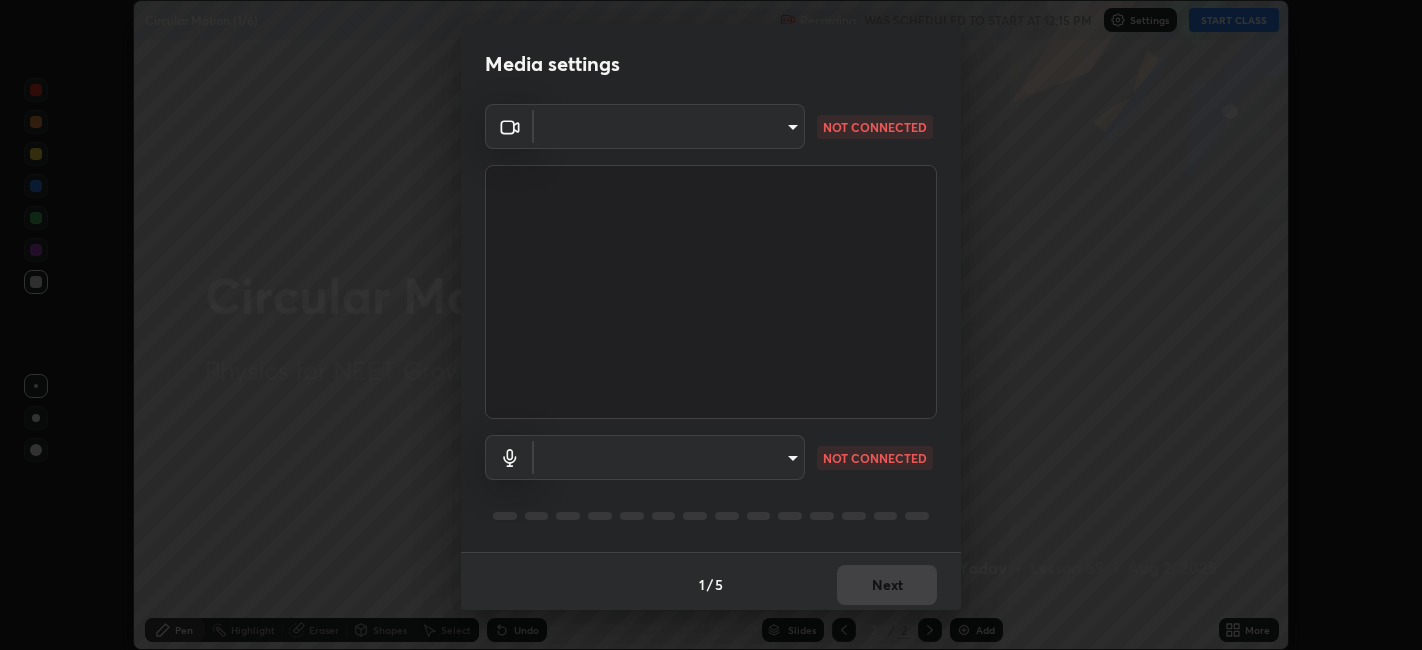 type on "052f9b30e05f62bb2e590cb50044ac96a00de3eab8a32c7a625fc31ec407be61" 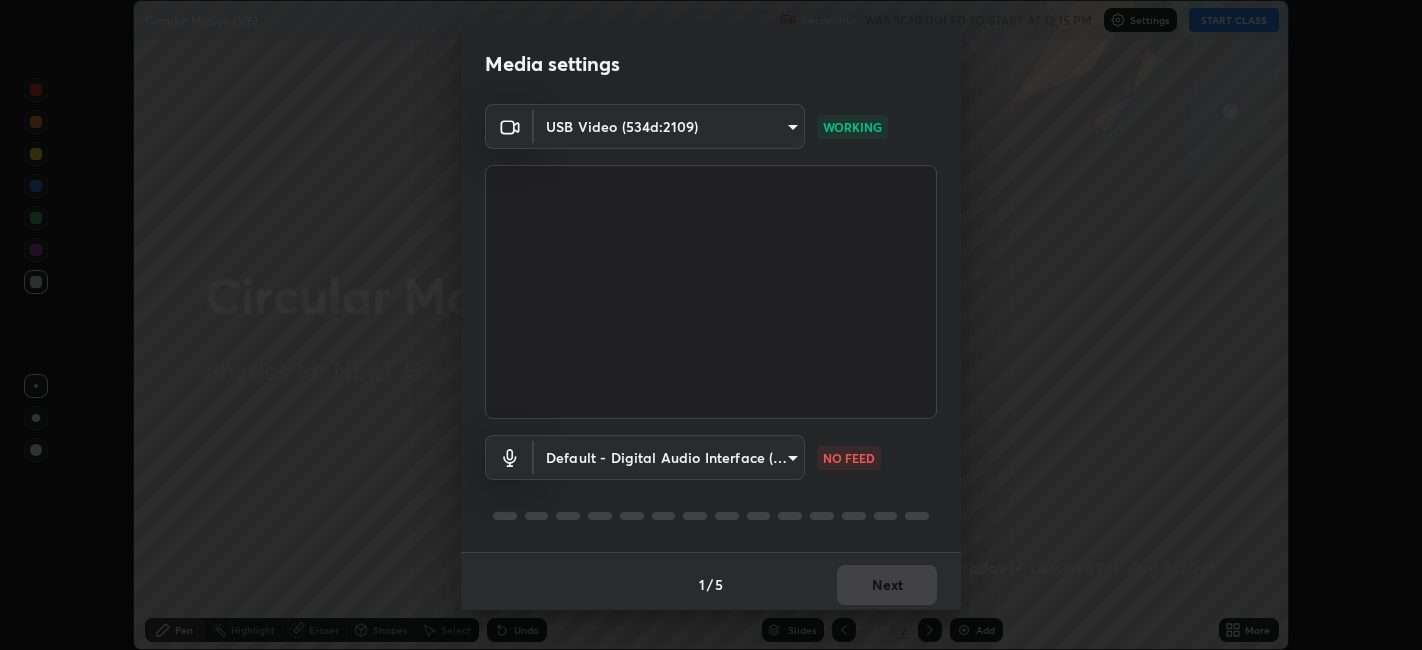 click on "Erase all Circular Motion (1/6) Recording WAS SCHEDULED TO START AT  12:15 PM Settings START CLASS Setting up your live class Circular Motion (1/6) • L69 of Physics for NEET Growth 1 2027_PRSY [FIRST] [LAST] Pen Highlight Eraser Shapes Select Undo Slides 2 / 2 Add More No doubts shared Encourage your learners to ask a doubt for better clarity Report an issue Reason for reporting Buffering Chat not working Audio - Video sync issue Educator video quality low ​ Attach an image Report Media settings USB Video (534d:2109) 052f9b30e05f62bb2e590cb50044ac96a00de3eab8a32c7a625fc31ec407be61 WORKING Default - Digital Audio Interface (USB Digital Audio) default NO FEED 1 / 5 Next" at bounding box center (711, 325) 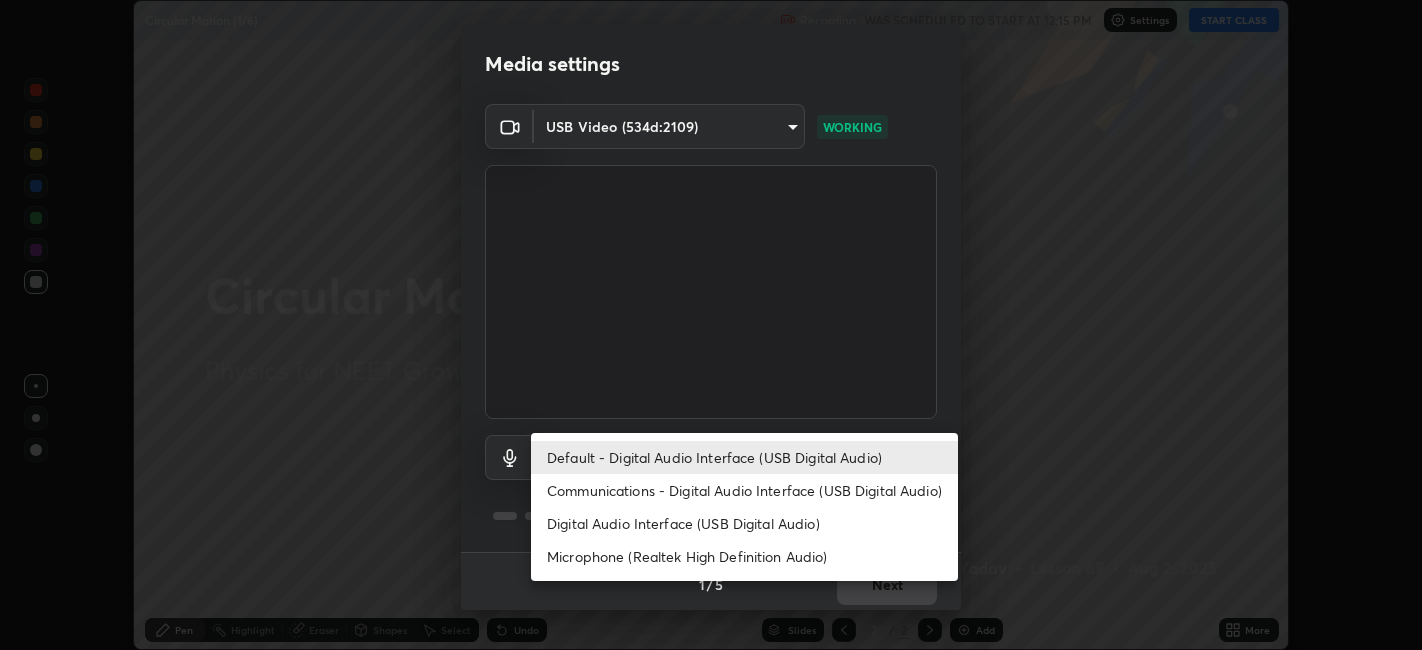 click on "Digital Audio Interface (USB Digital Audio)" at bounding box center (744, 523) 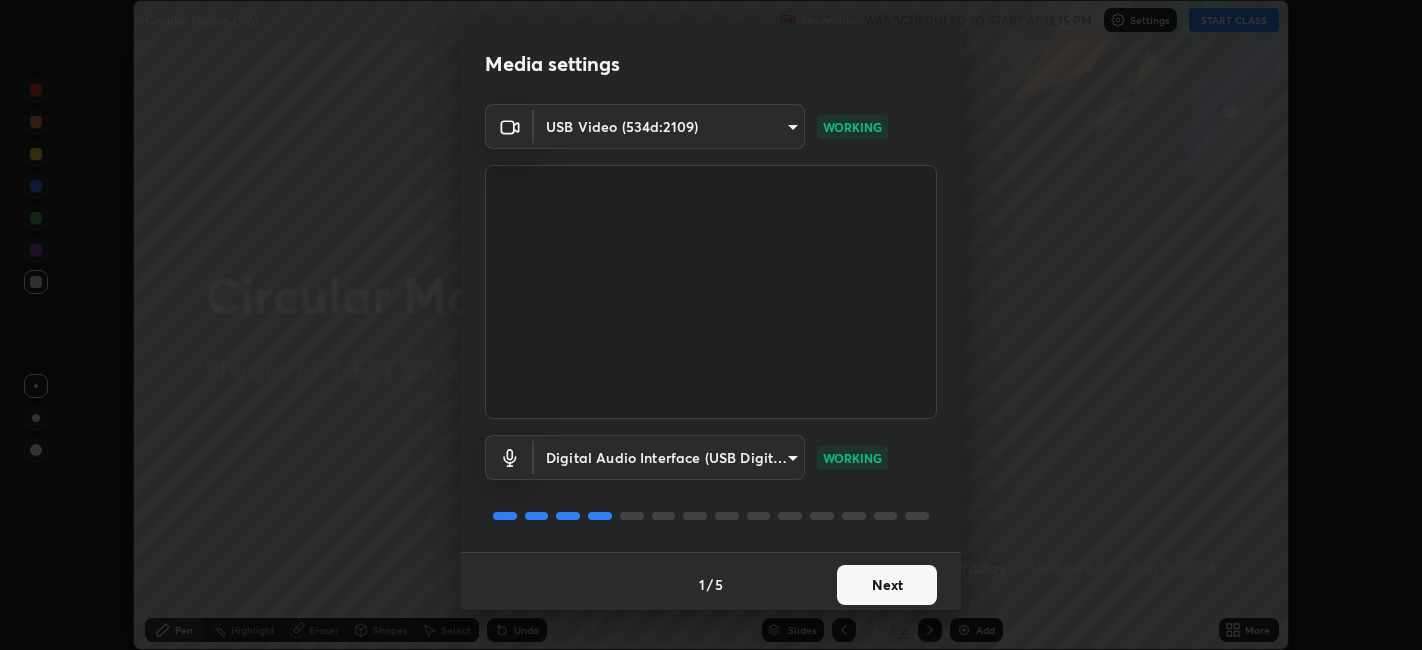 click on "Next" at bounding box center (887, 585) 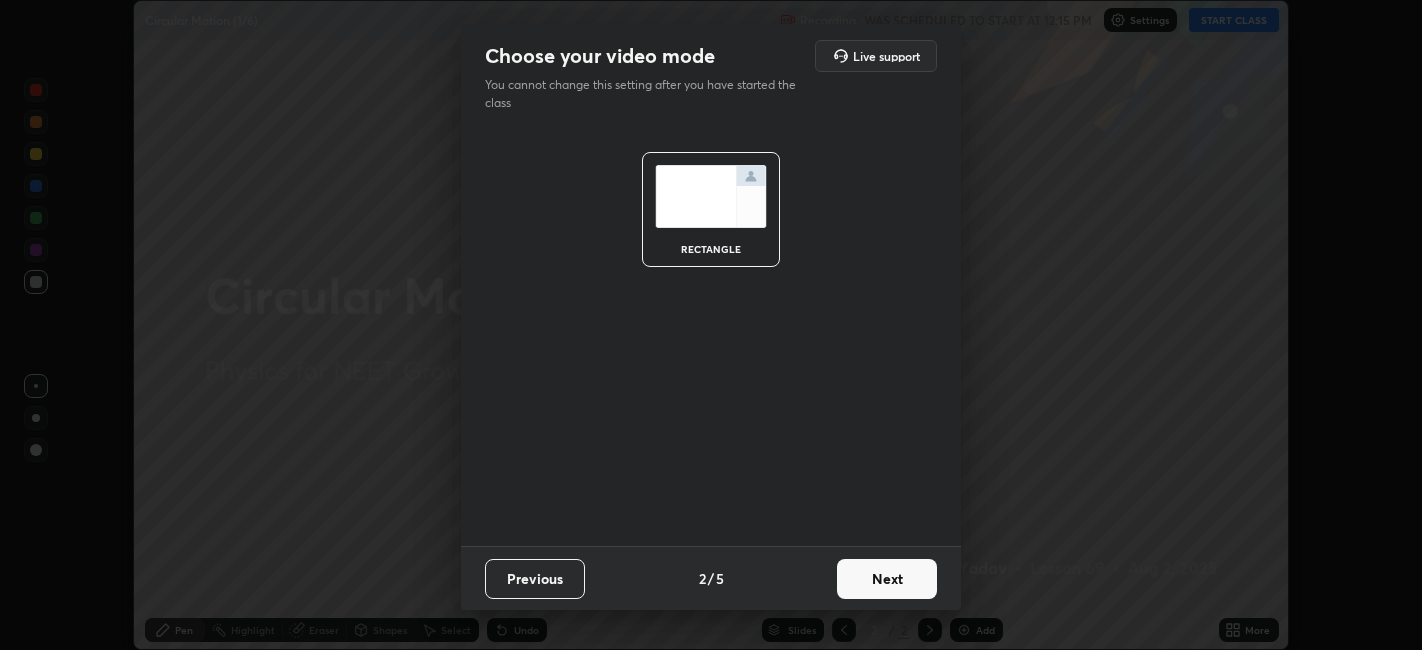 click on "Next" at bounding box center (887, 579) 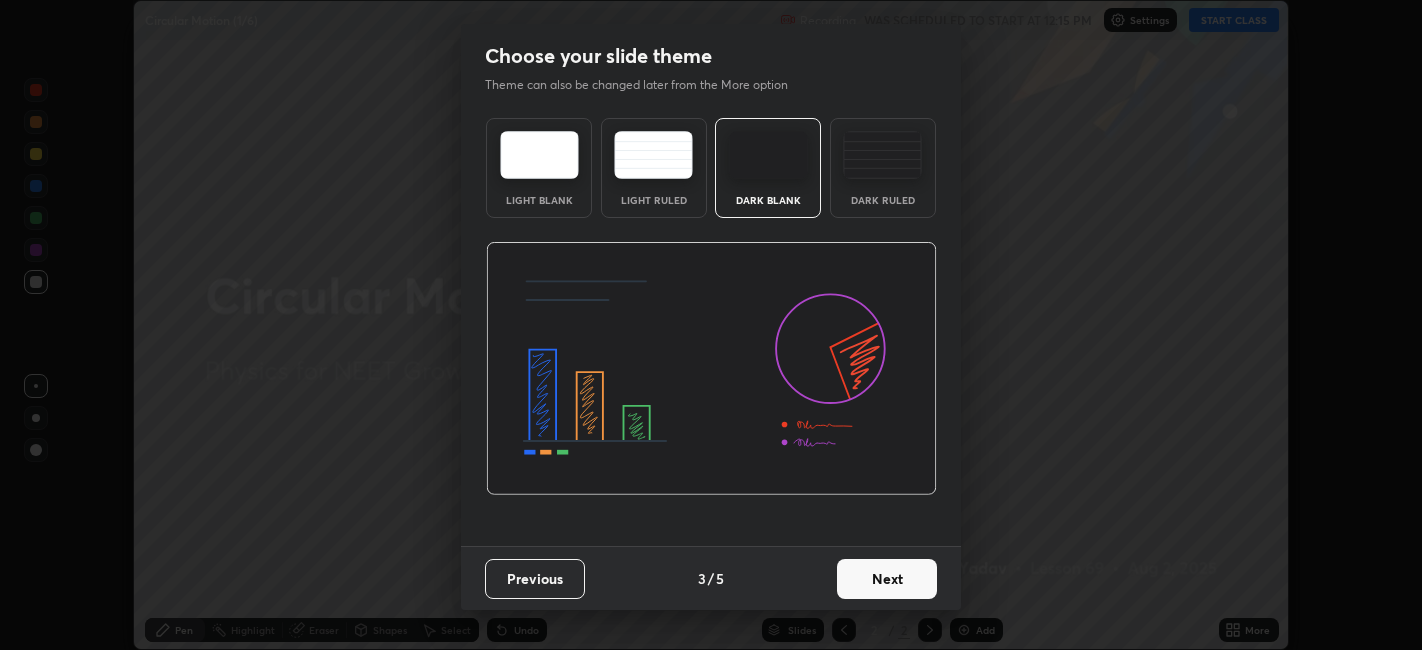 click at bounding box center [882, 155] 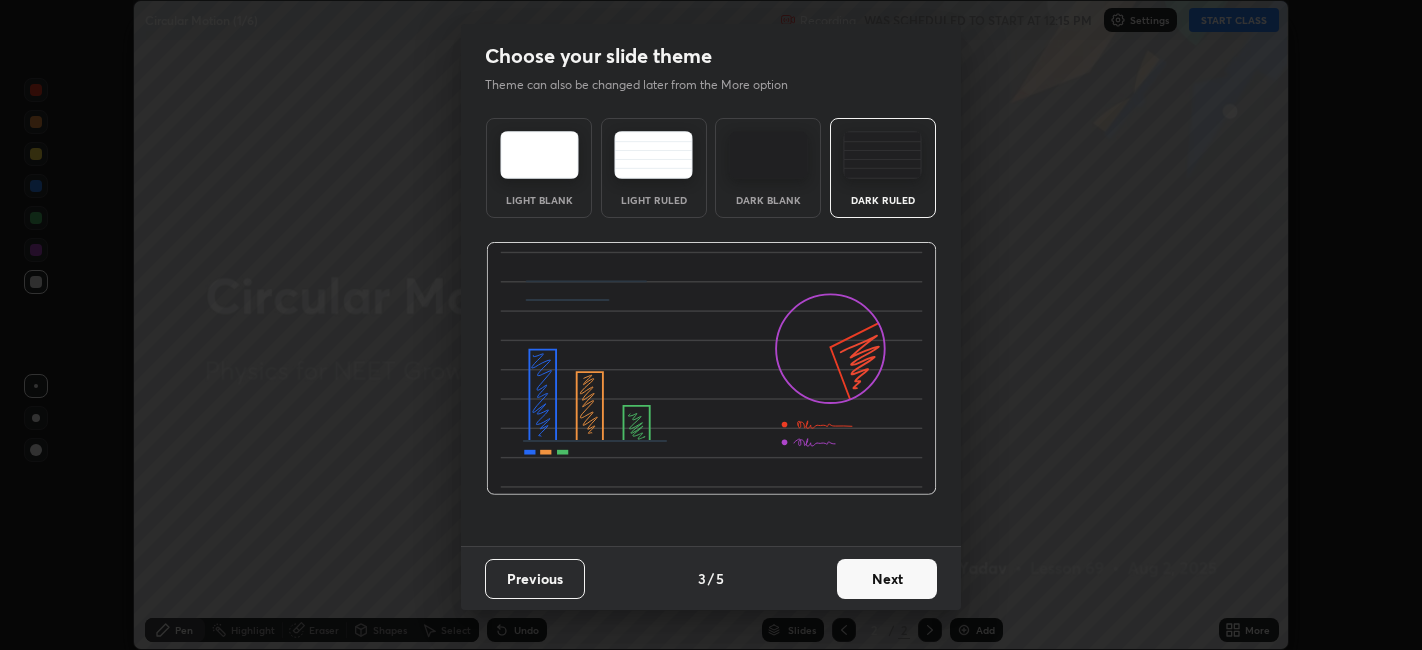 click on "Next" at bounding box center [887, 579] 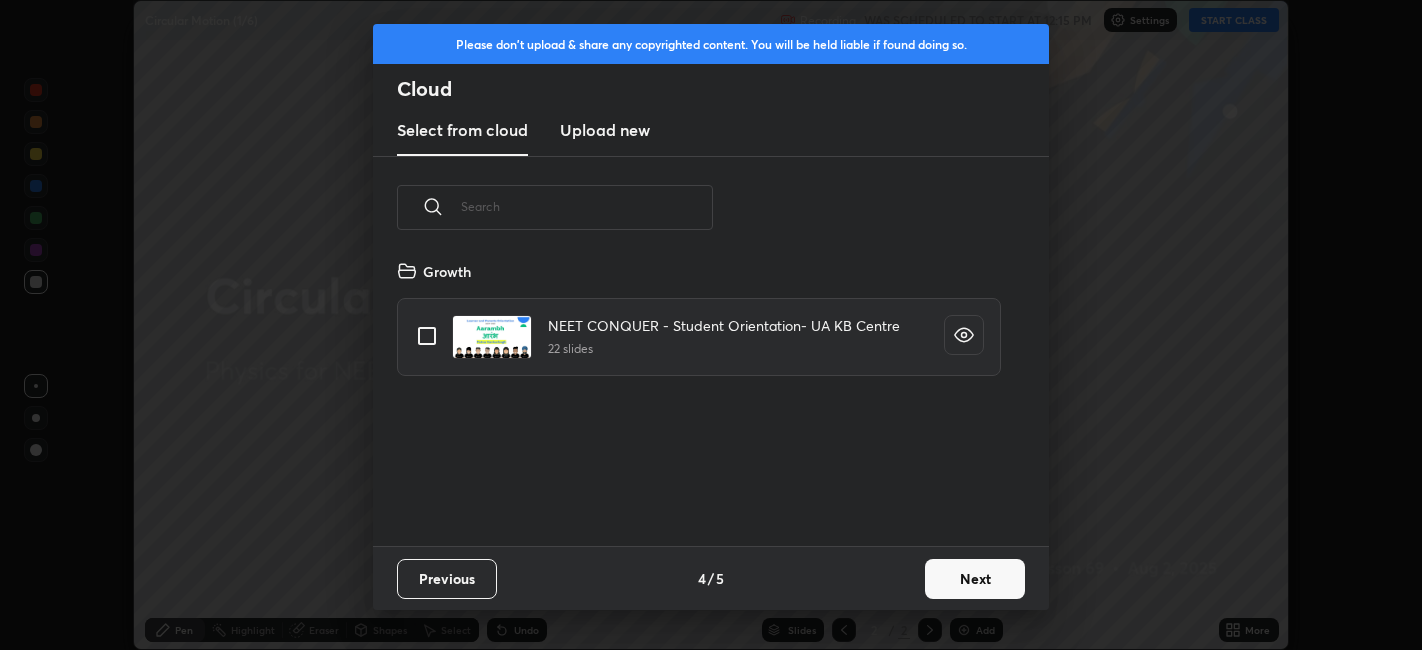 scroll, scrollTop: 6, scrollLeft: 10, axis: both 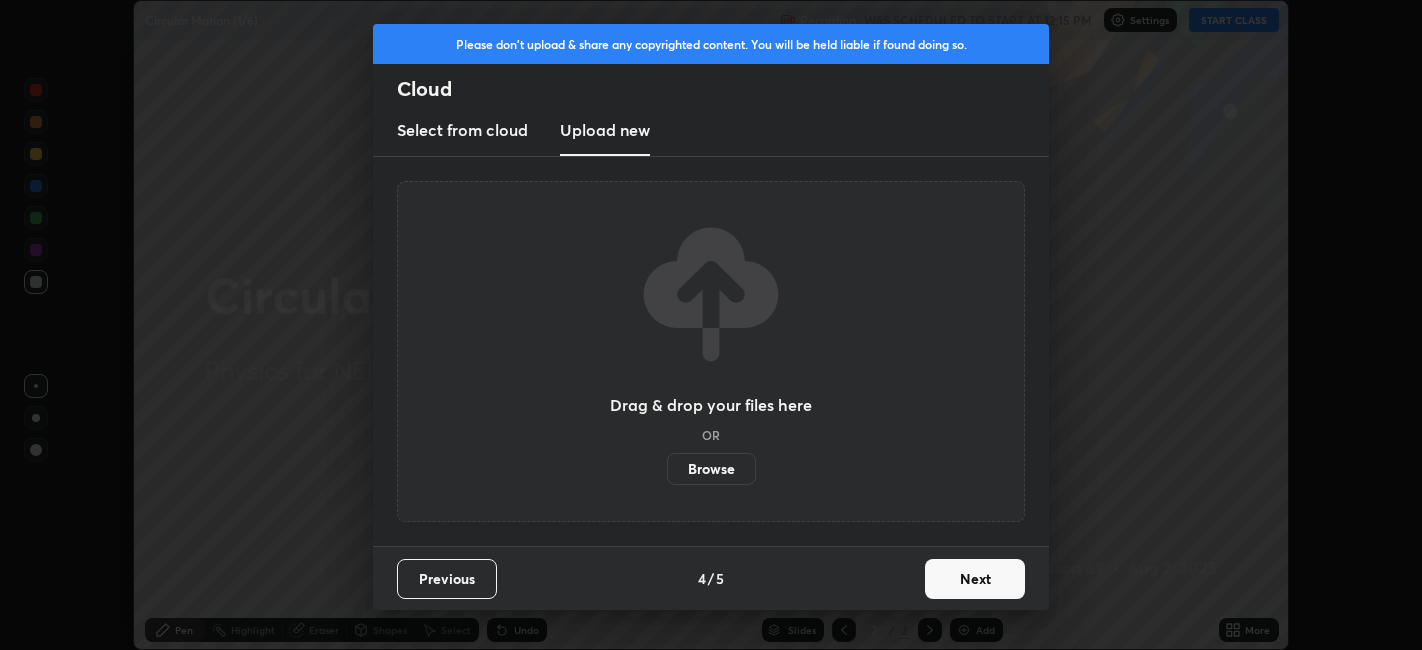 click on "Browse" at bounding box center (711, 469) 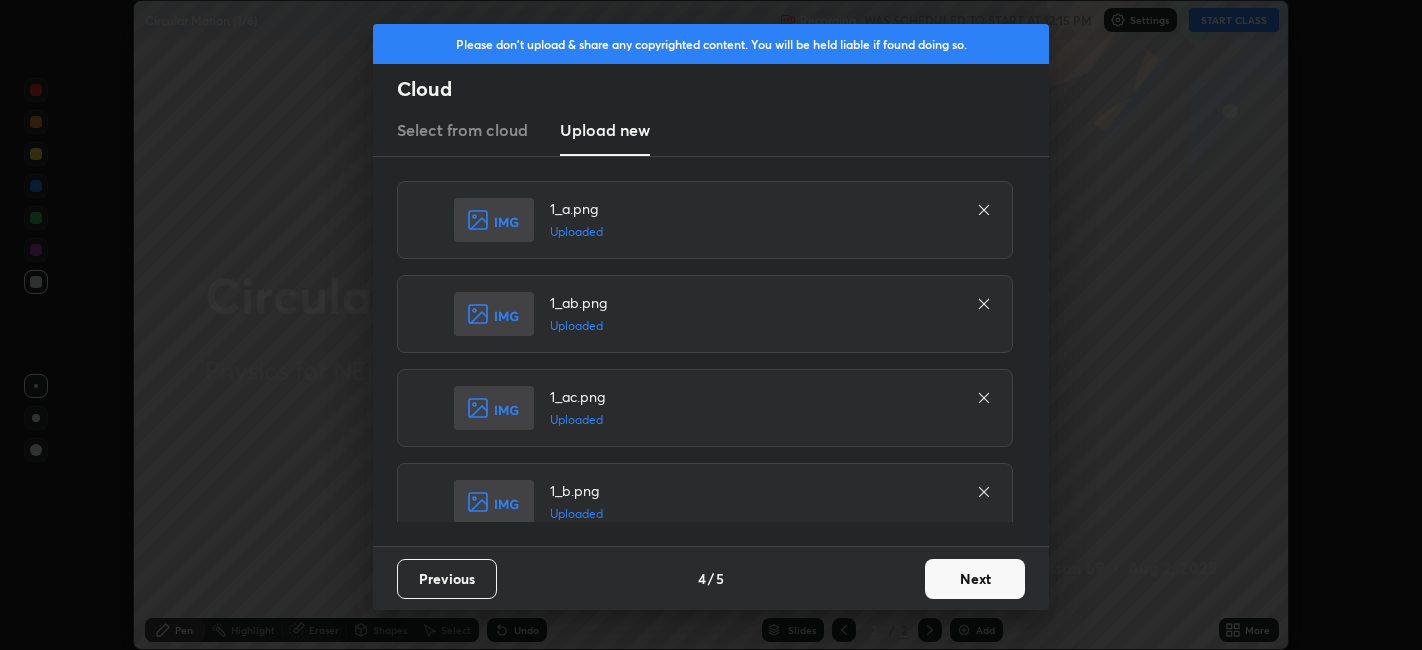 click on "Next" at bounding box center (975, 579) 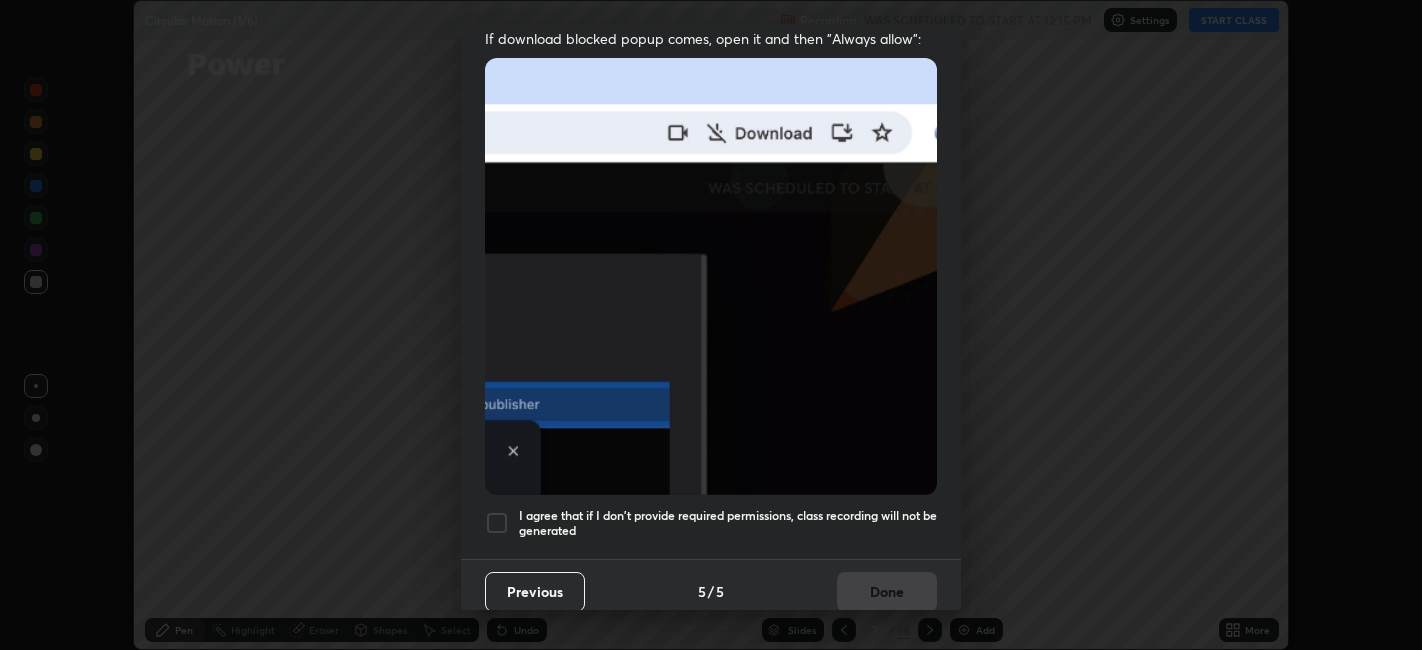 scroll, scrollTop: 413, scrollLeft: 0, axis: vertical 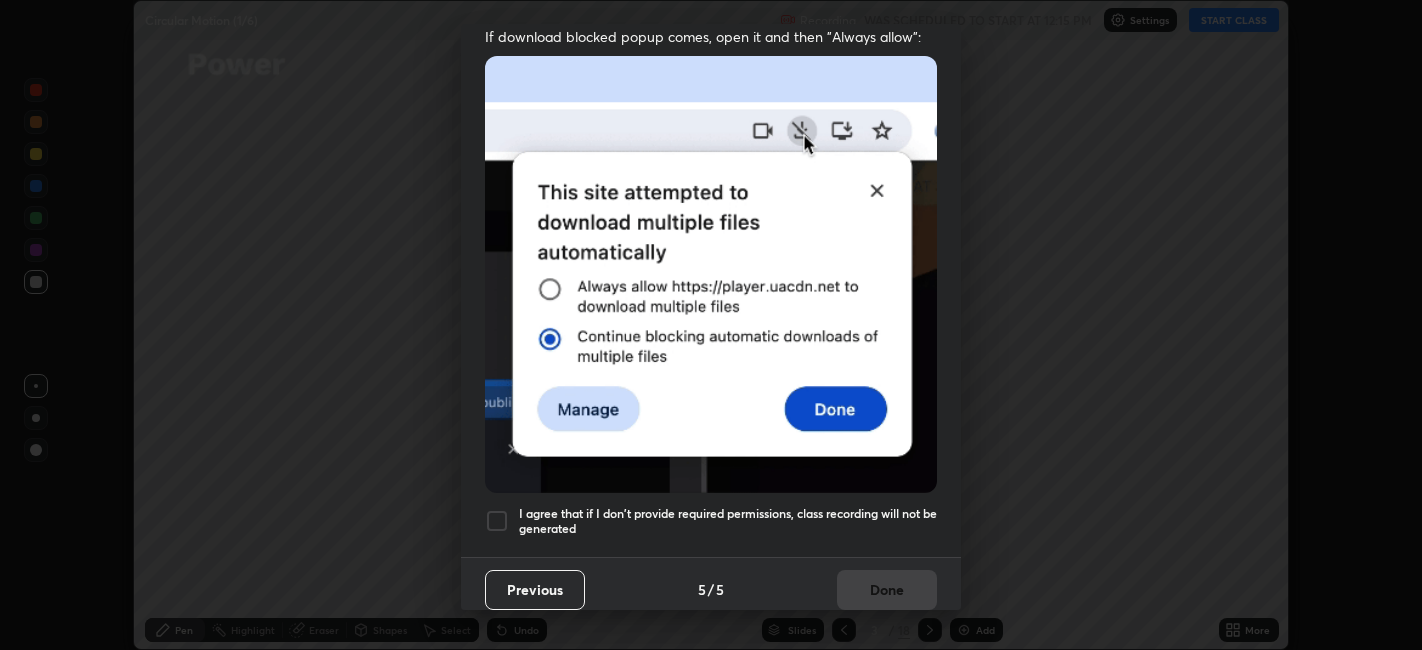 click at bounding box center [497, 521] 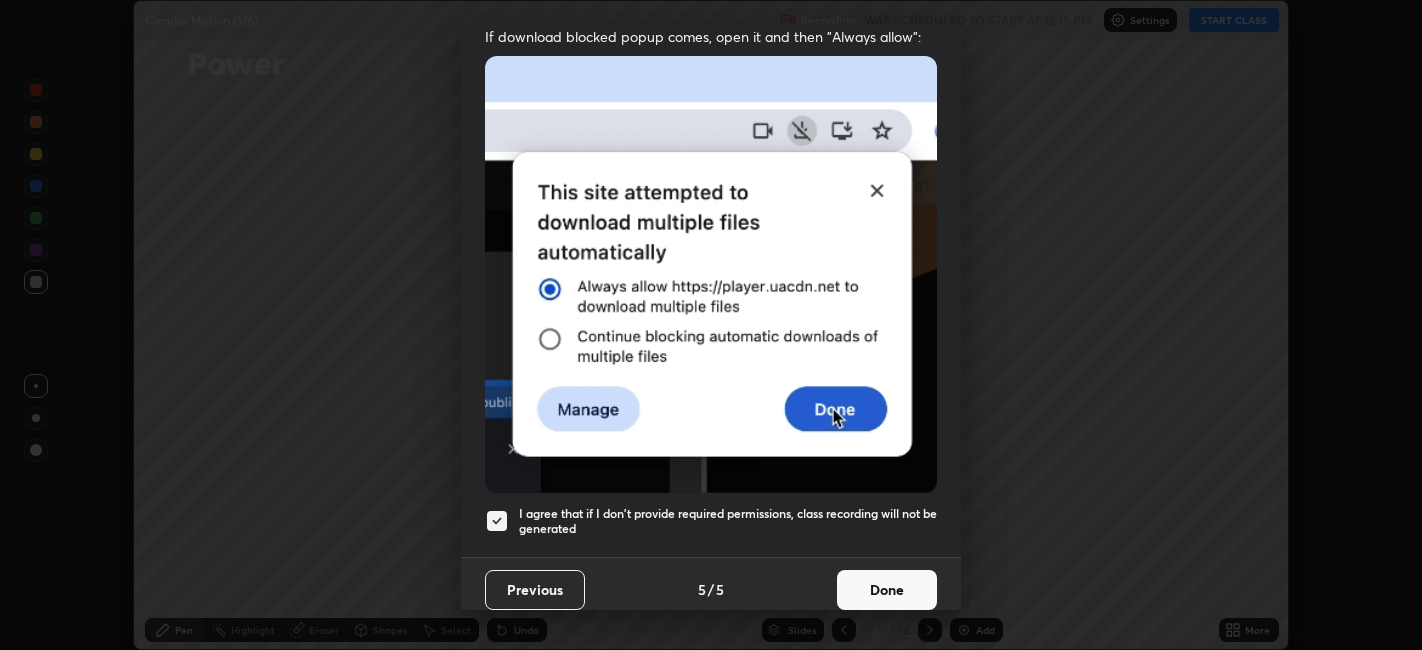 click on "Done" at bounding box center [887, 590] 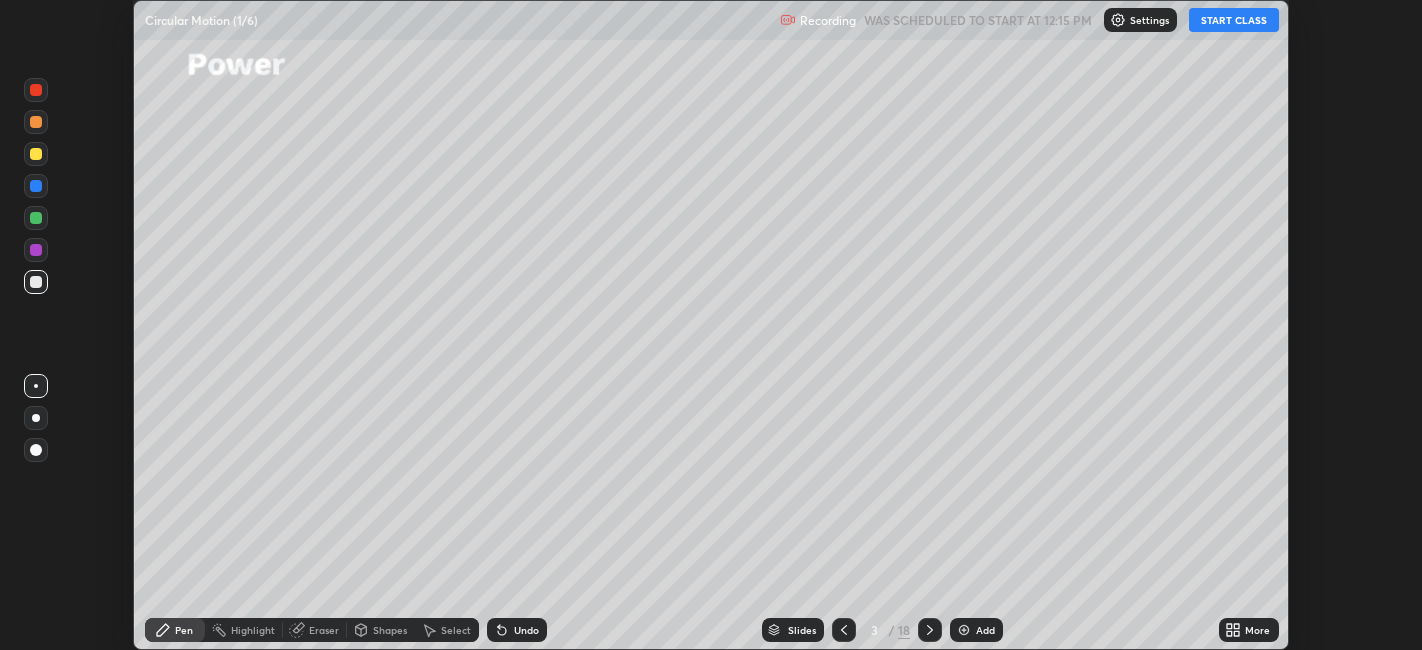 click on "/" at bounding box center (891, 630) 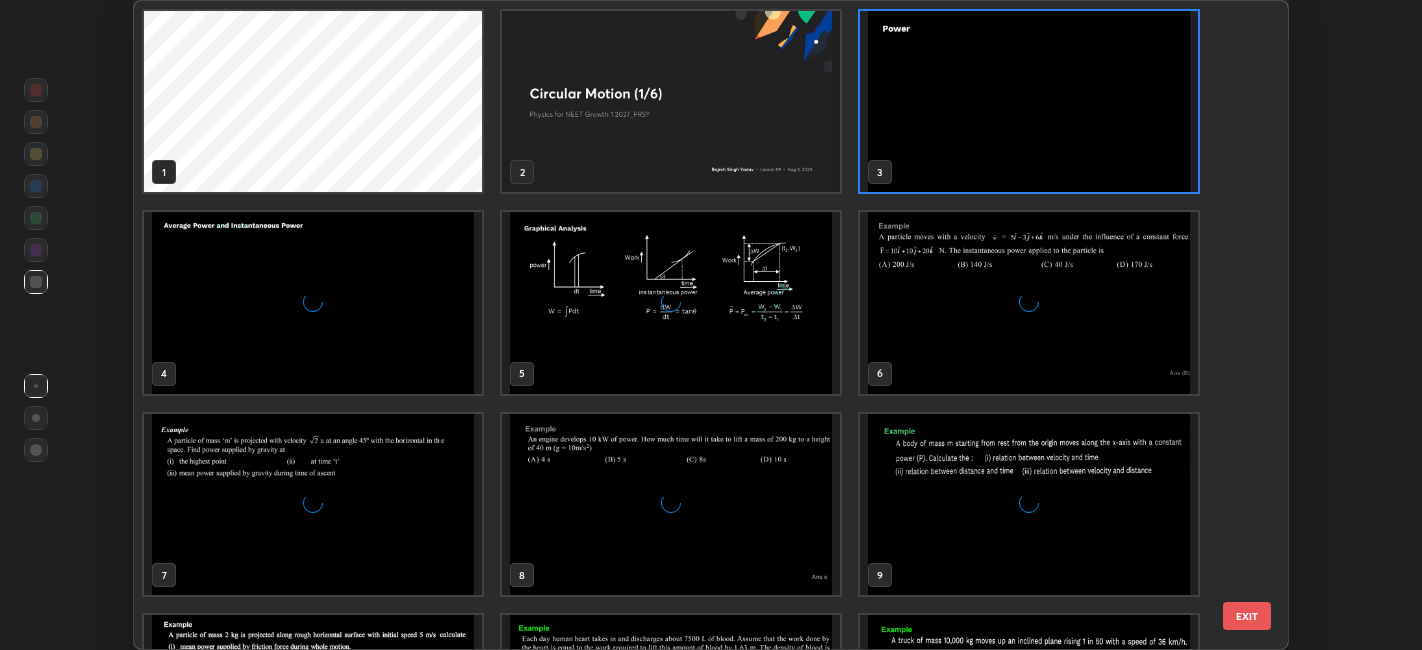 scroll, scrollTop: 7, scrollLeft: 10, axis: both 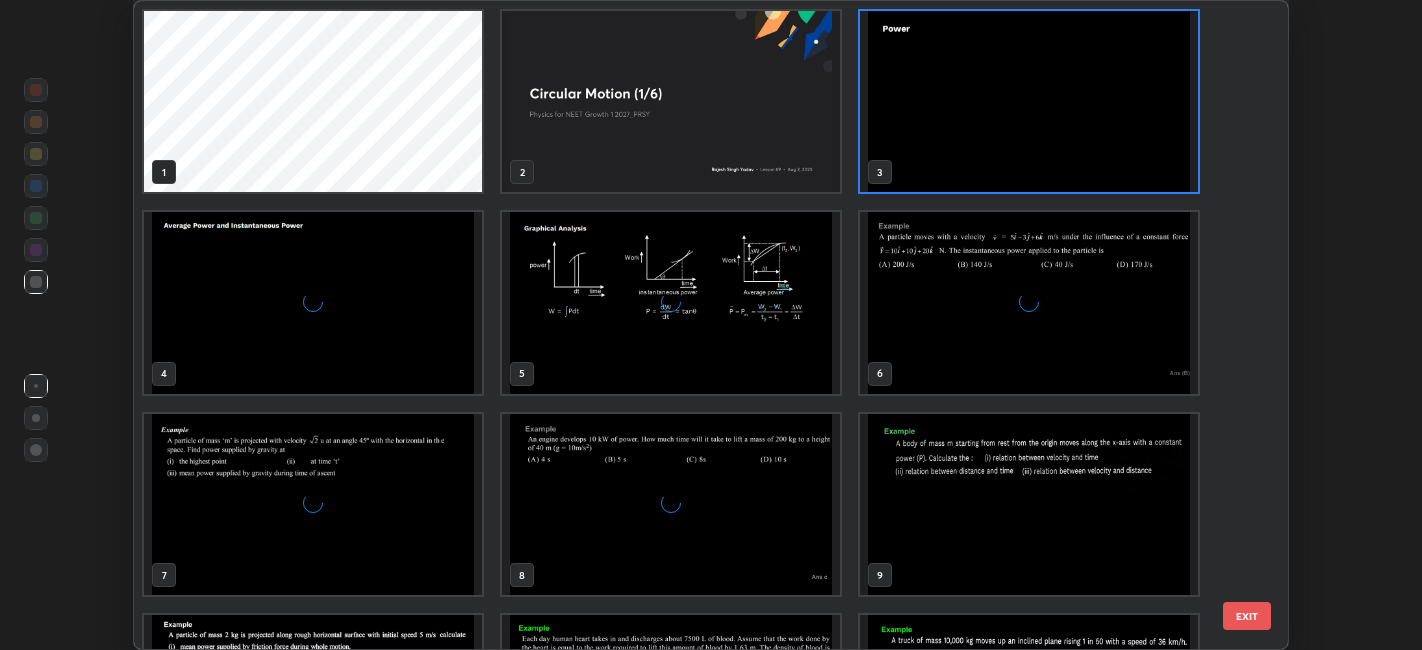 click at bounding box center (671, 101) 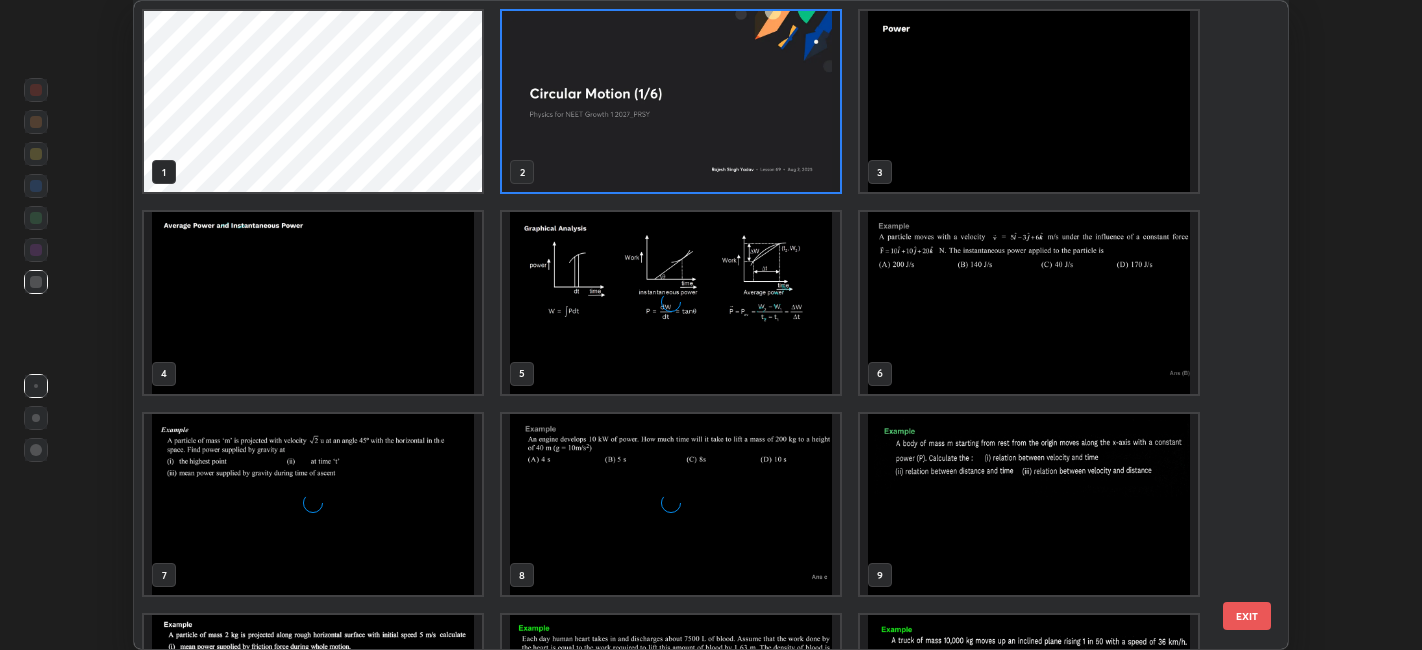 click at bounding box center (671, 101) 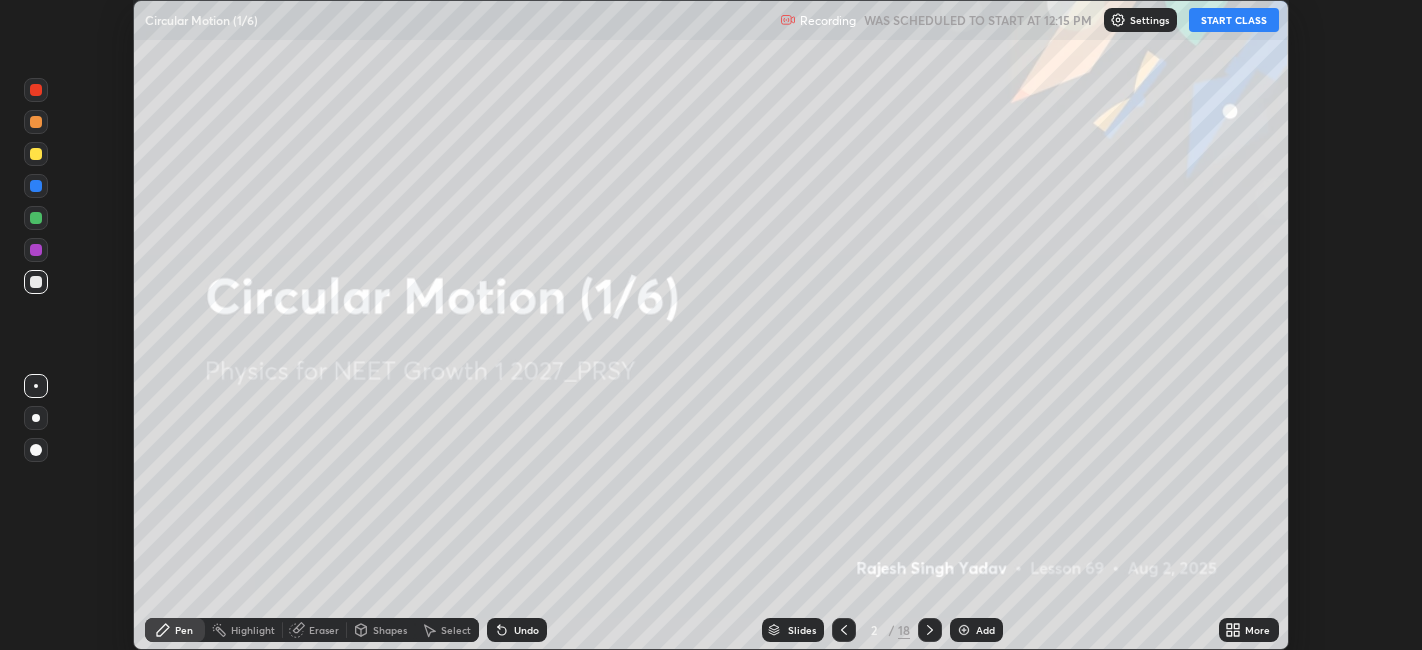 click 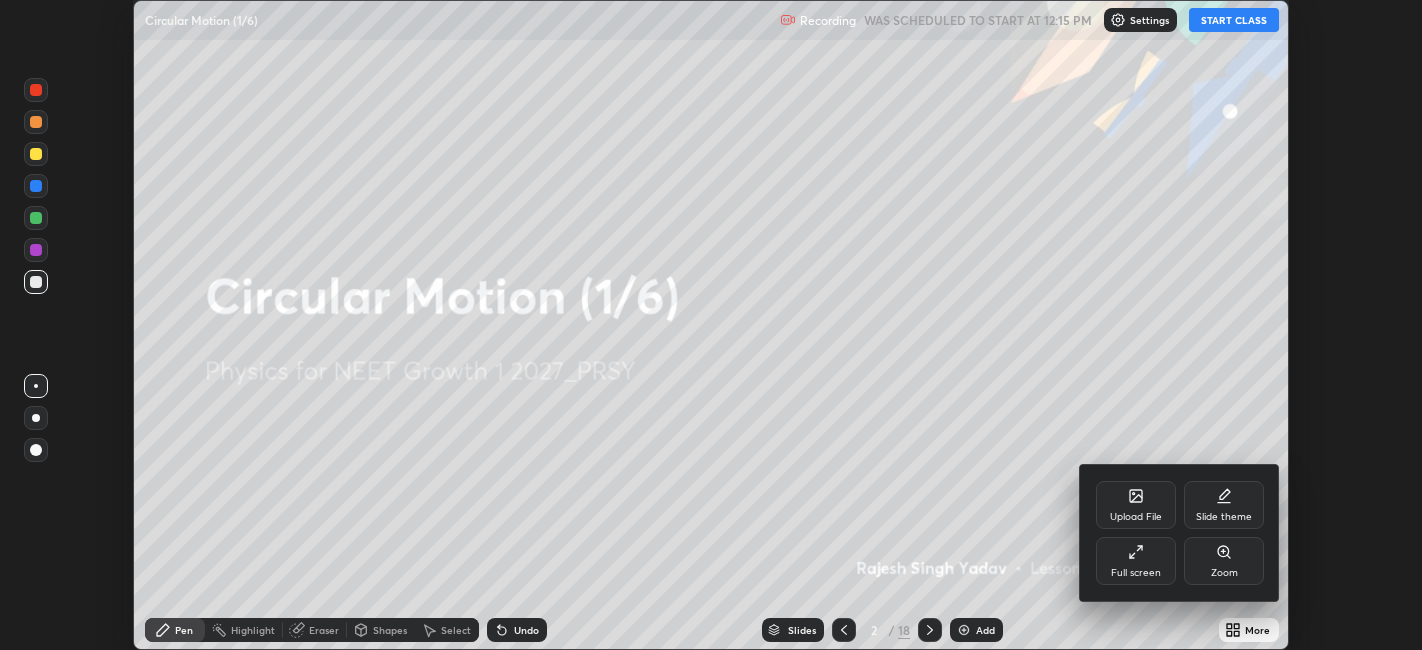 click 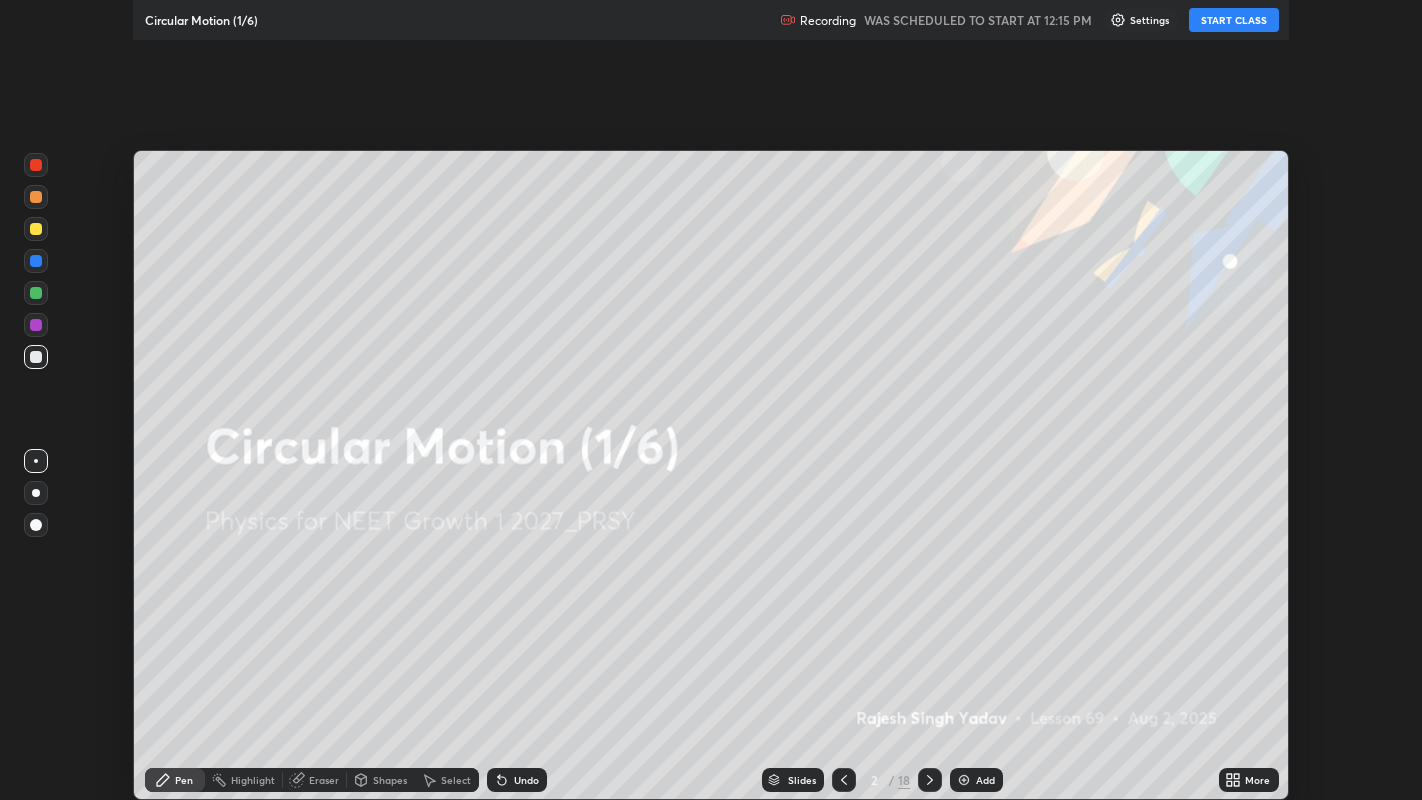 scroll, scrollTop: 99200, scrollLeft: 98577, axis: both 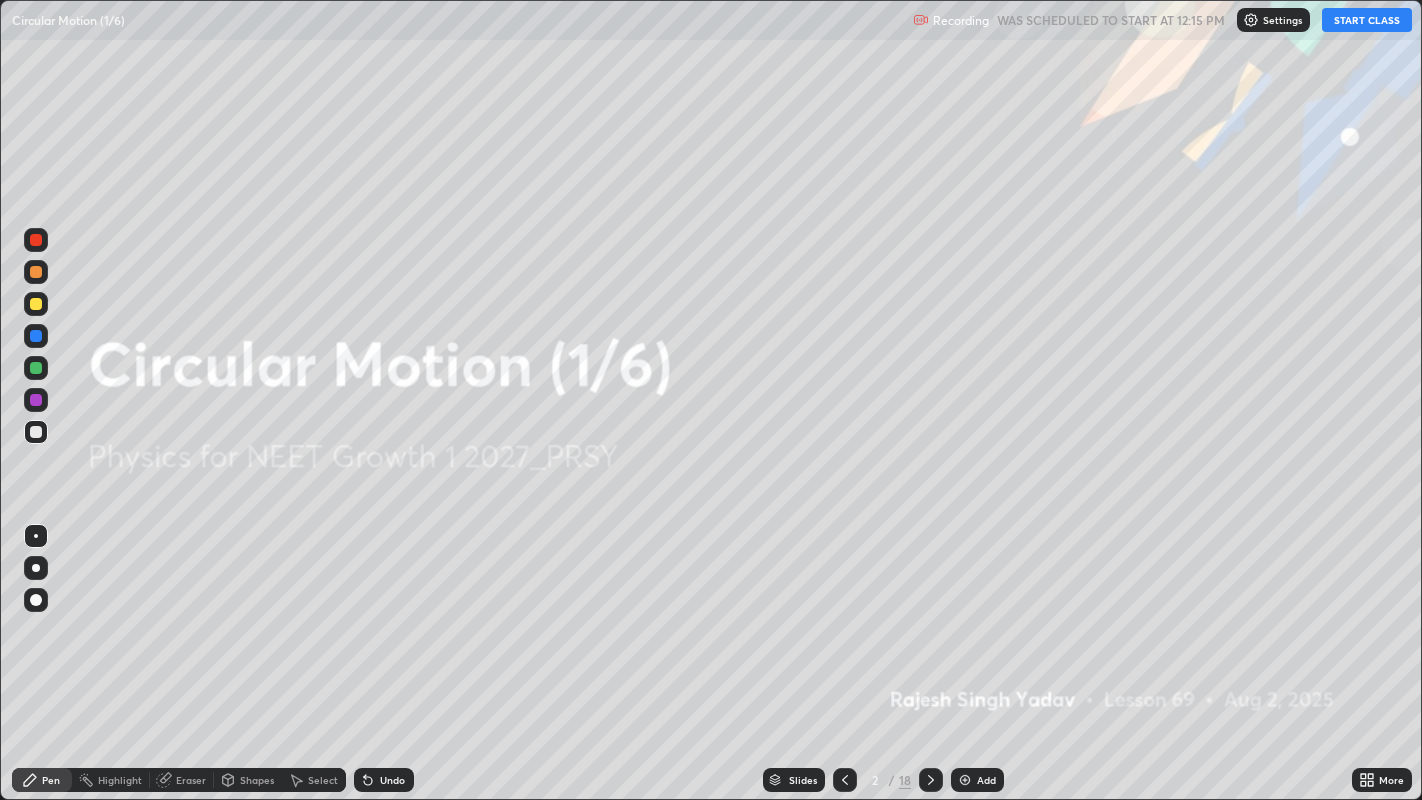 click on "START CLASS" at bounding box center (1367, 20) 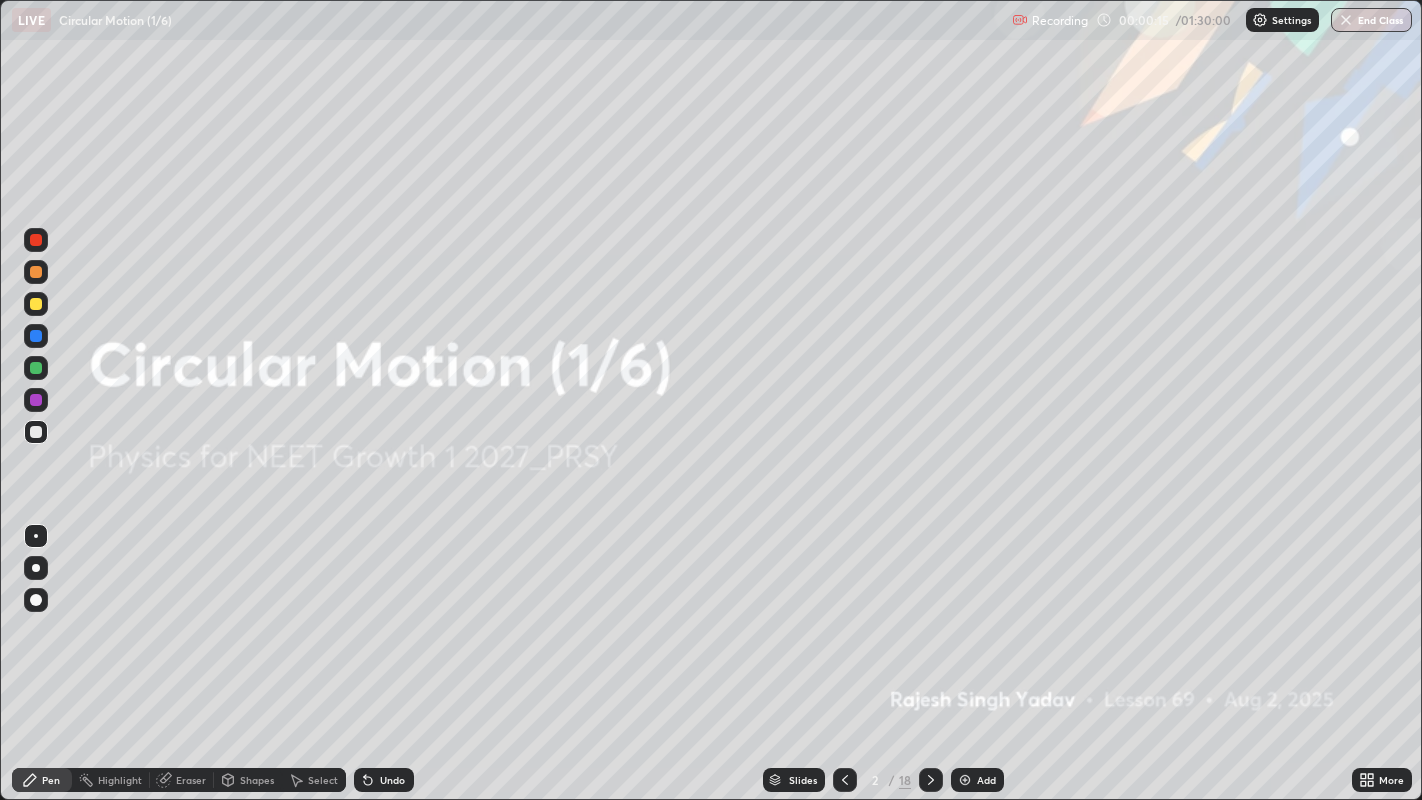 click on "/" at bounding box center [892, 780] 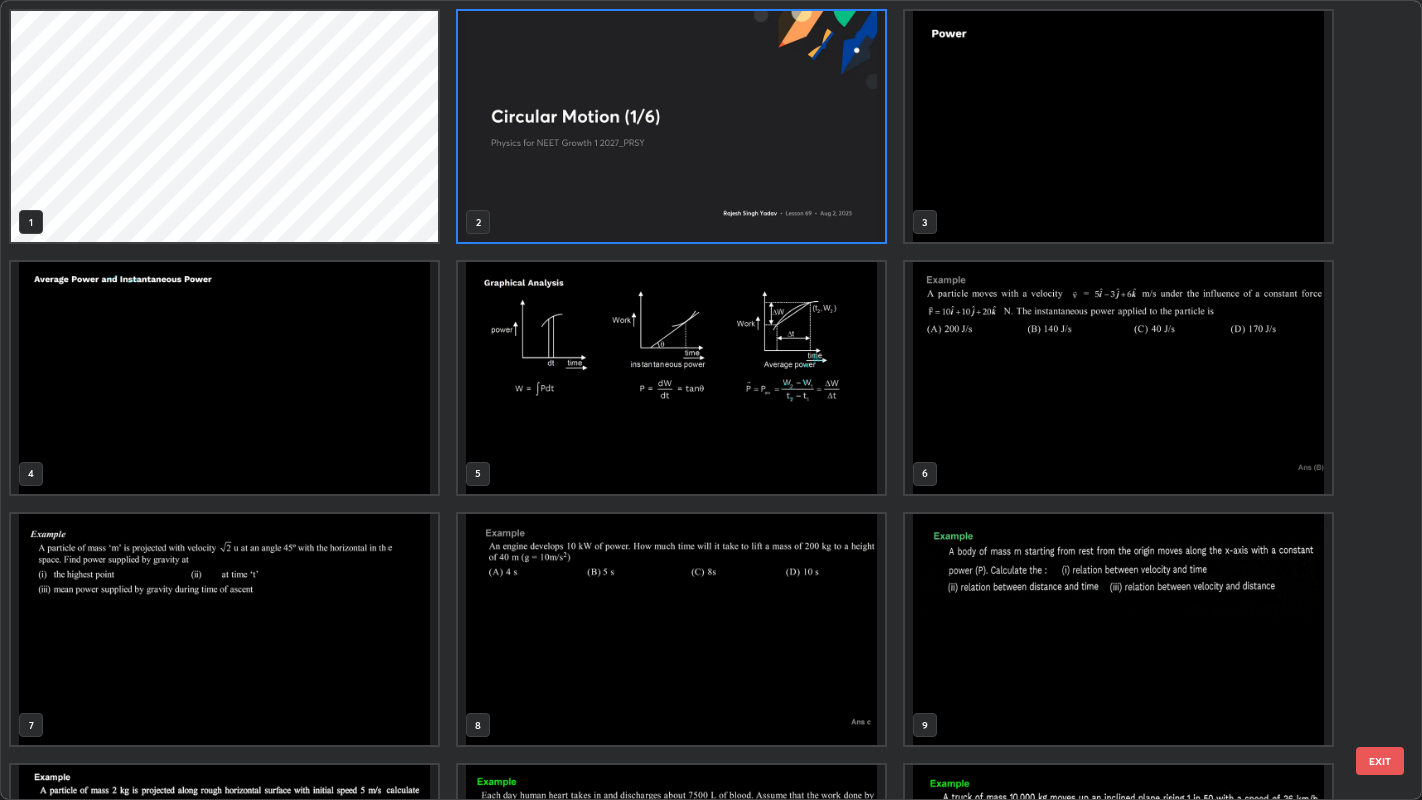 scroll, scrollTop: 7, scrollLeft: 10, axis: both 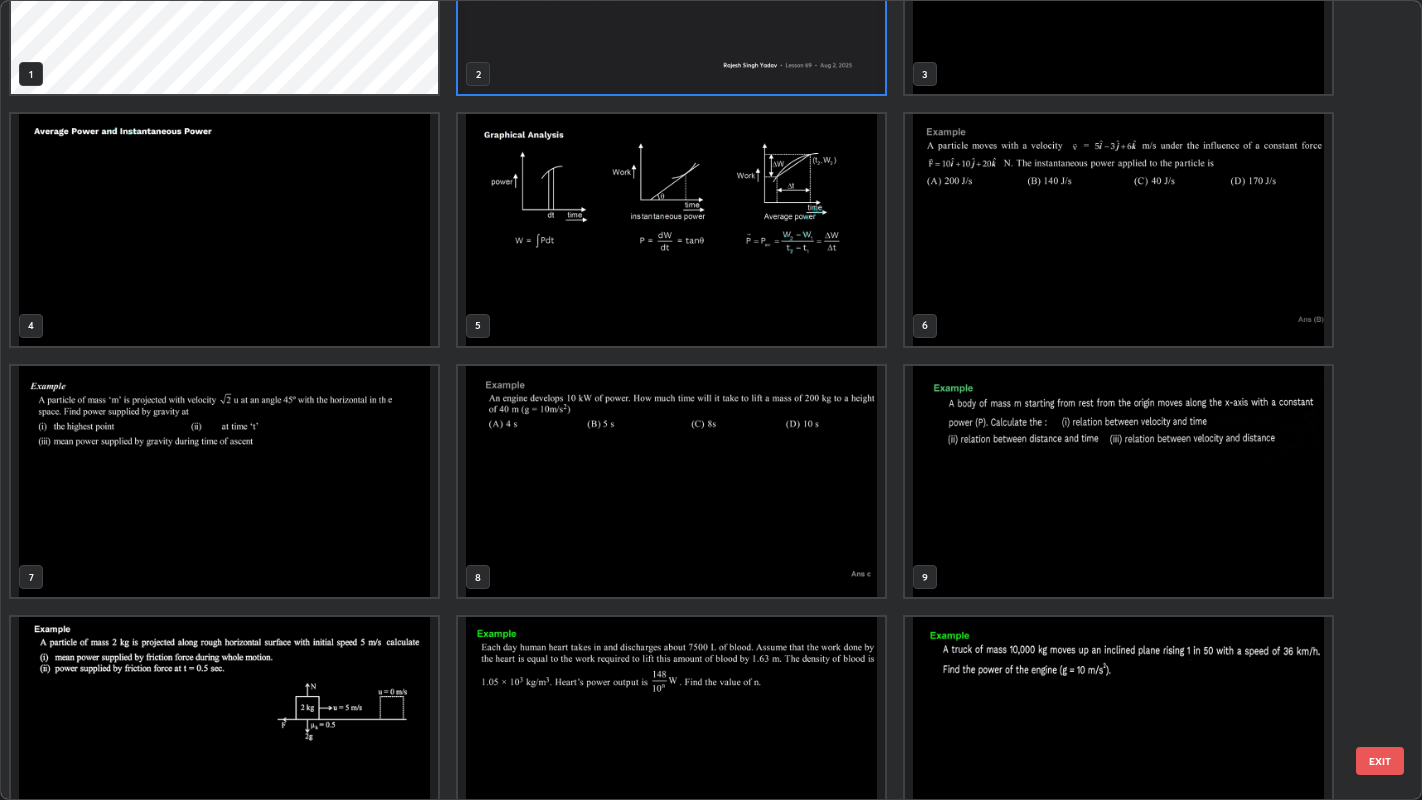 click at bounding box center (671, 481) 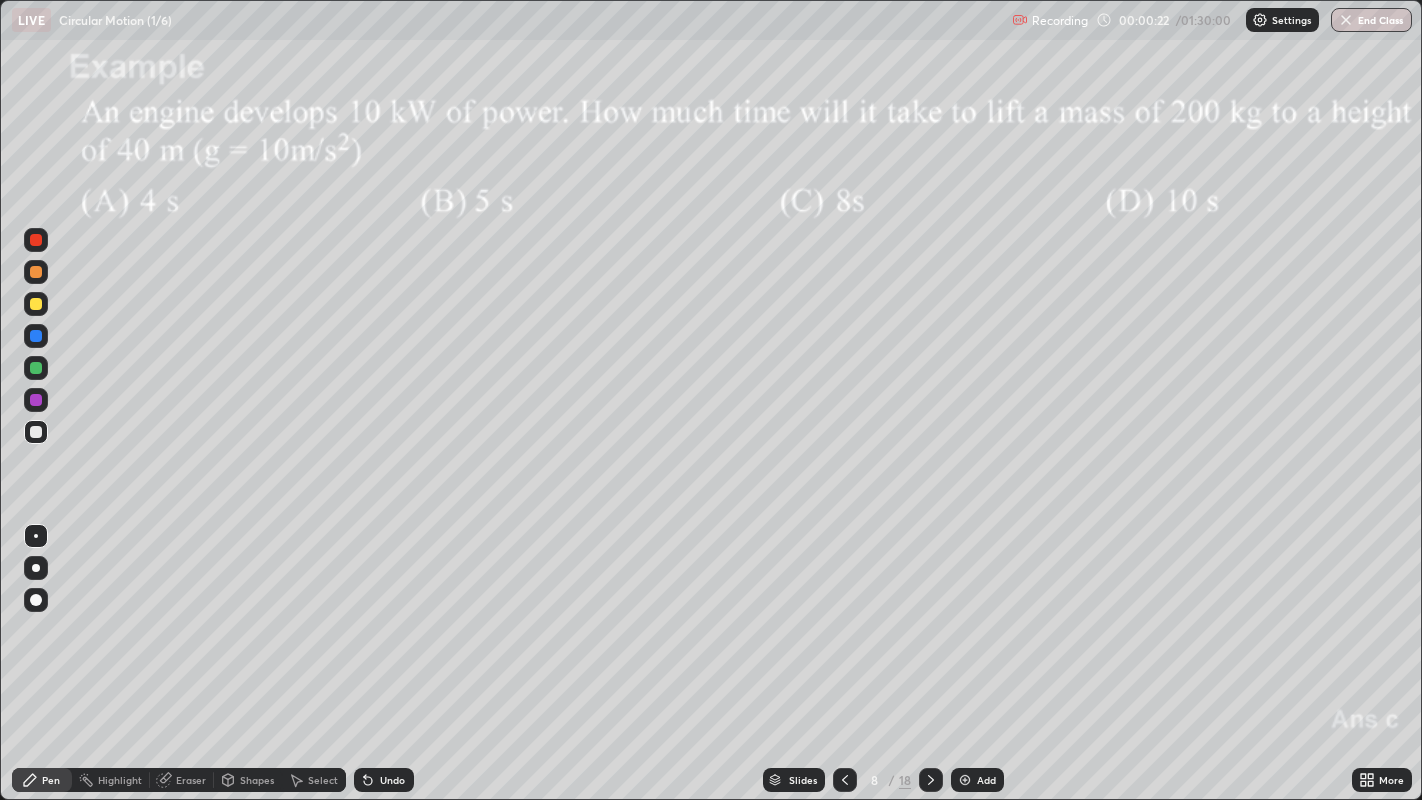 click 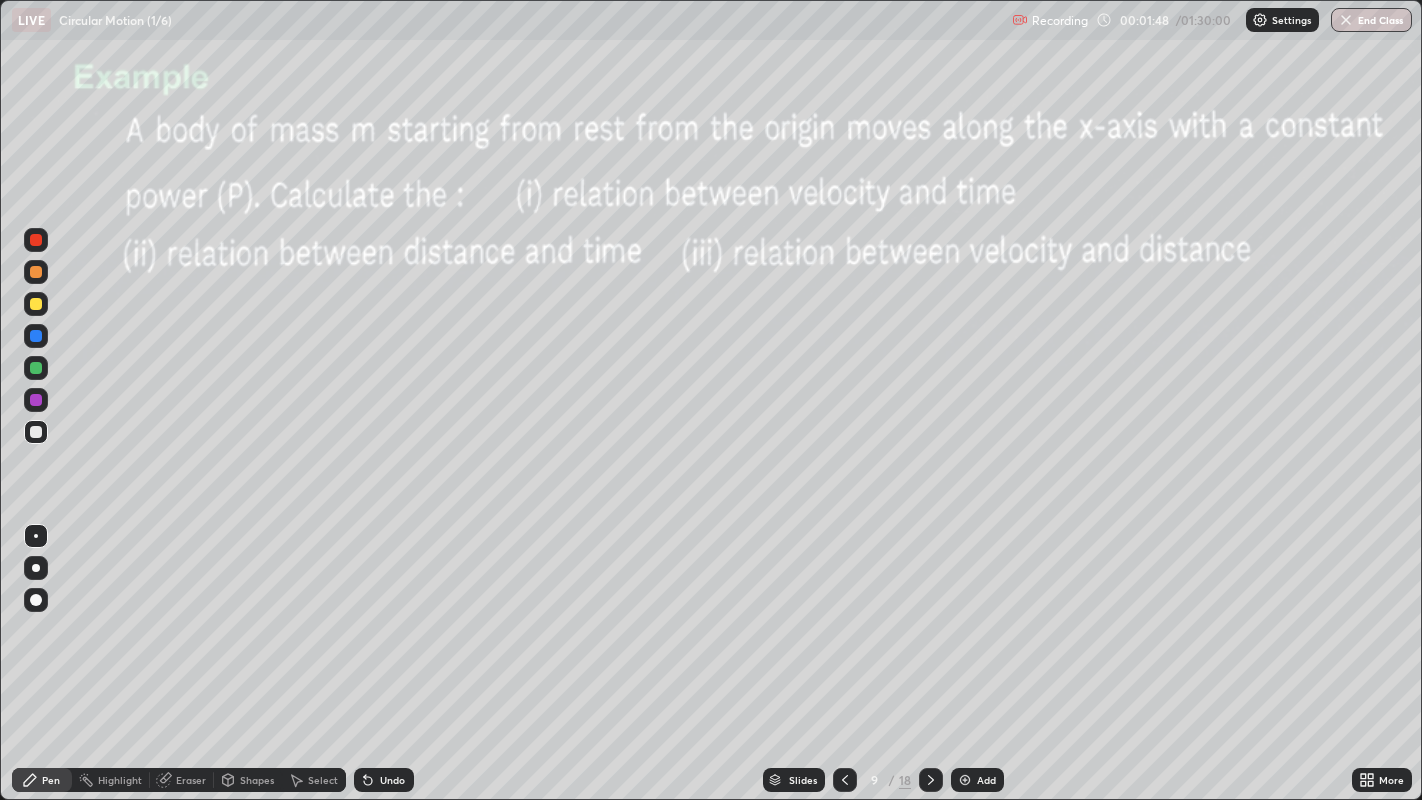 click at bounding box center (36, 272) 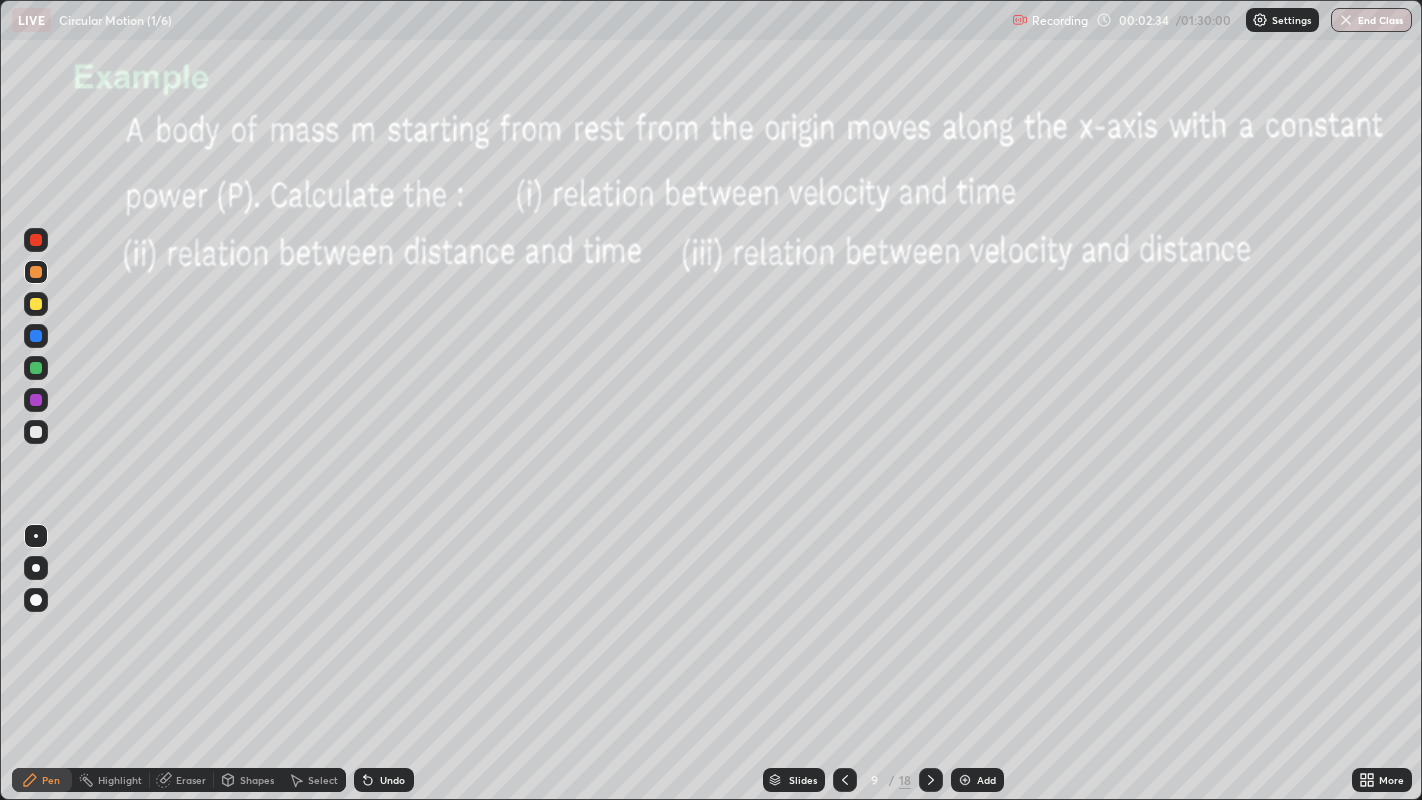 click at bounding box center [36, 304] 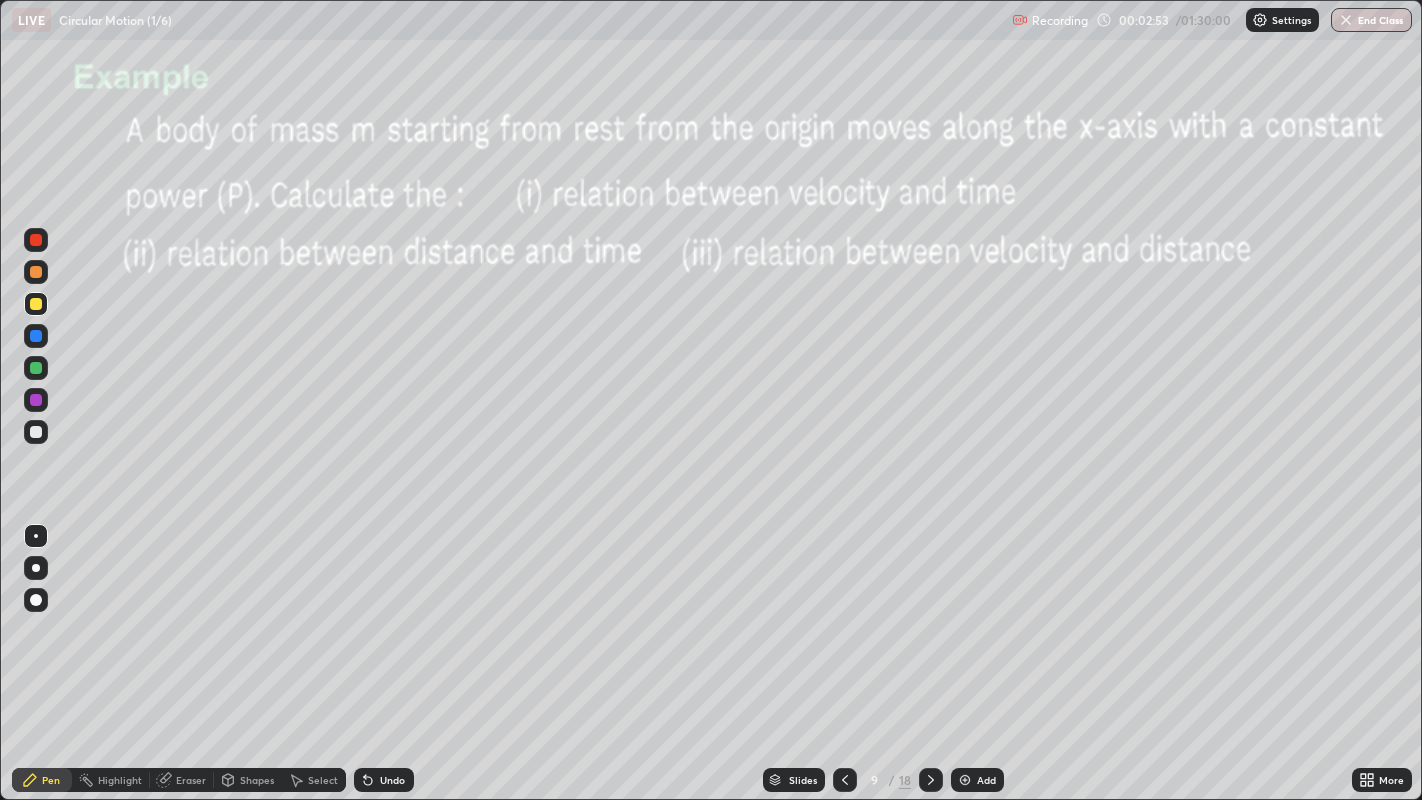 click at bounding box center (36, 432) 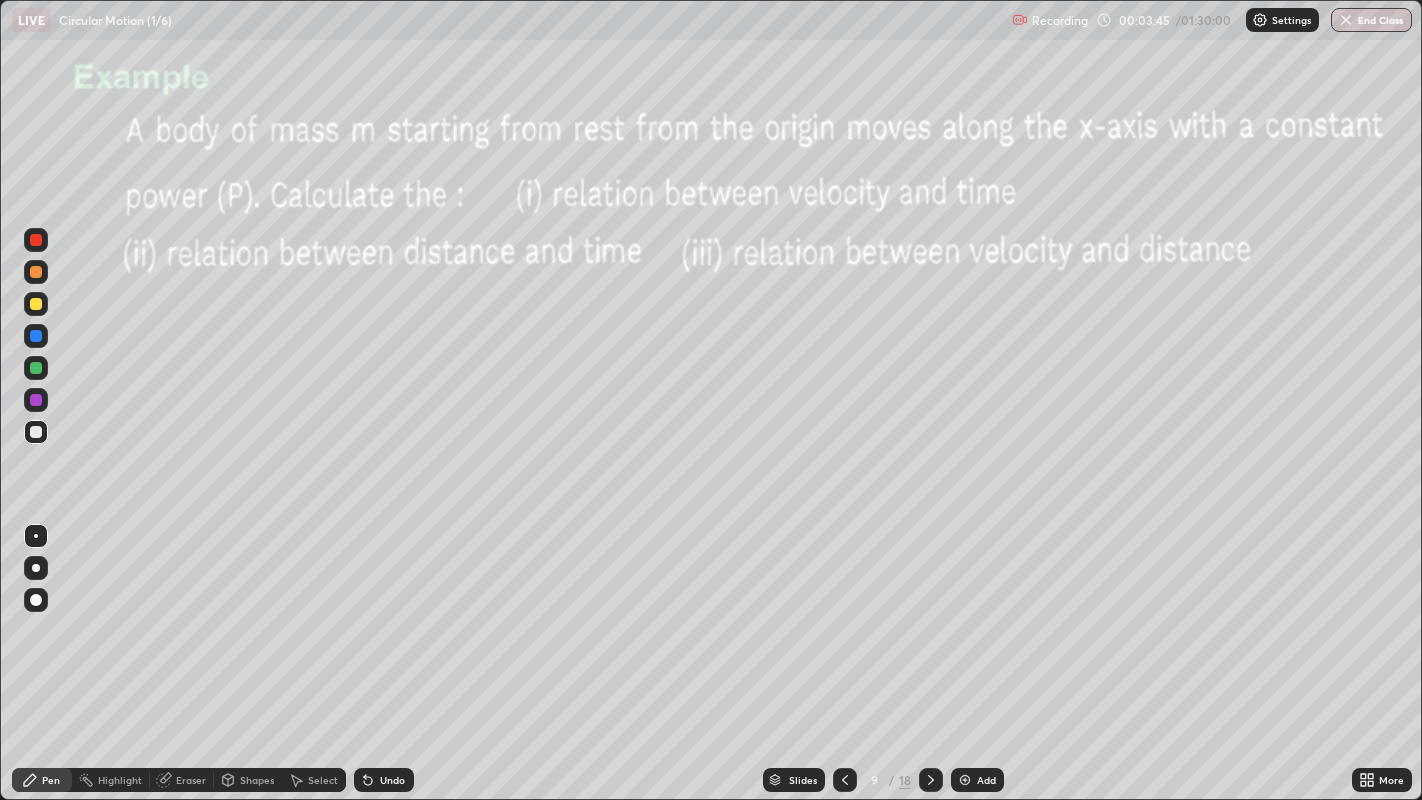 click at bounding box center [36, 568] 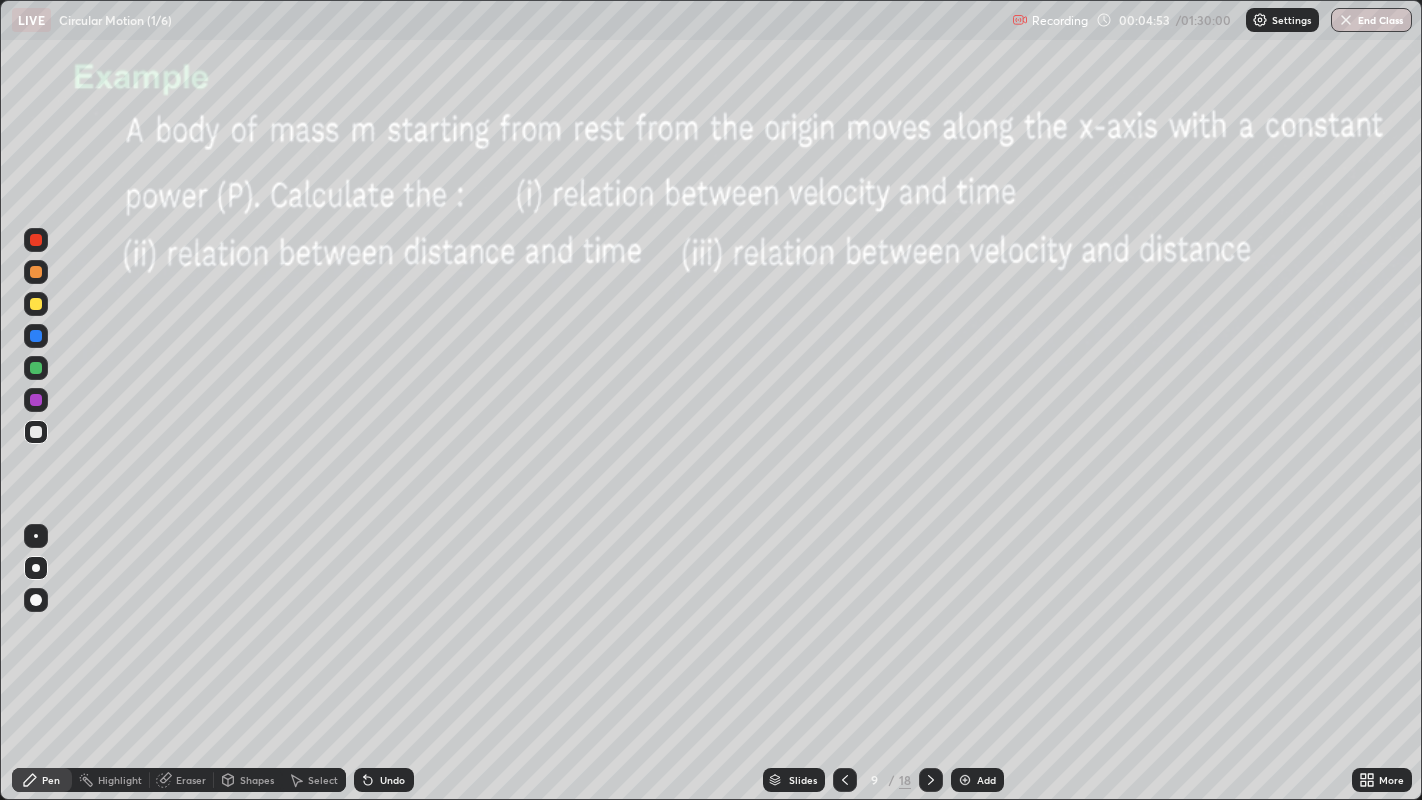 click at bounding box center [36, 304] 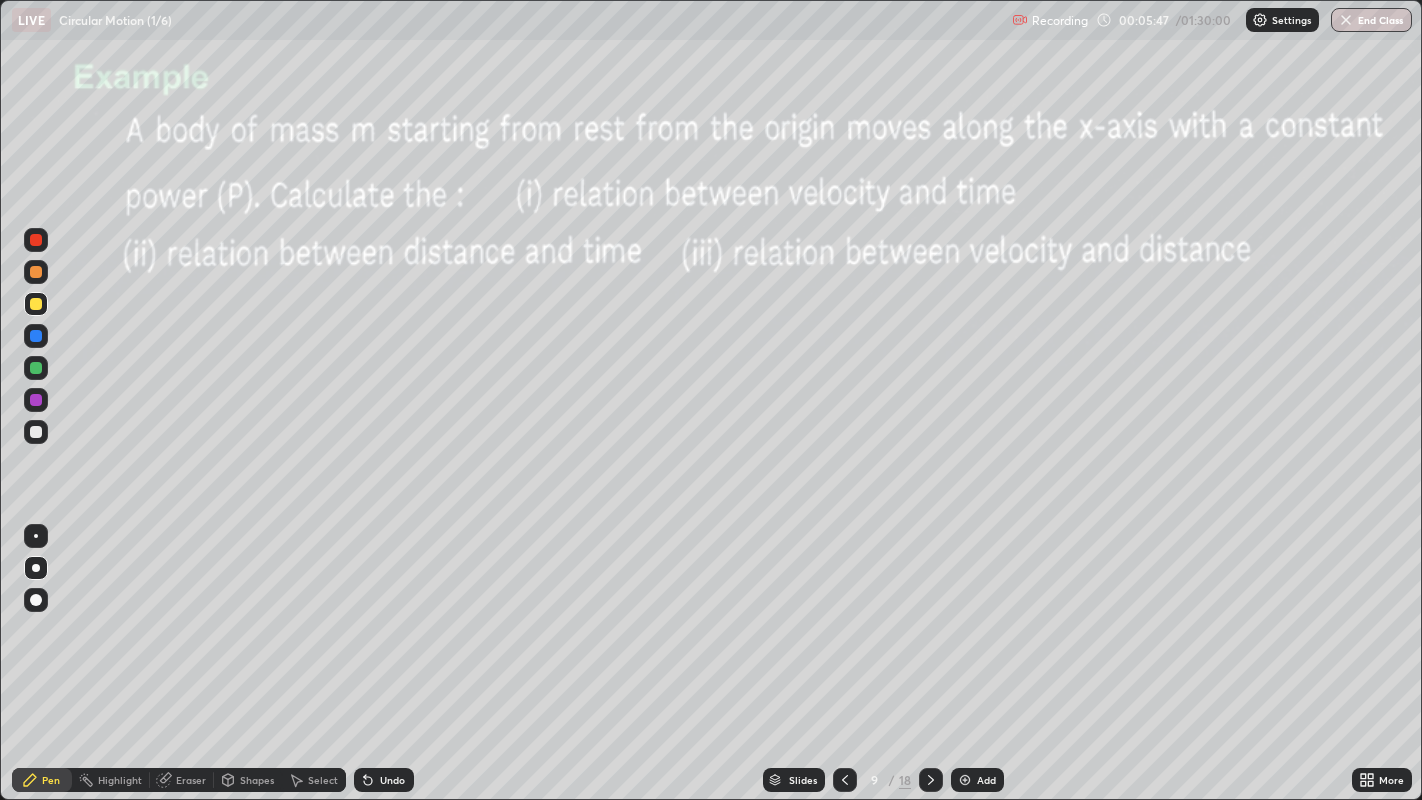 click at bounding box center (36, 400) 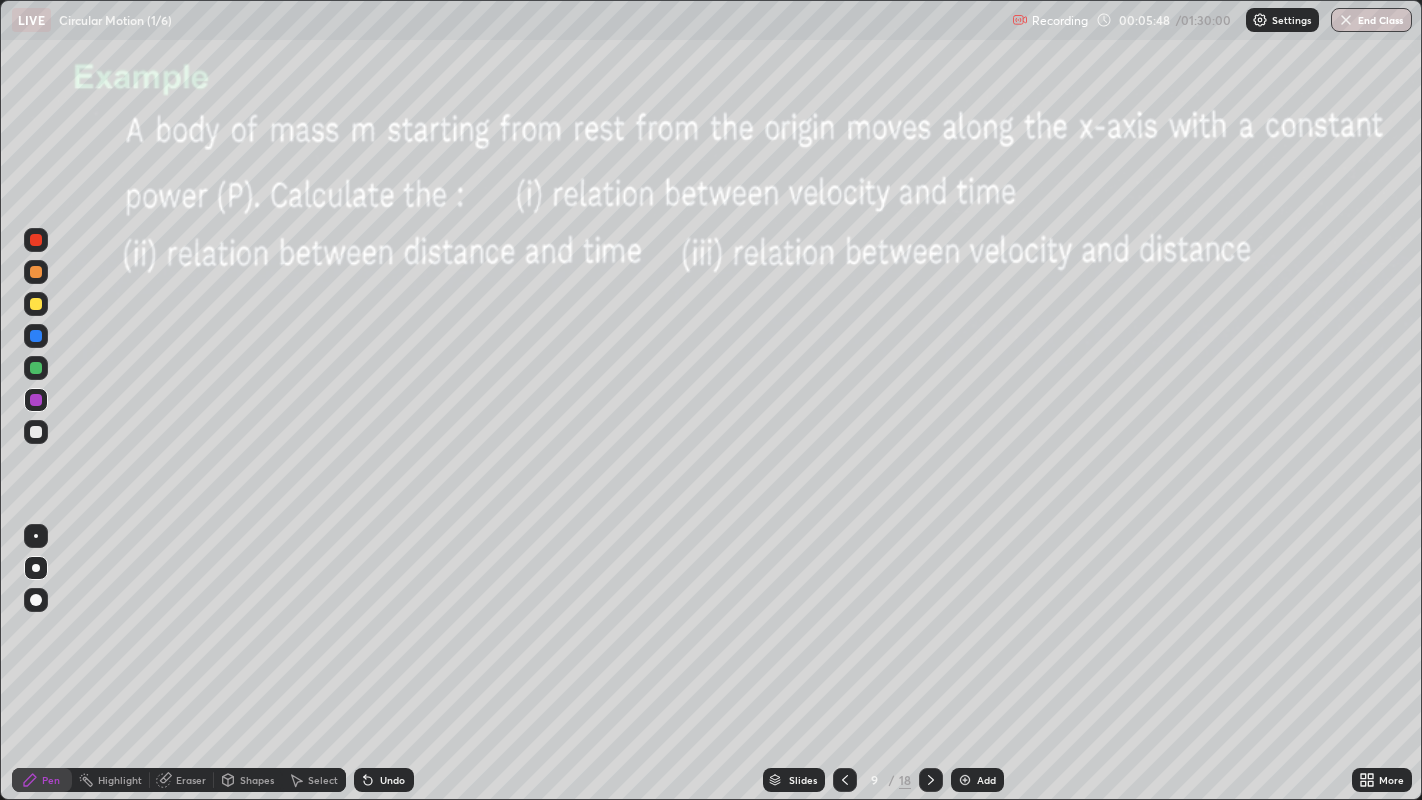 click at bounding box center (36, 368) 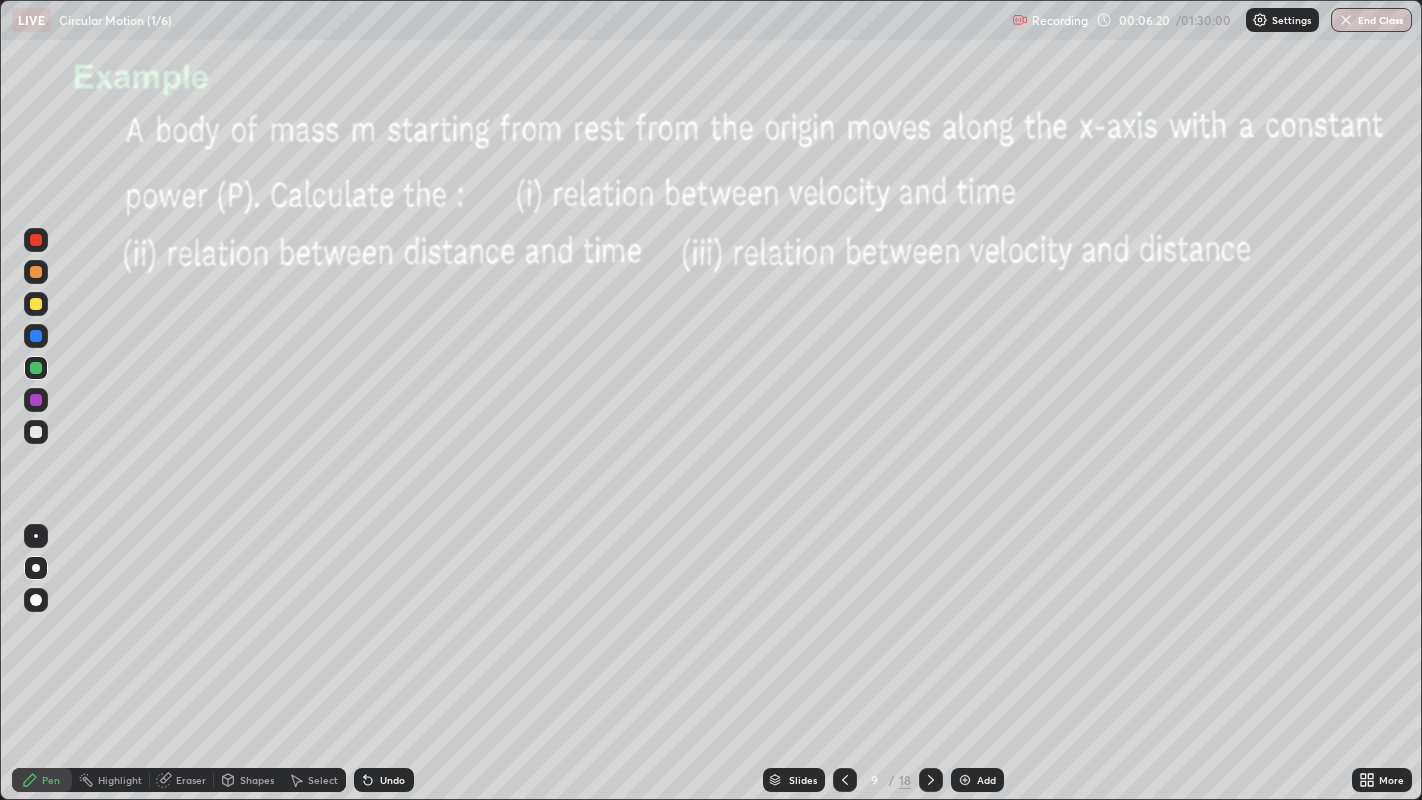 click at bounding box center [36, 432] 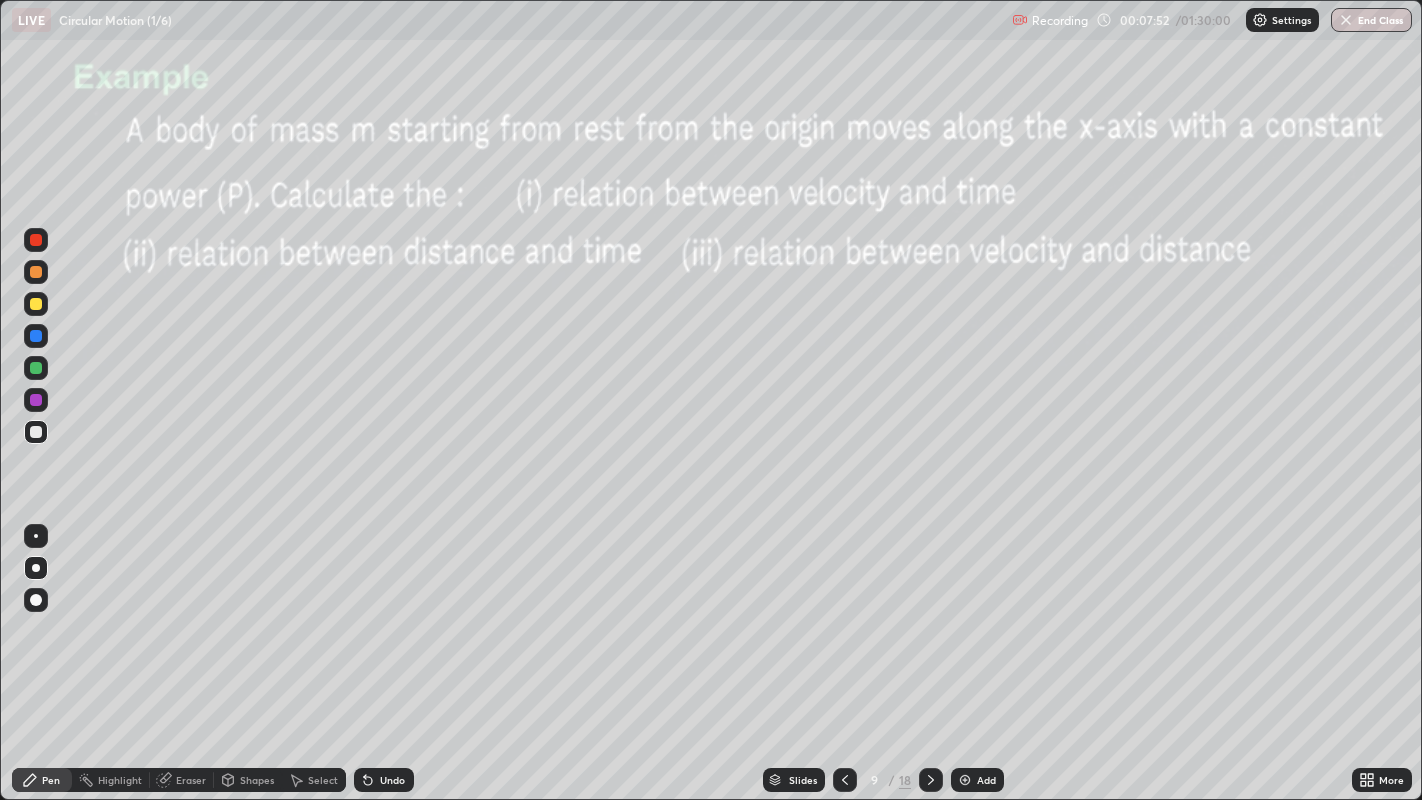 click at bounding box center (36, 272) 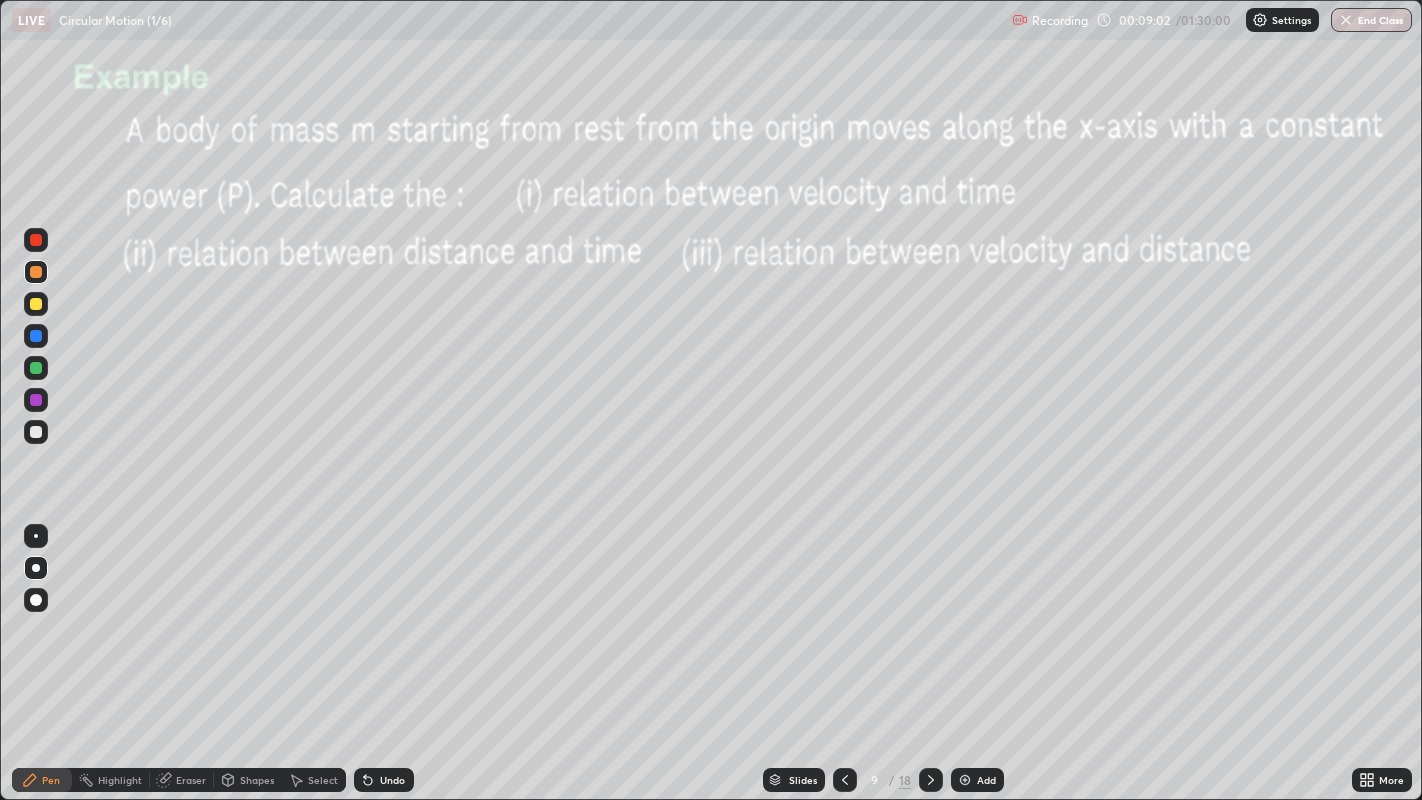 click at bounding box center (36, 432) 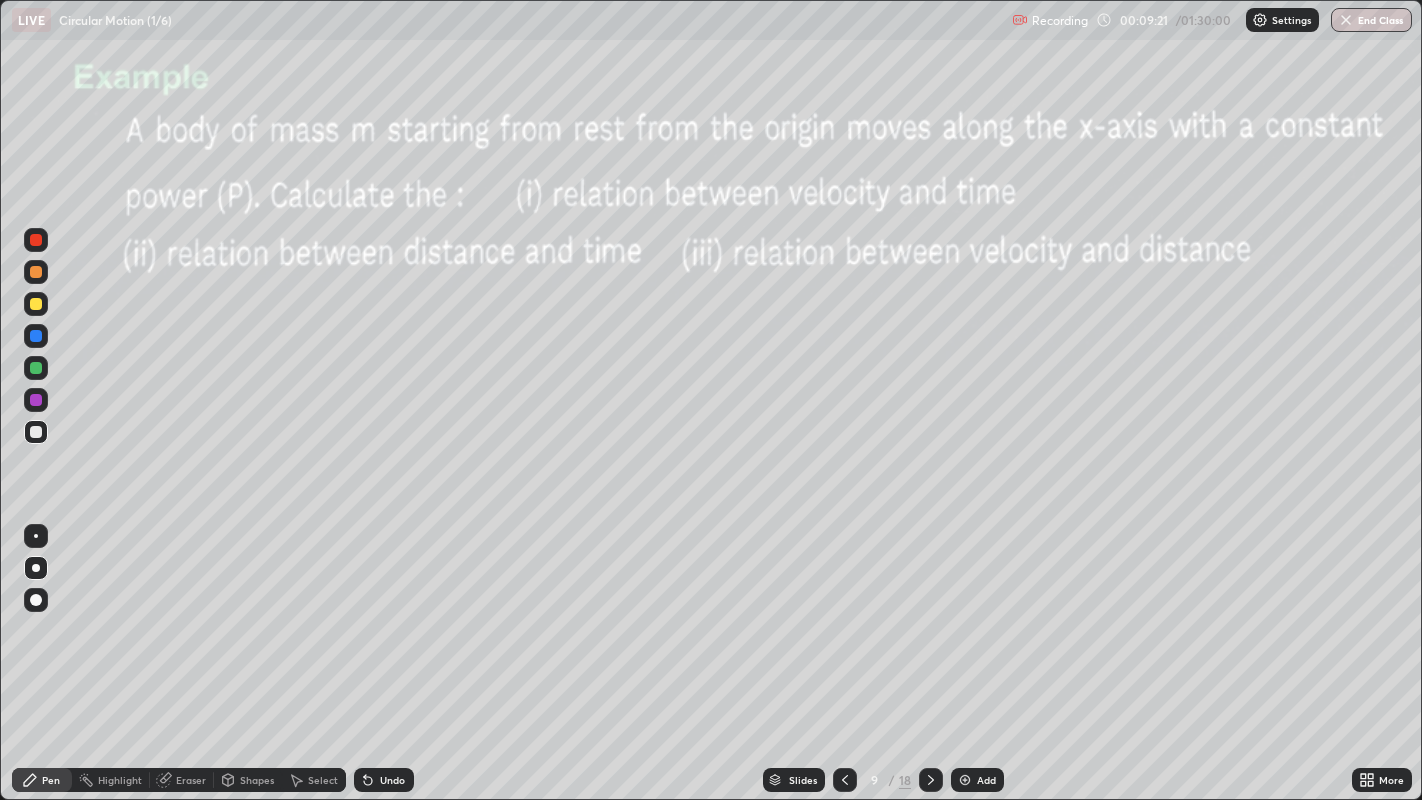 click at bounding box center [36, 368] 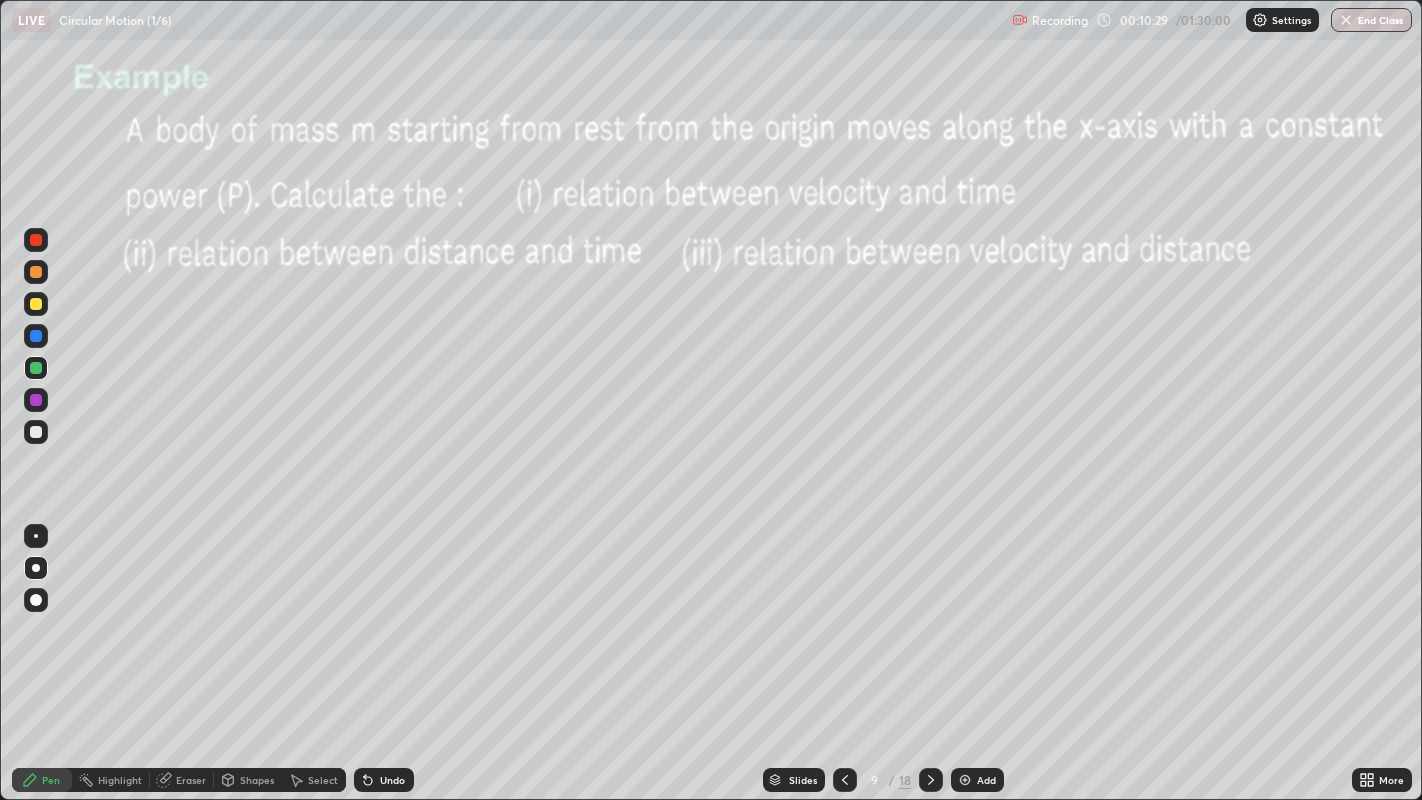 click at bounding box center [36, 432] 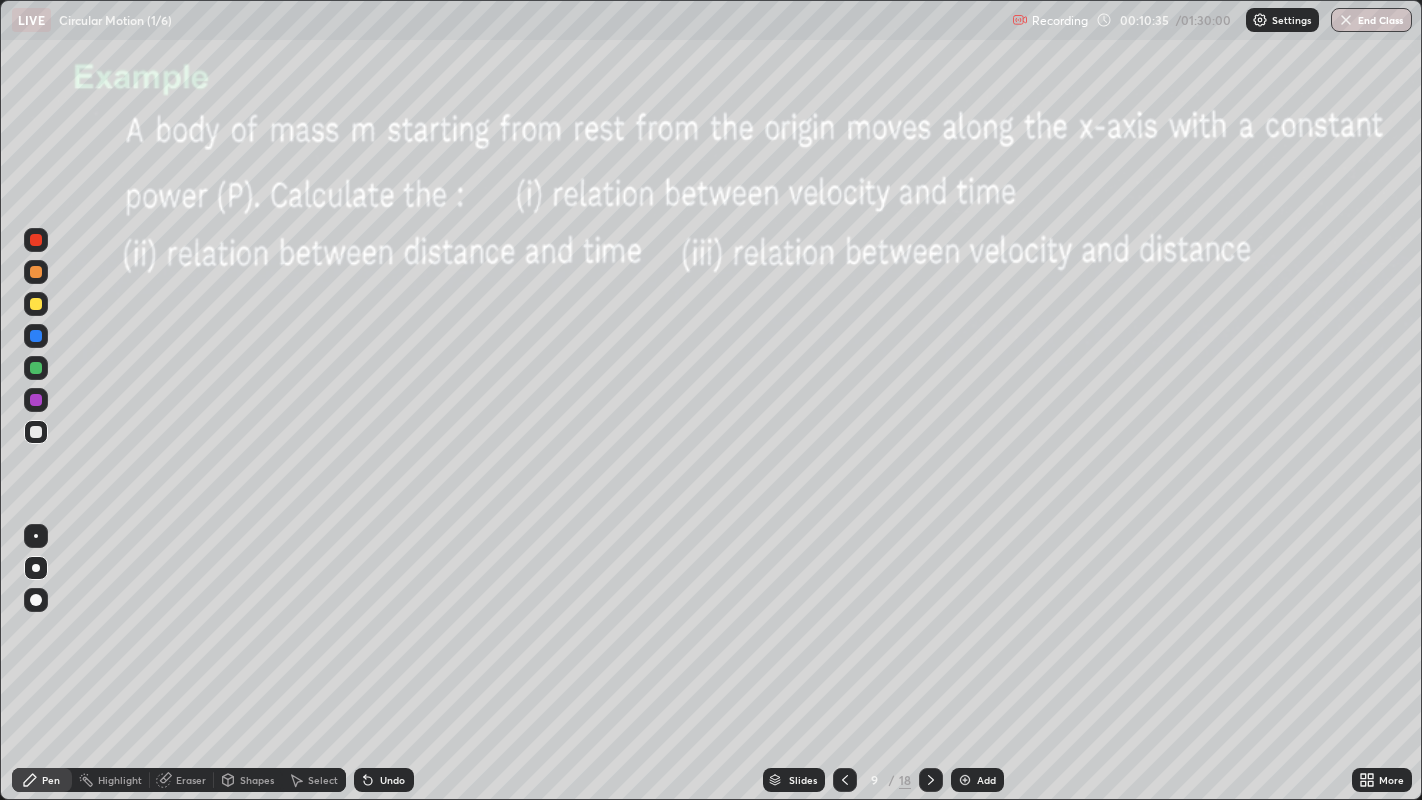 click on "Undo" at bounding box center (392, 780) 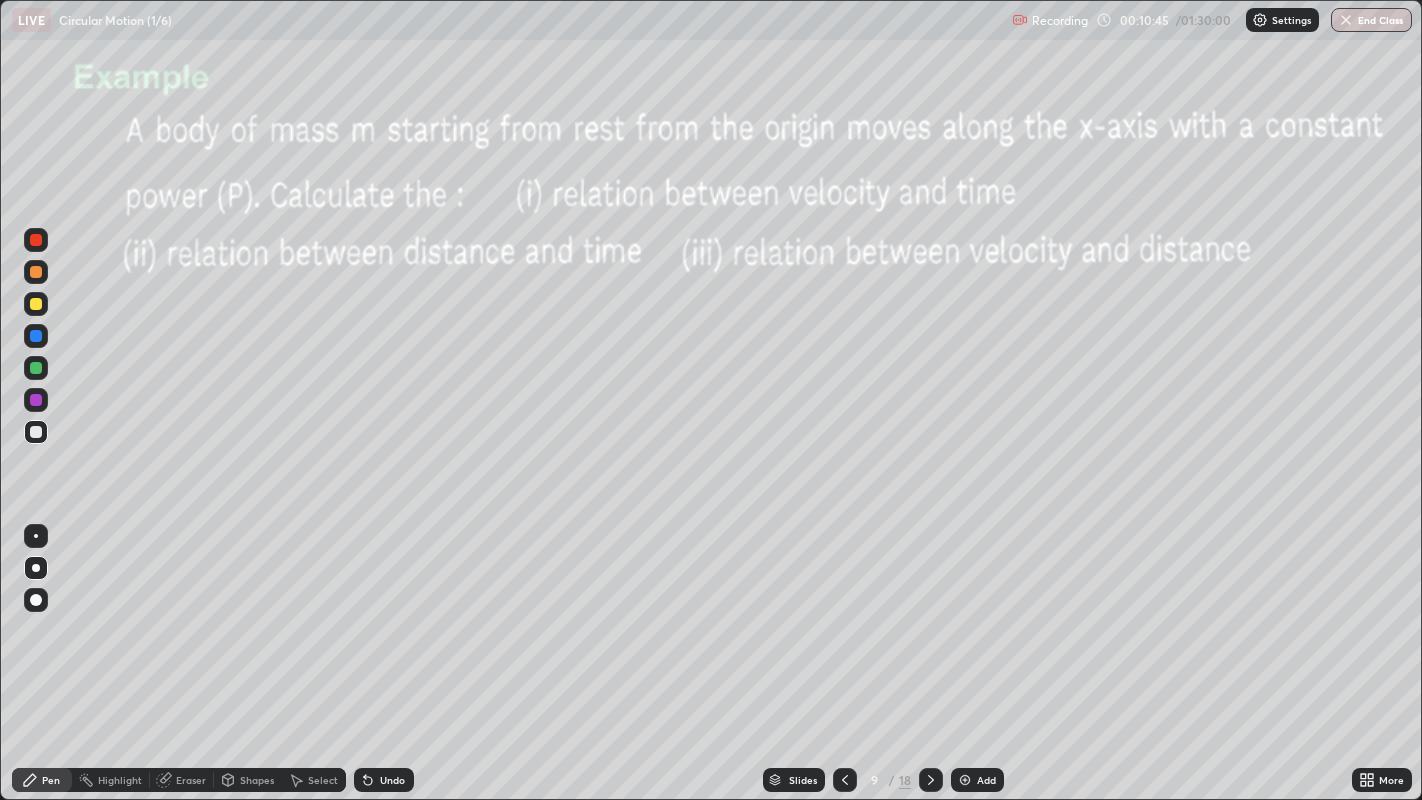 click on "Slides 9 / 18 Add" at bounding box center [883, 780] 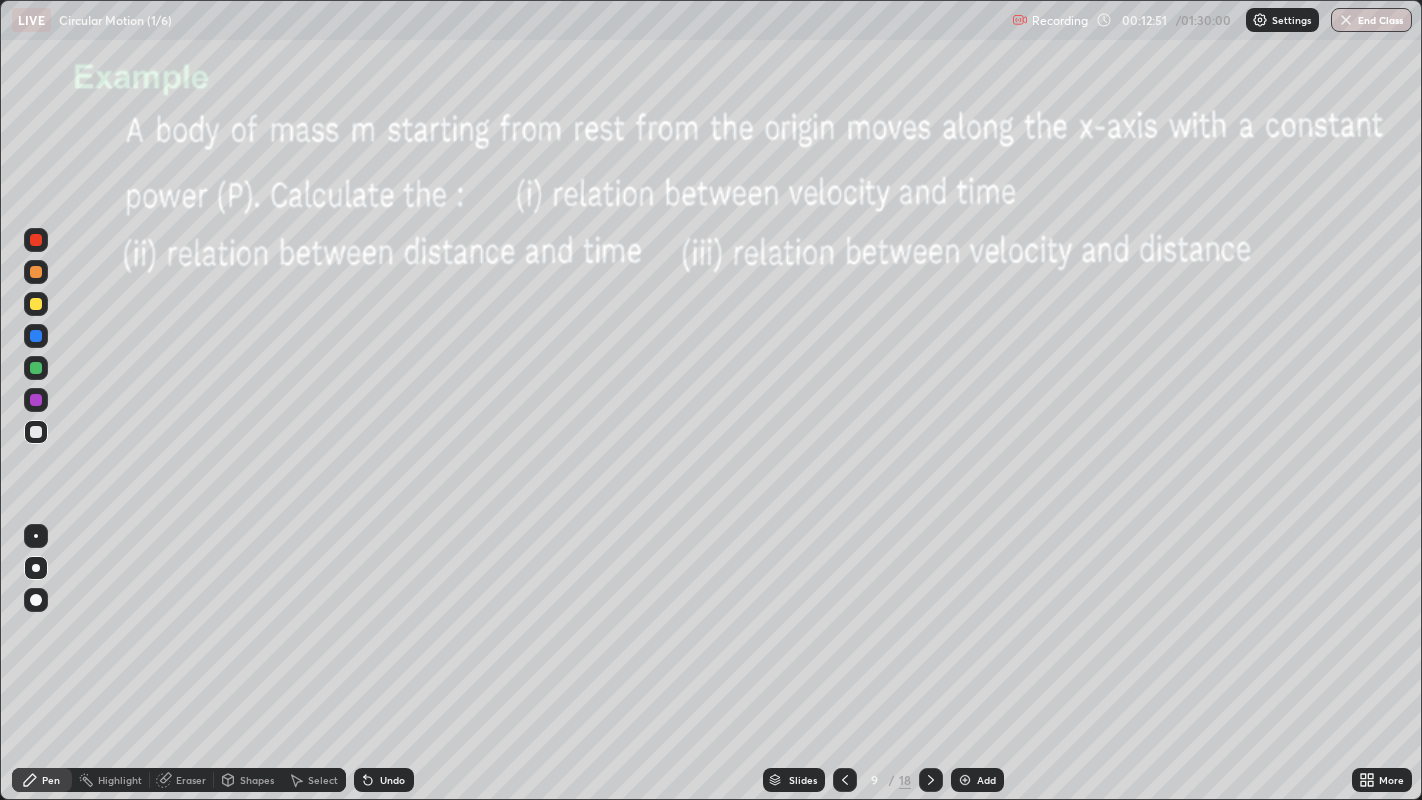 click on "Add" at bounding box center [986, 780] 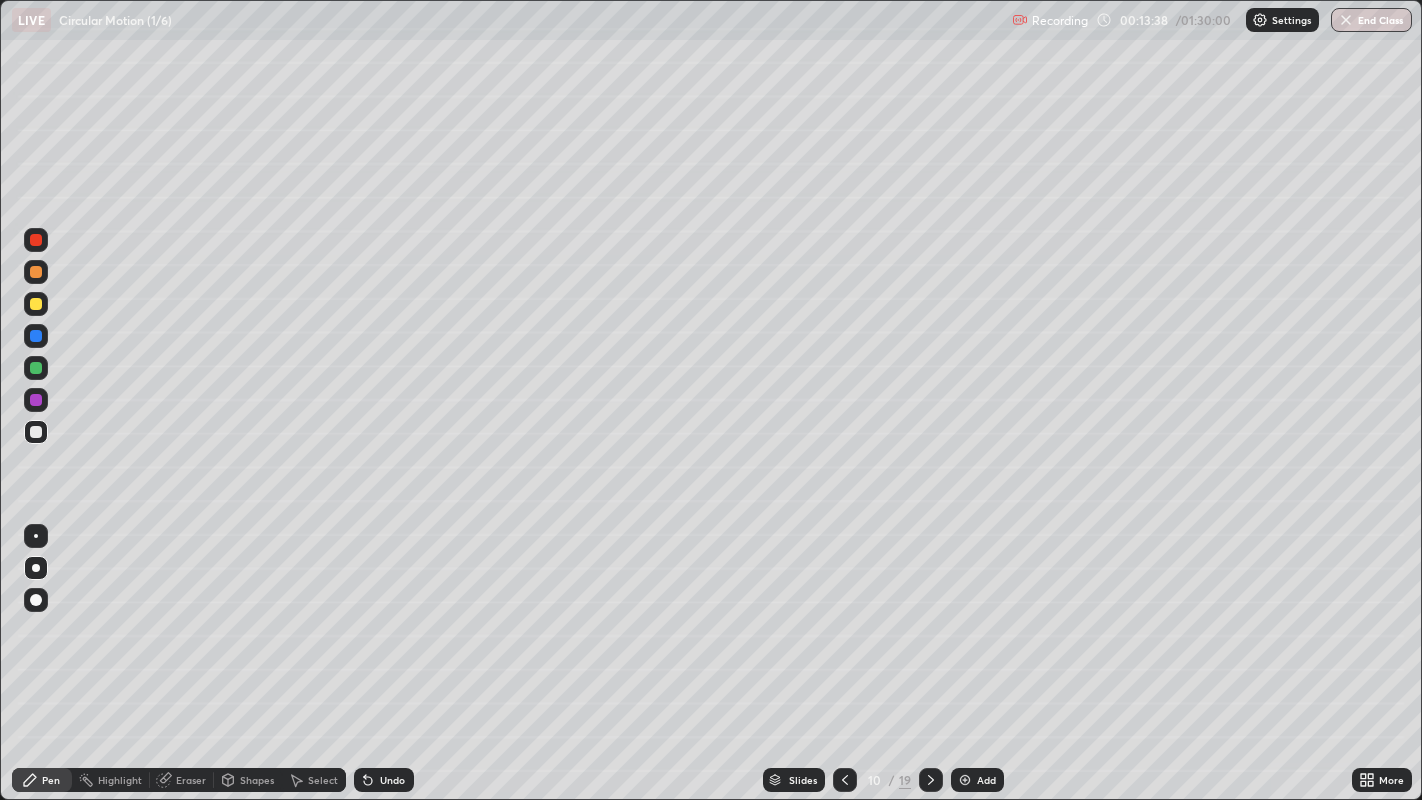 click at bounding box center [36, 304] 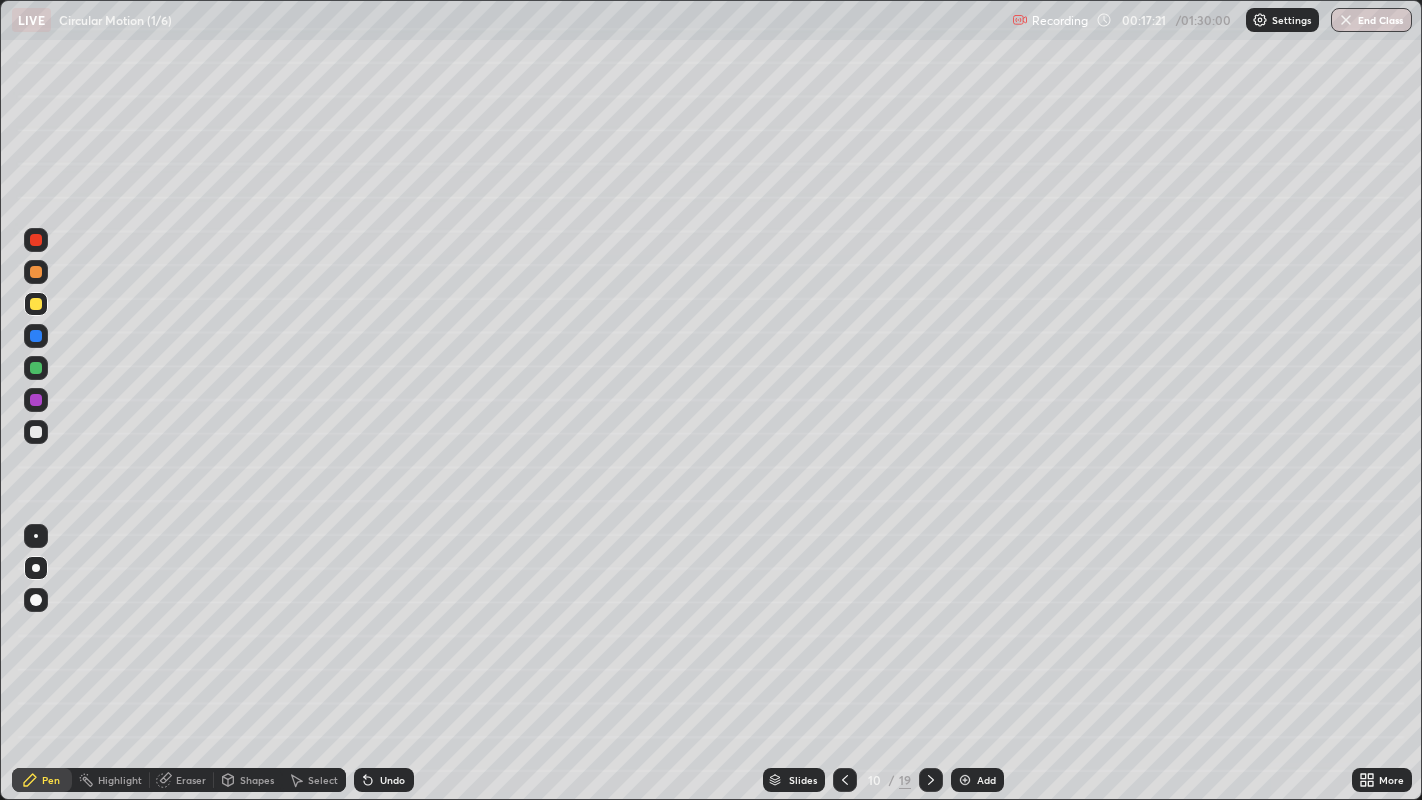 click 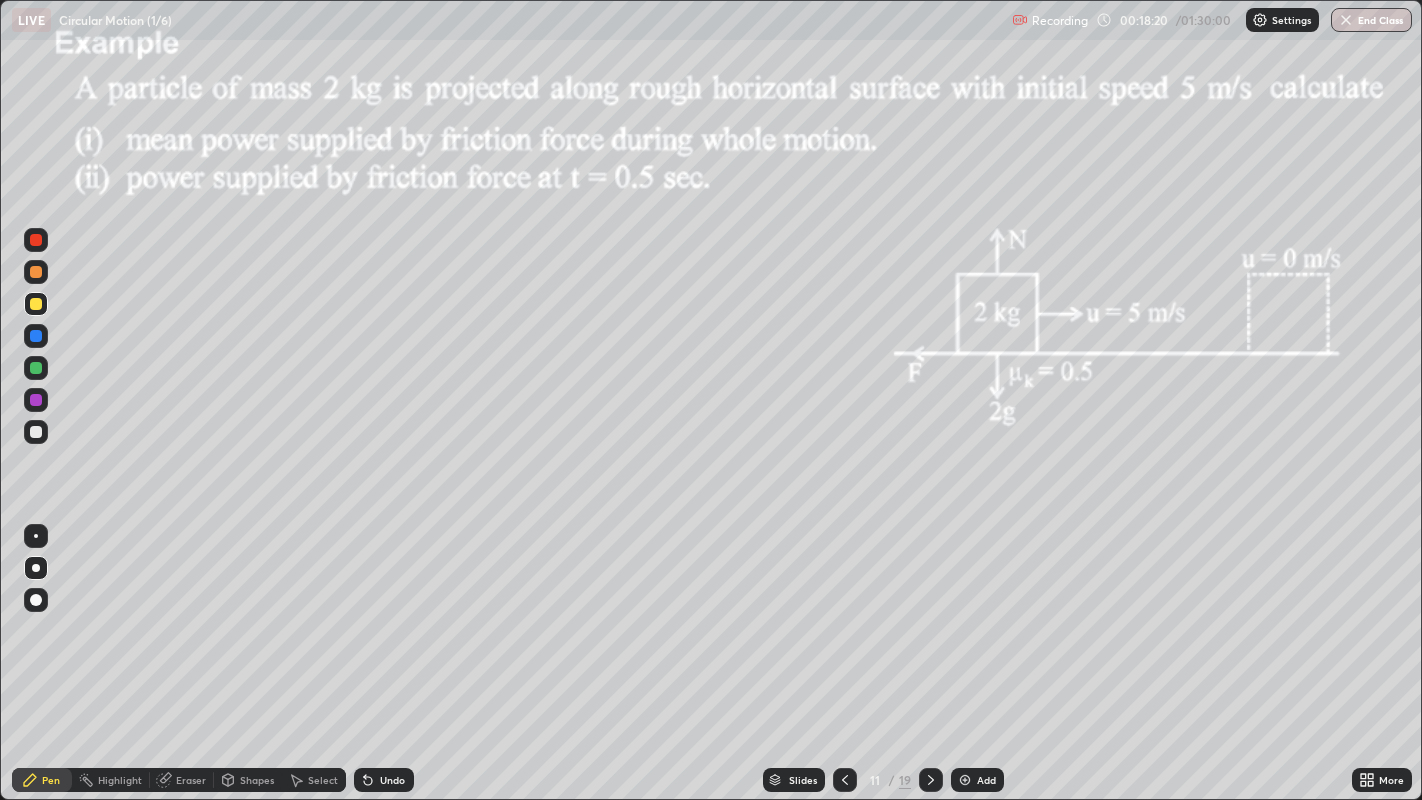 click on "Shapes" at bounding box center [257, 780] 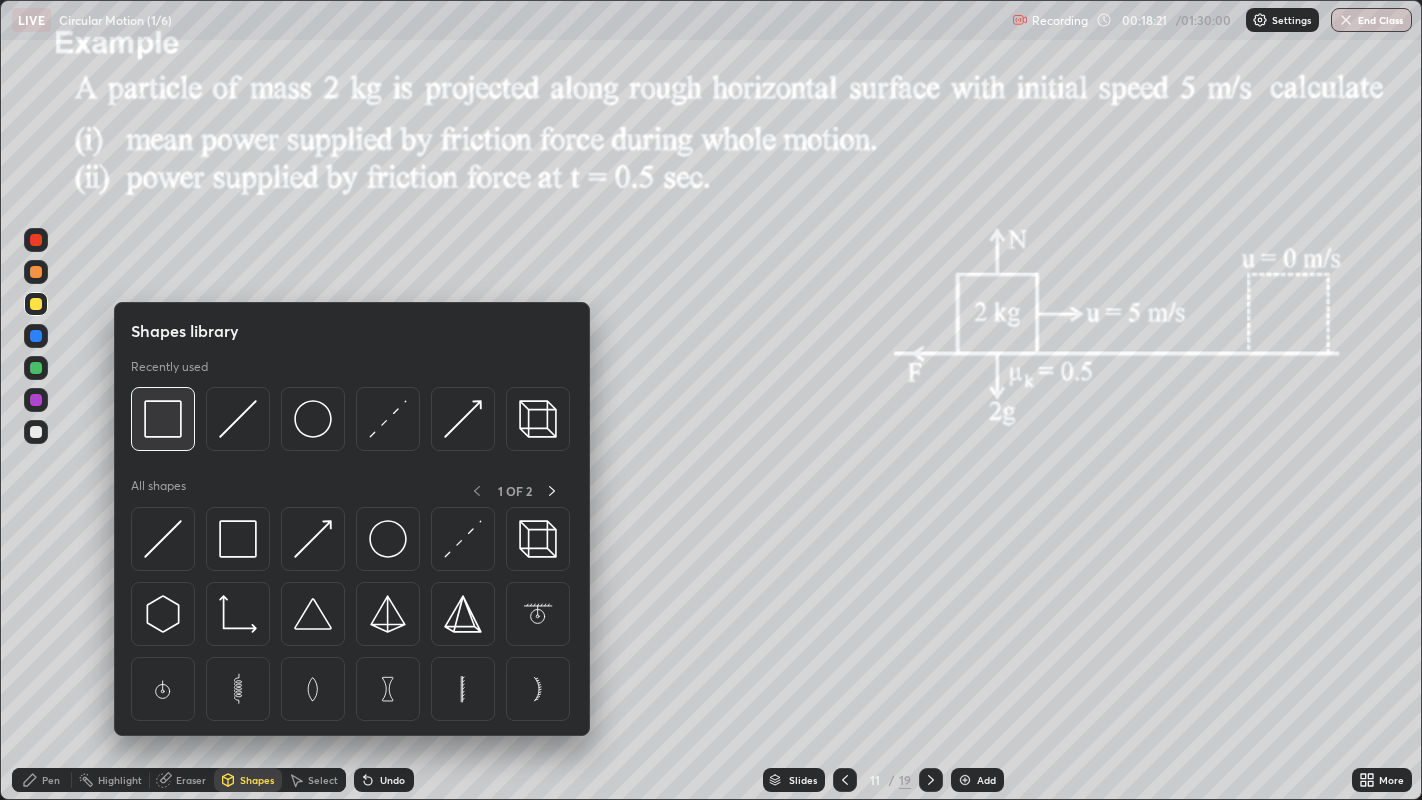 click at bounding box center (163, 419) 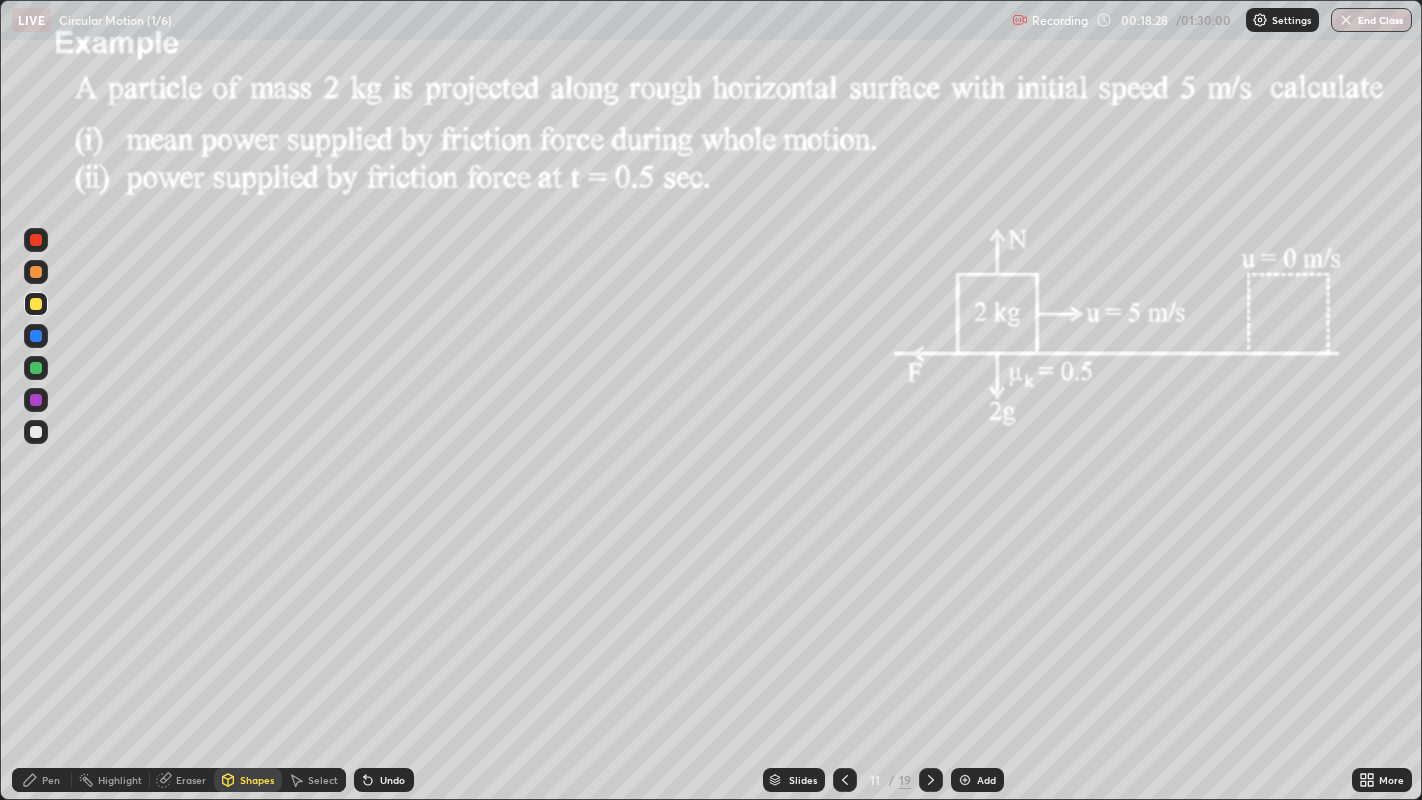 click on "Shapes" at bounding box center [257, 780] 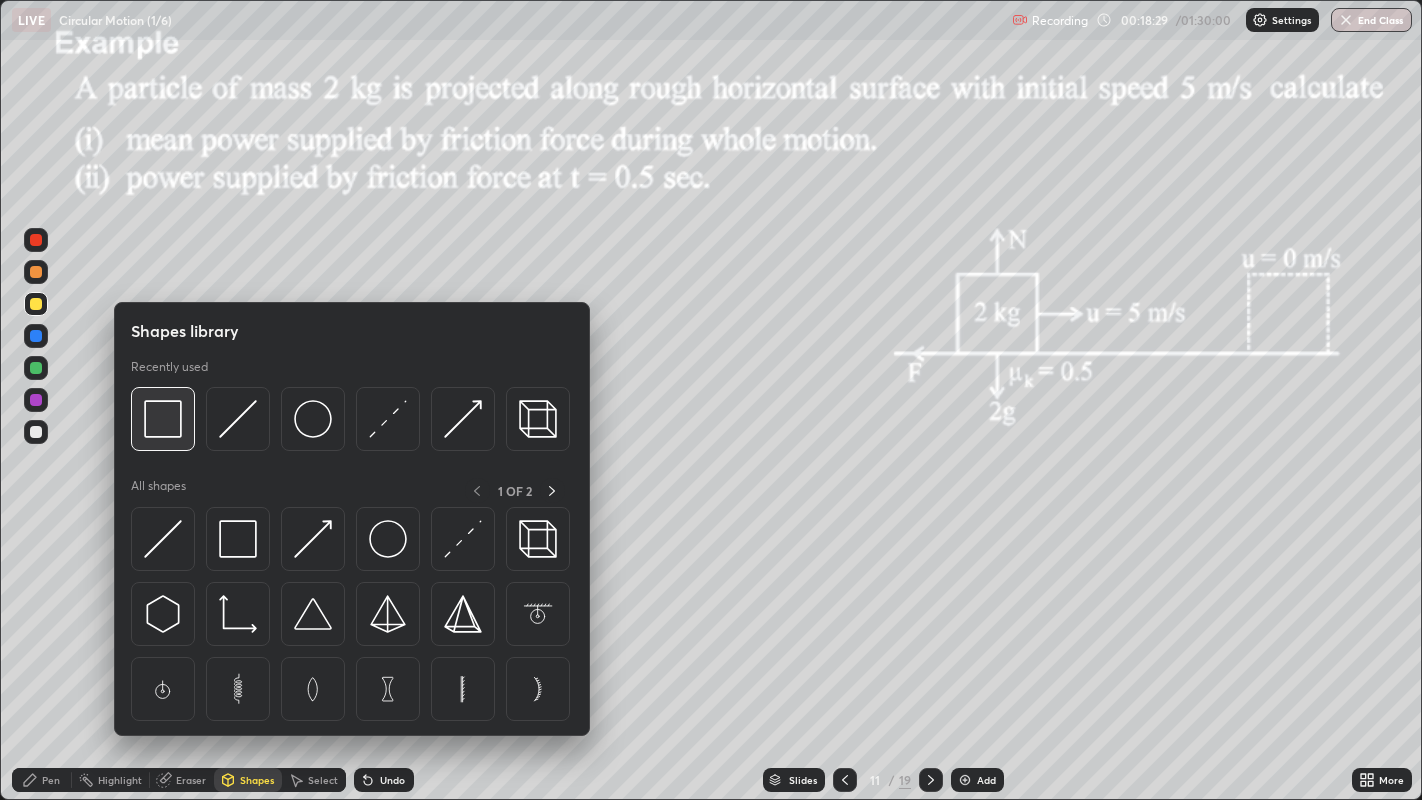 click at bounding box center [163, 419] 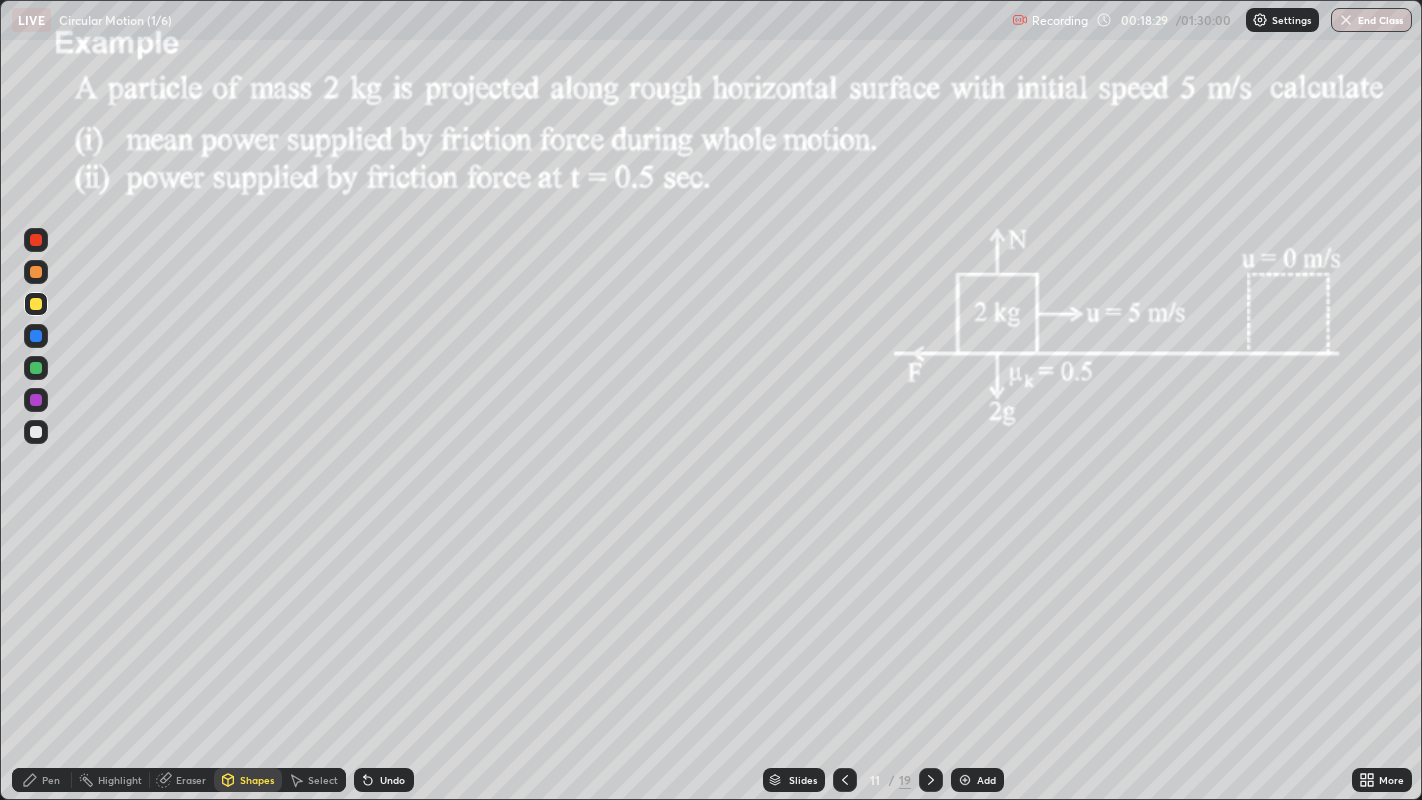 click at bounding box center [36, 432] 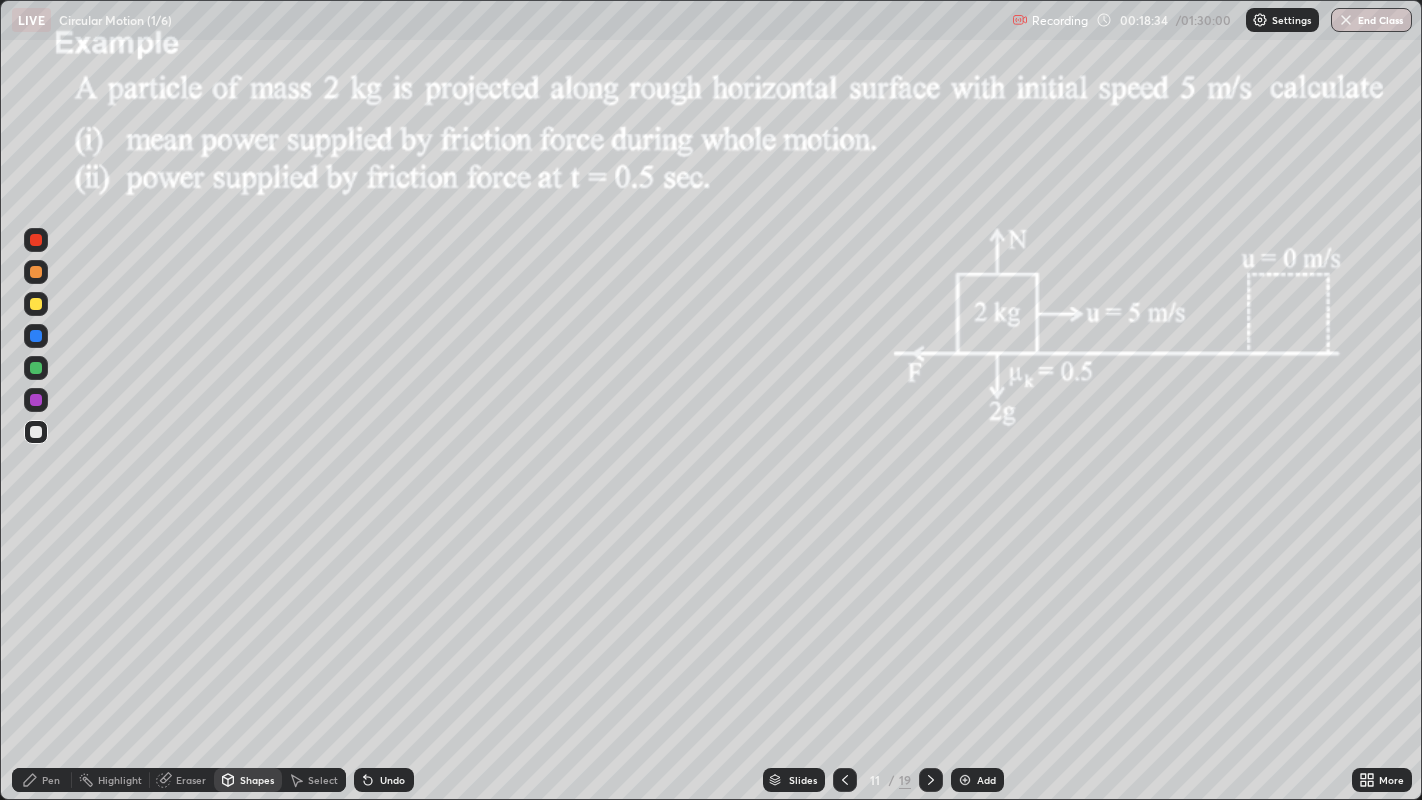 click on "Pen" at bounding box center (42, 780) 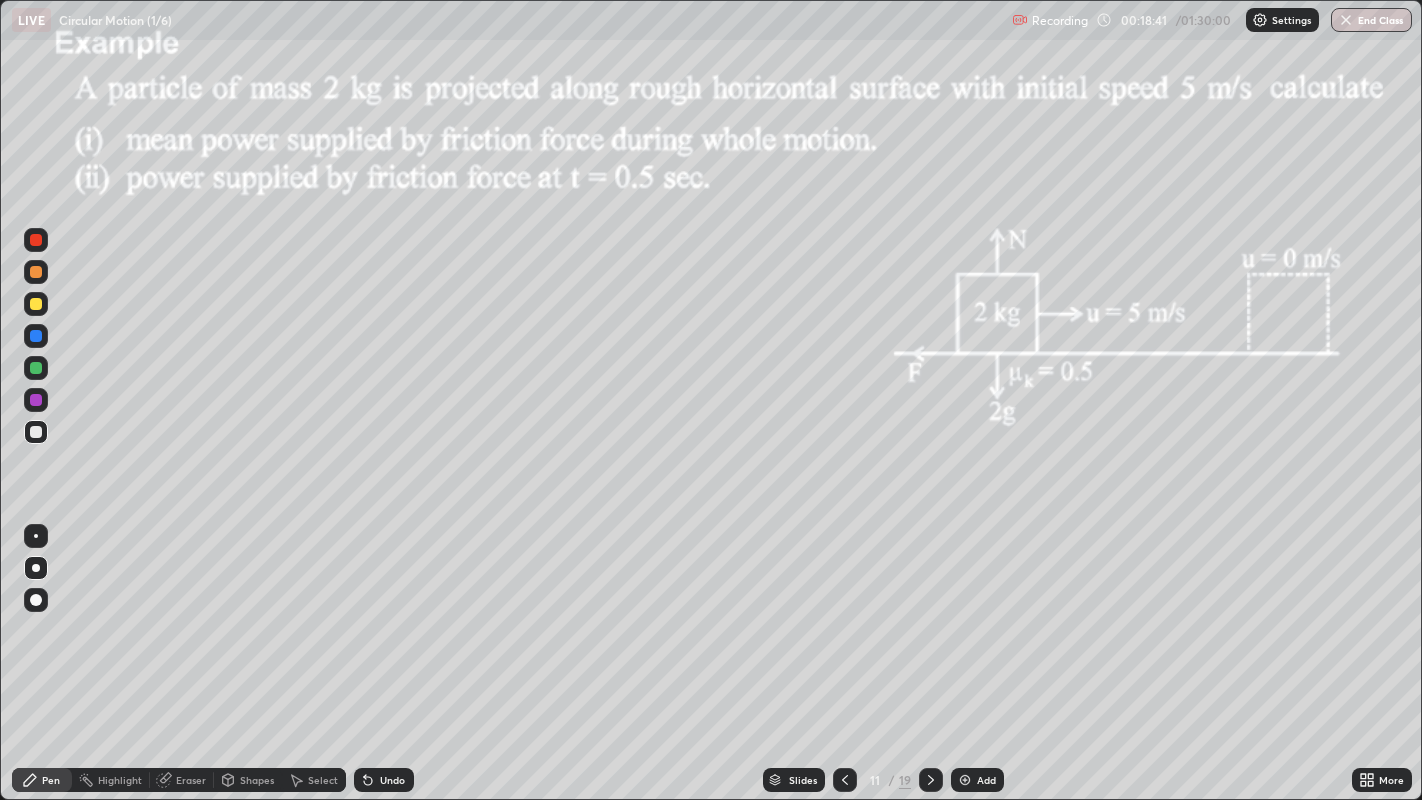 click 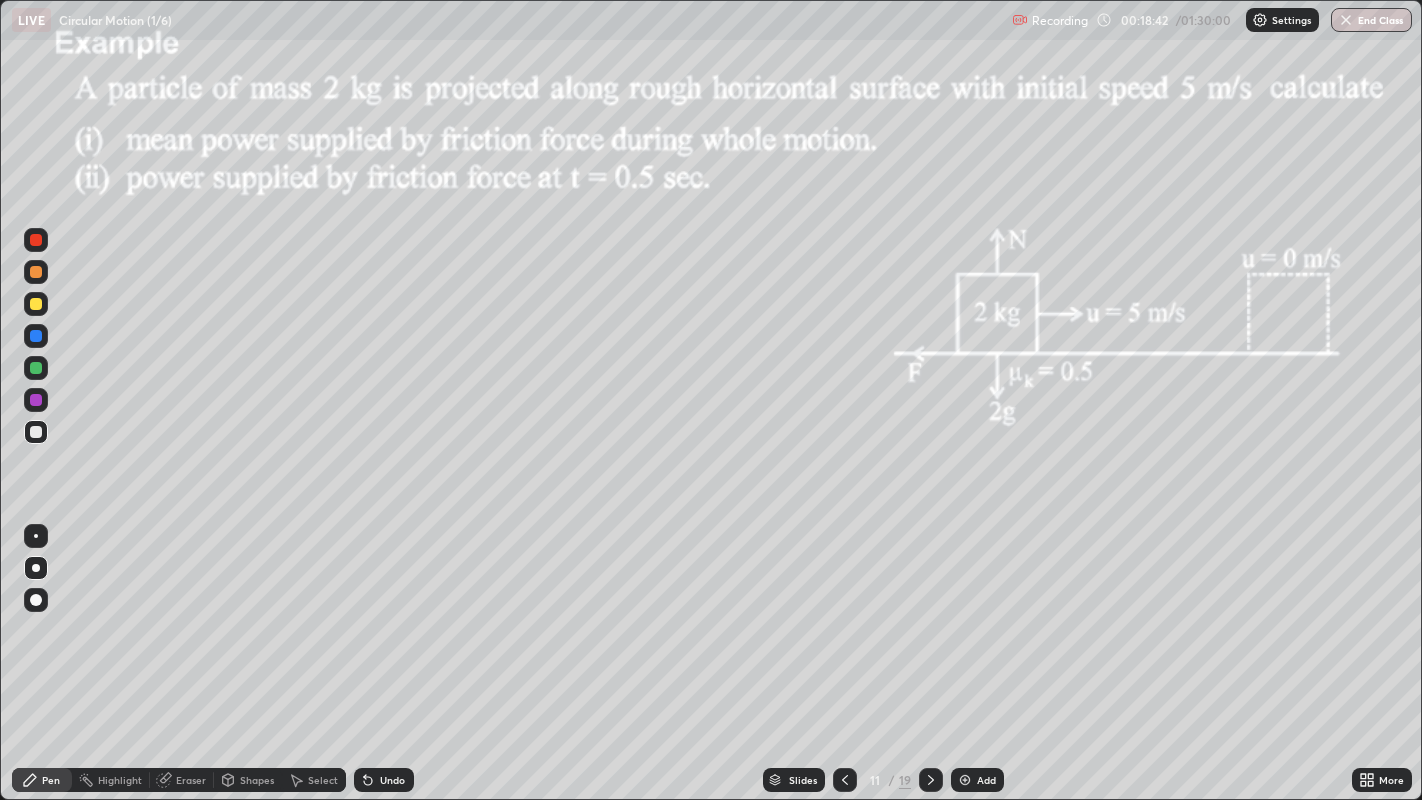 click on "Shapes" at bounding box center (248, 780) 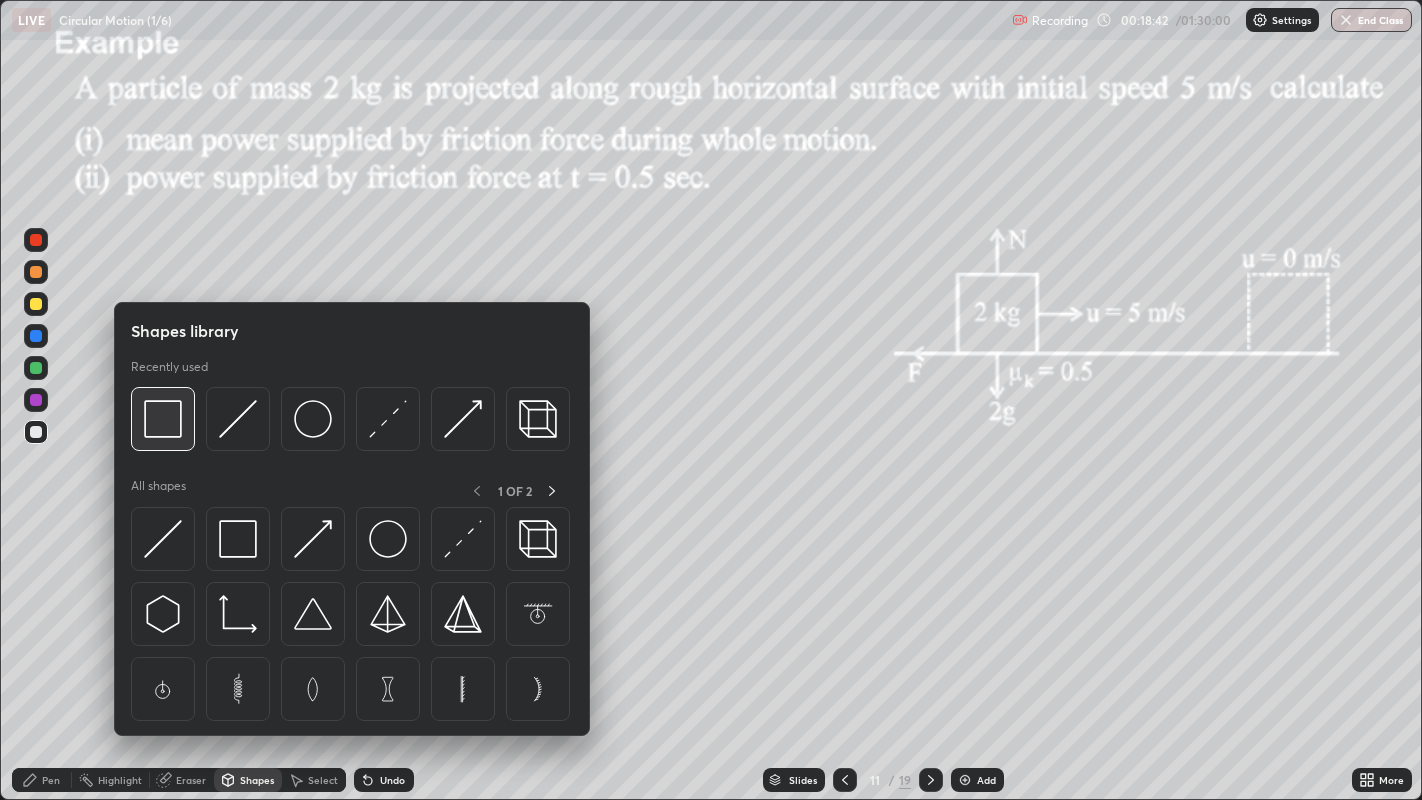 click at bounding box center [163, 419] 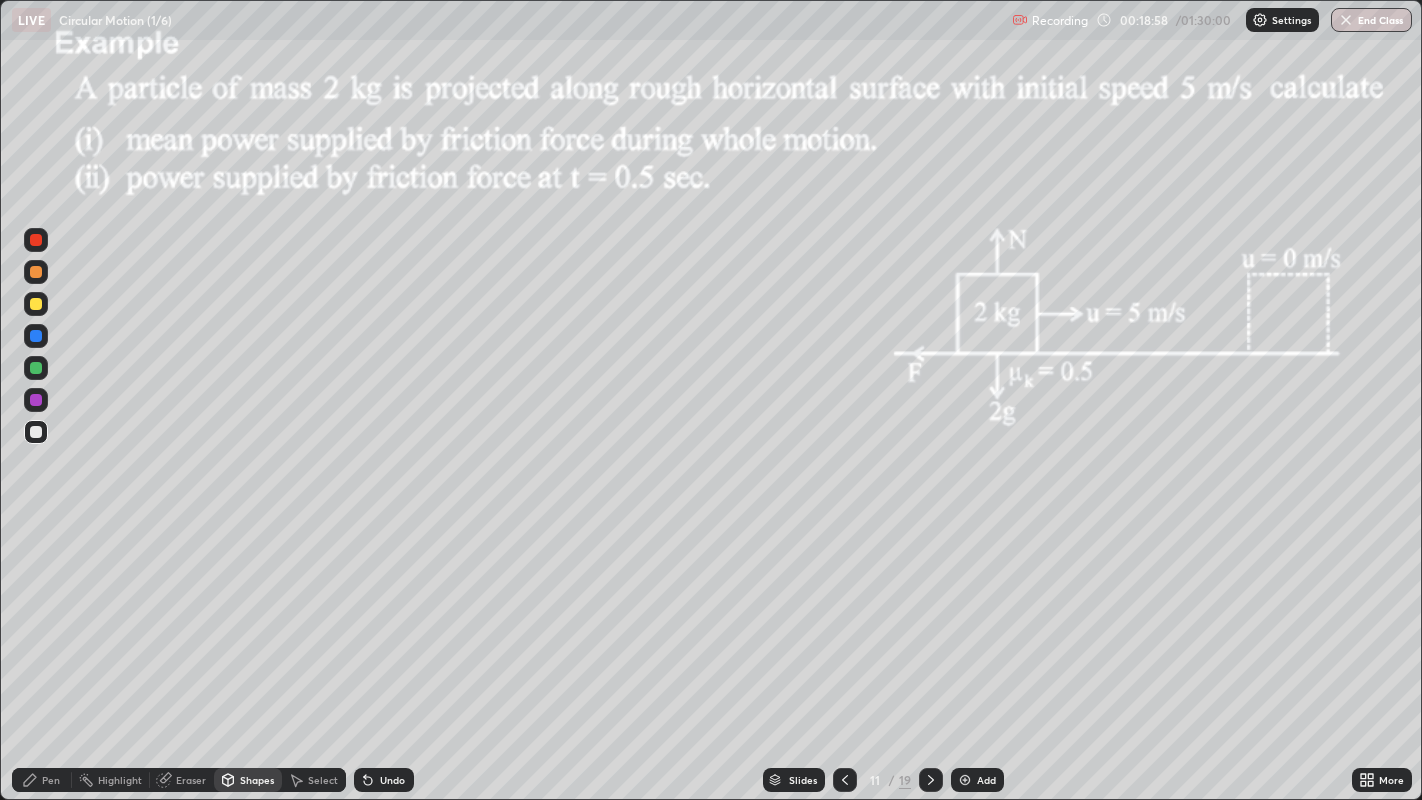 click on "Shapes" at bounding box center (257, 780) 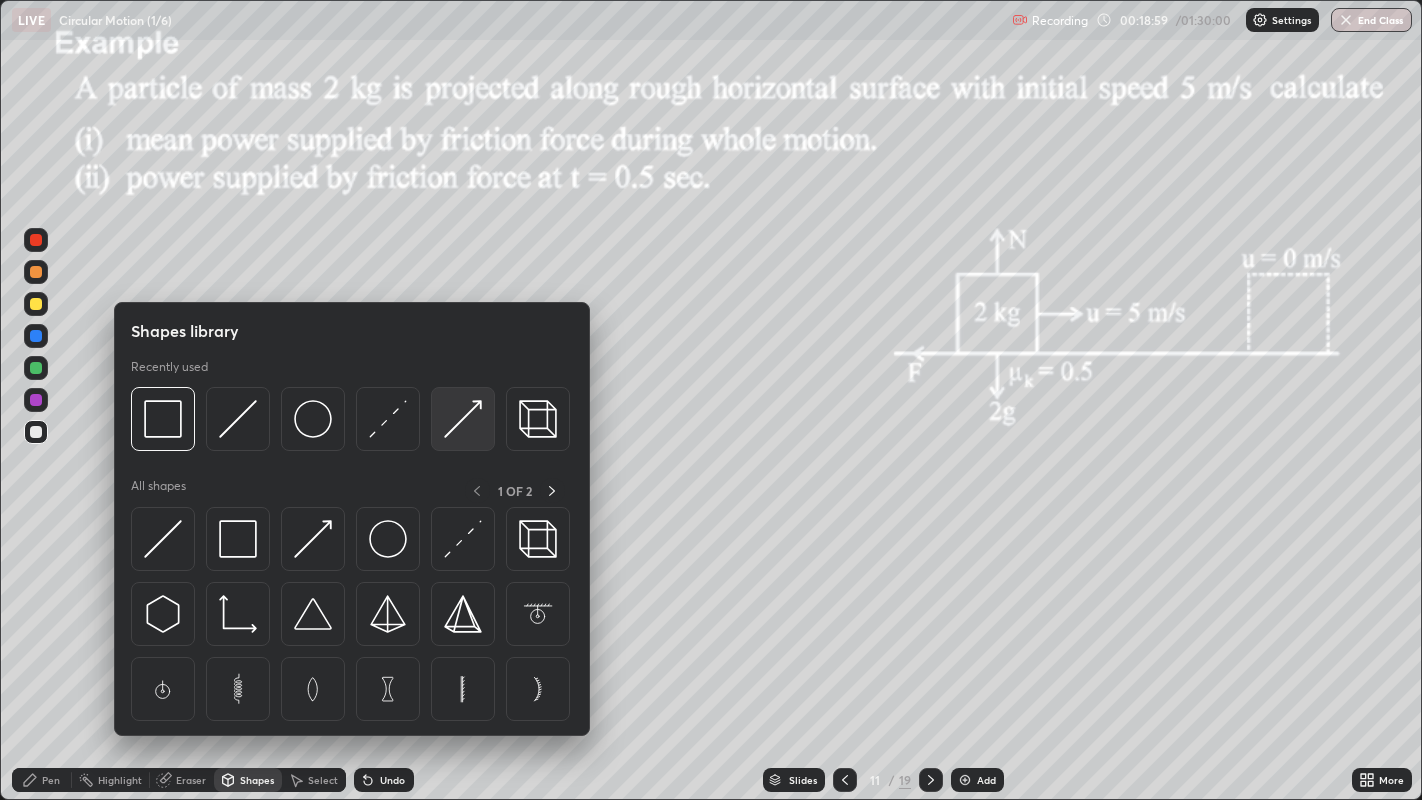 click at bounding box center [463, 419] 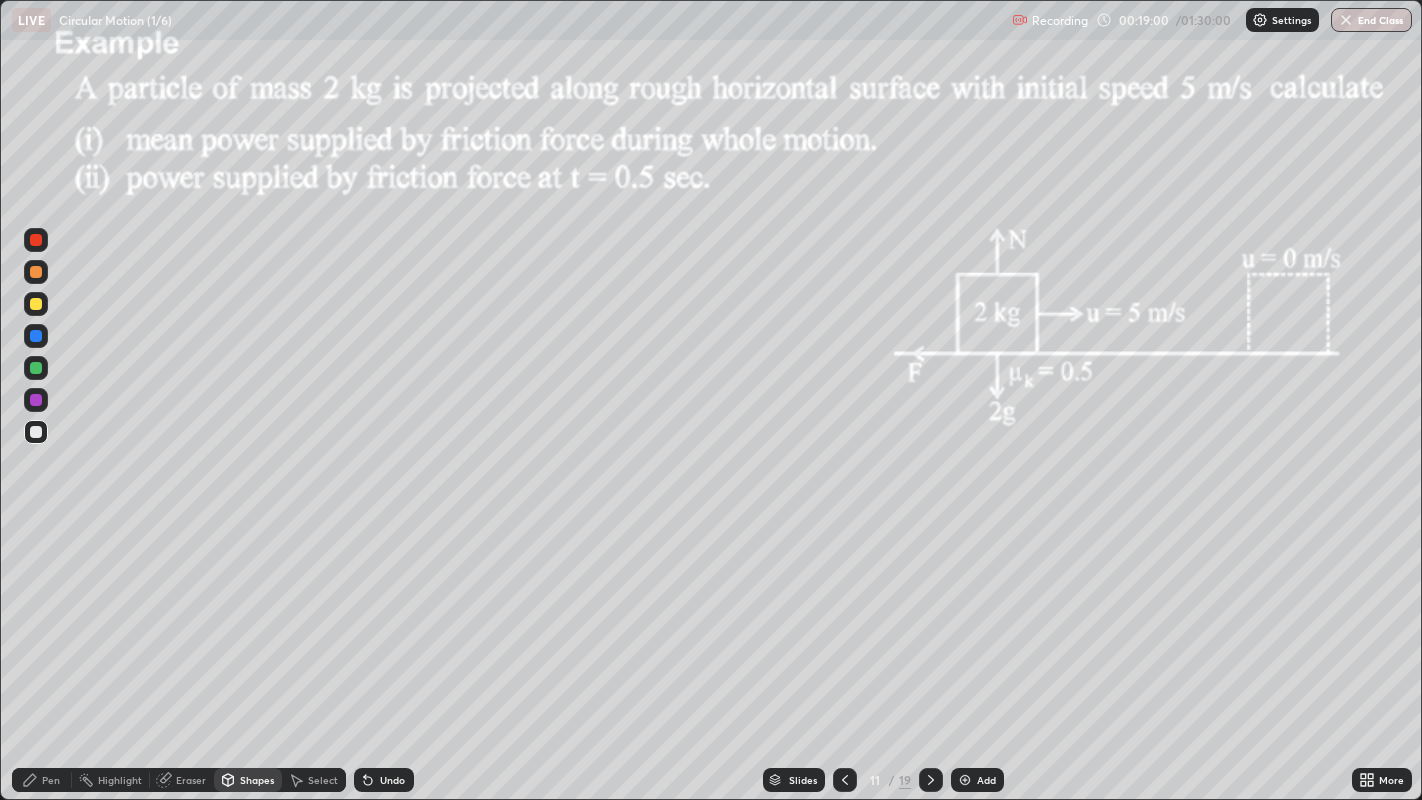 click at bounding box center (36, 368) 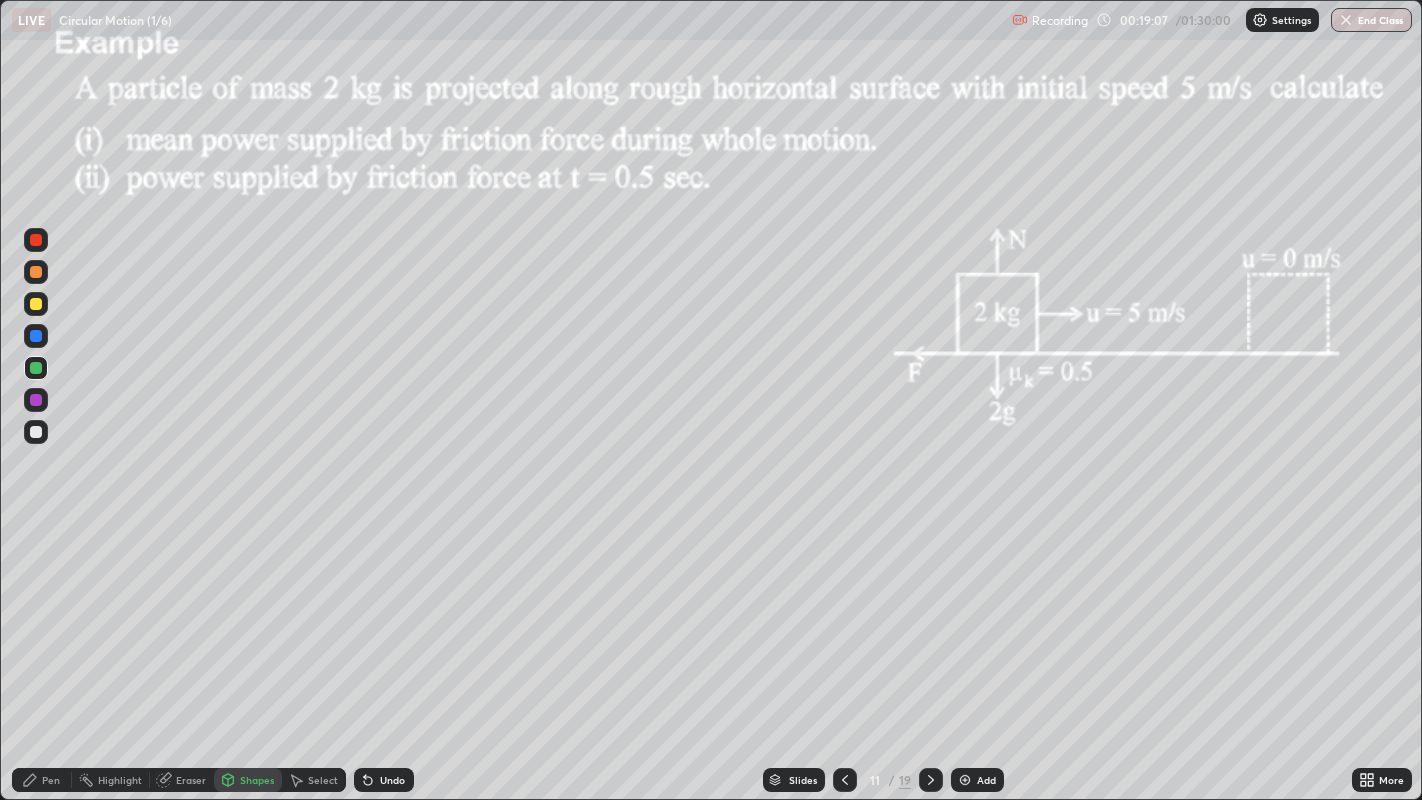 click at bounding box center [36, 400] 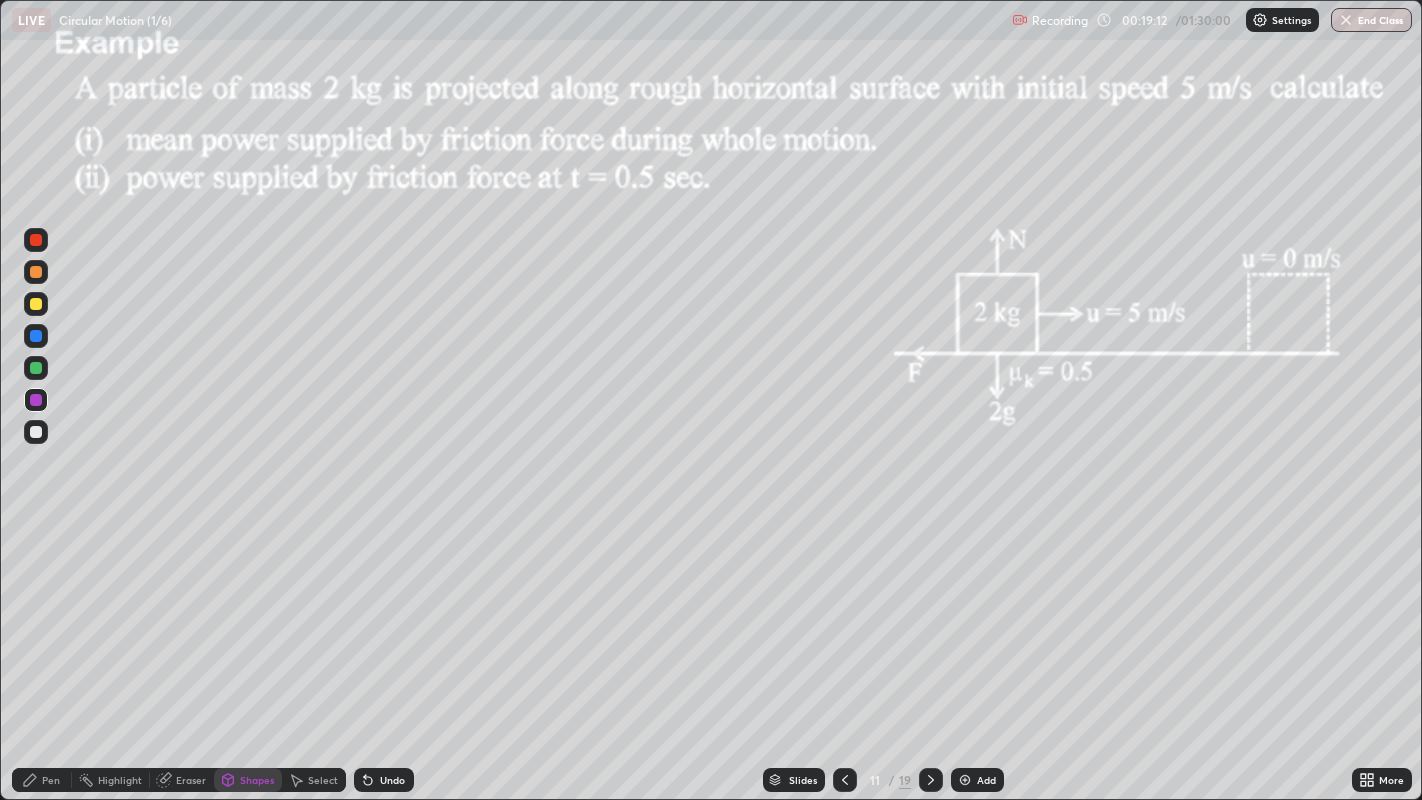 click at bounding box center (36, 272) 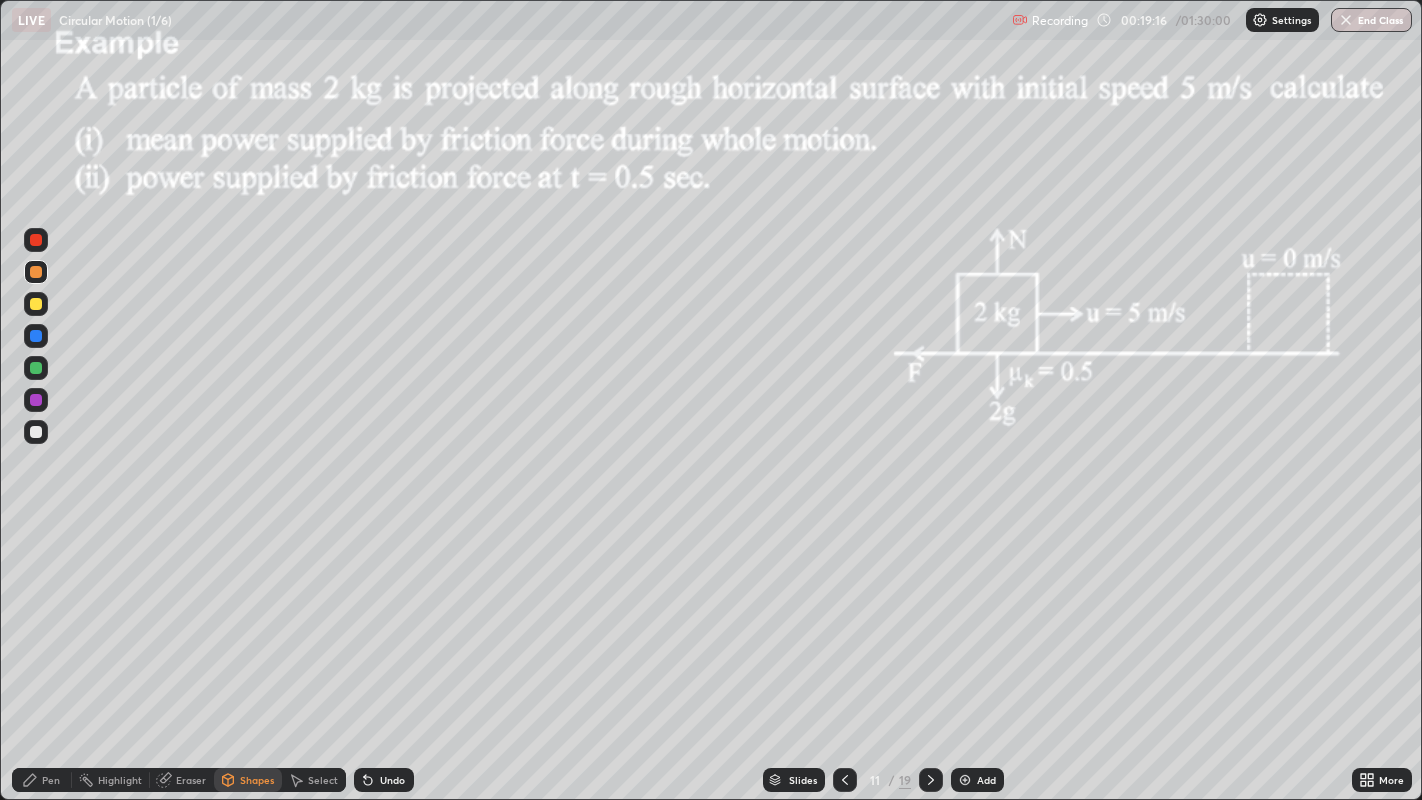 click on "Pen" at bounding box center (51, 780) 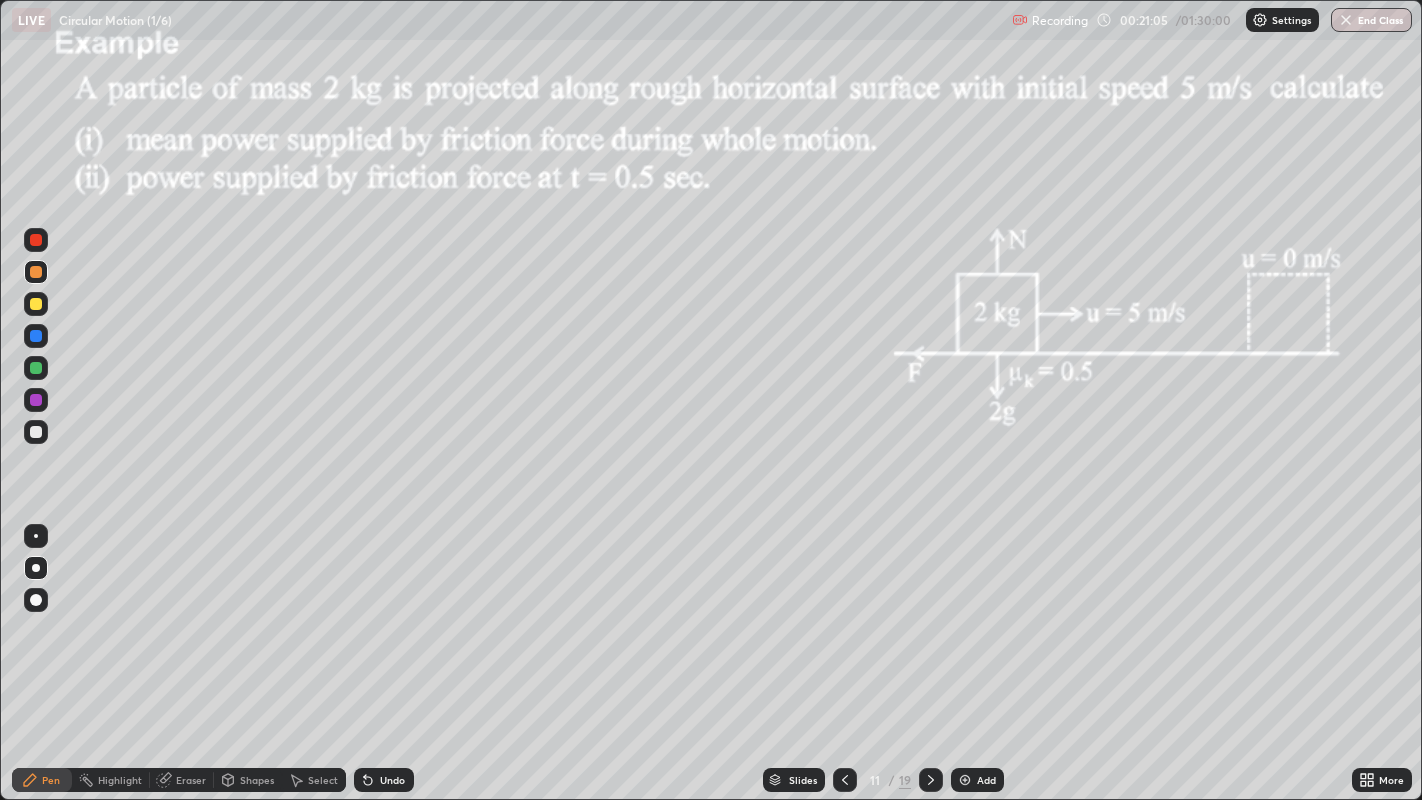 click at bounding box center [36, 432] 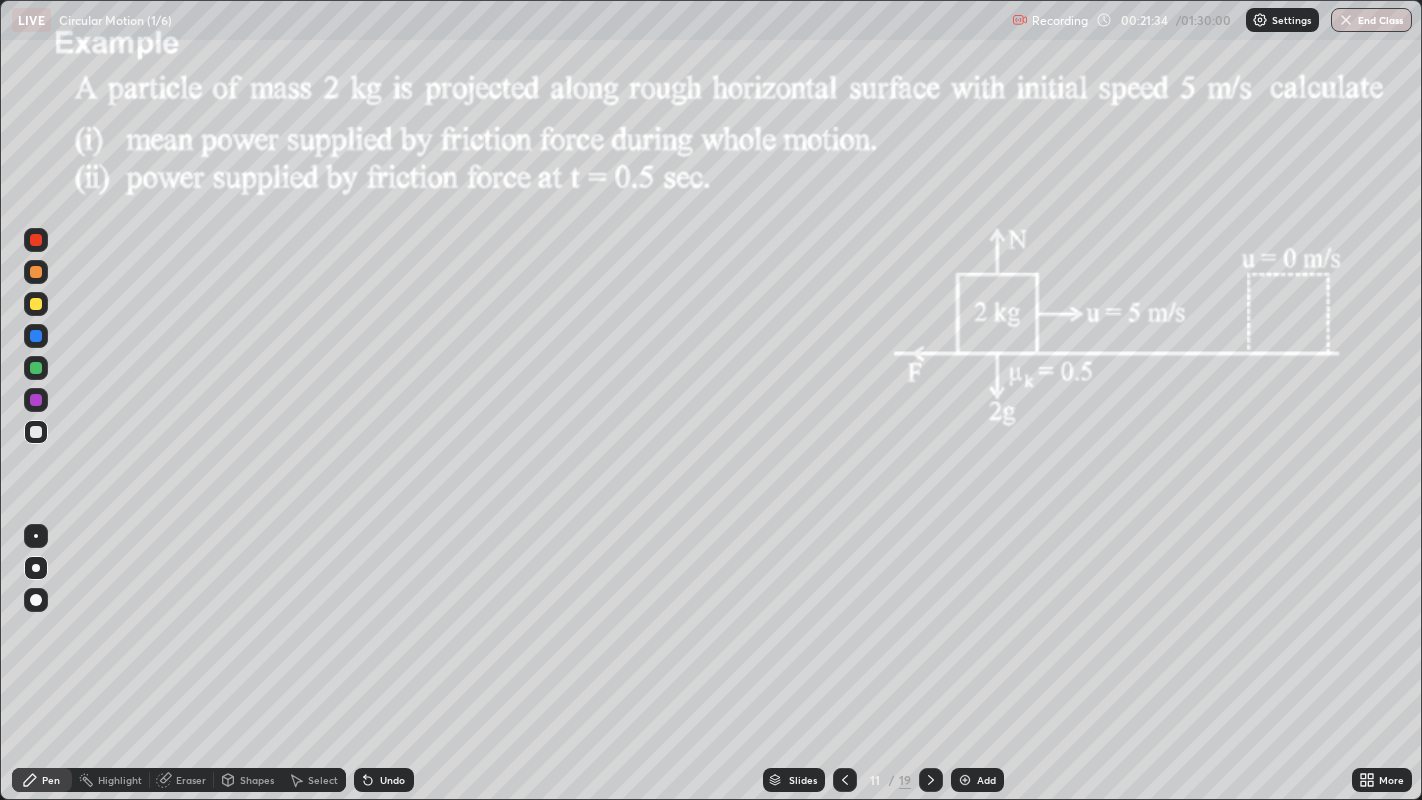 click on "Shapes" at bounding box center (257, 780) 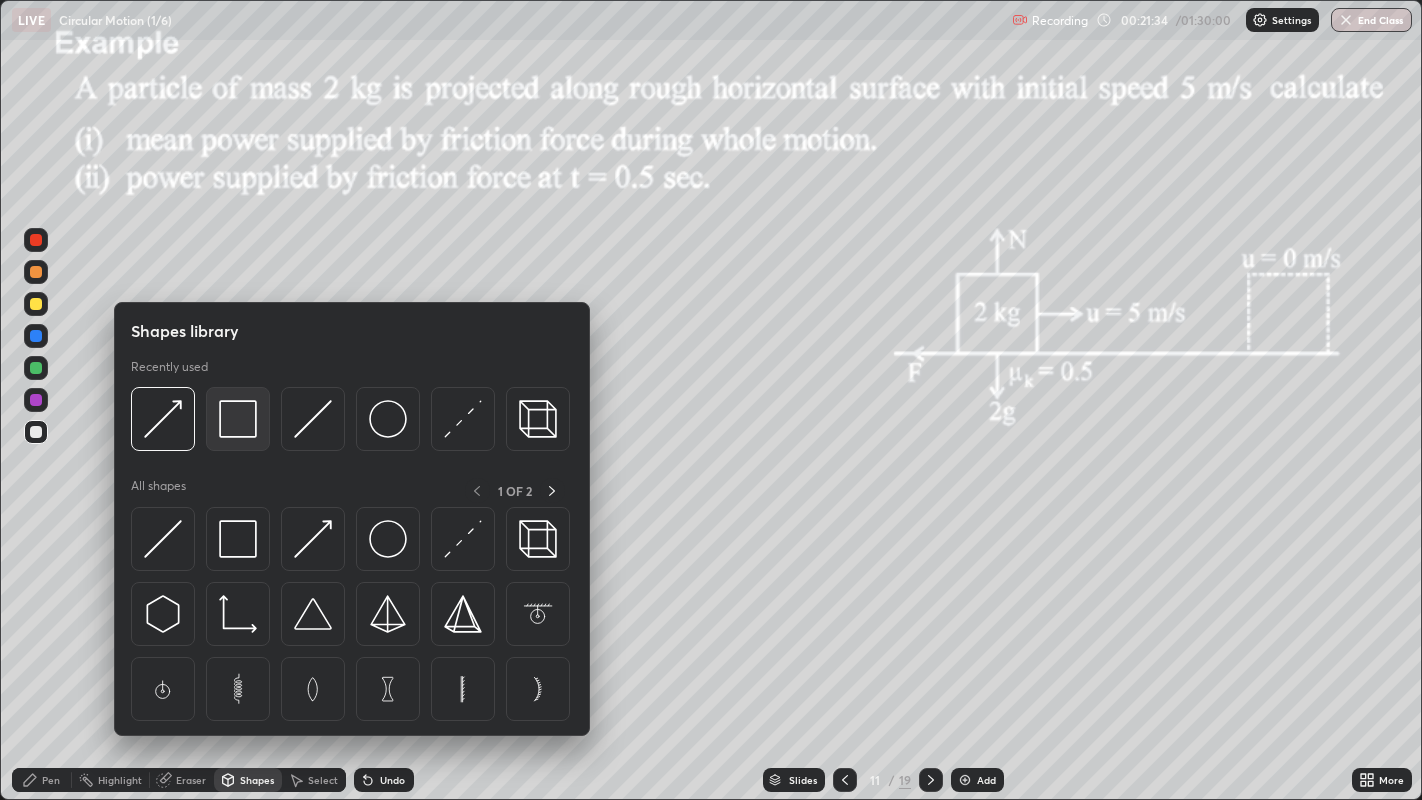 click at bounding box center [238, 419] 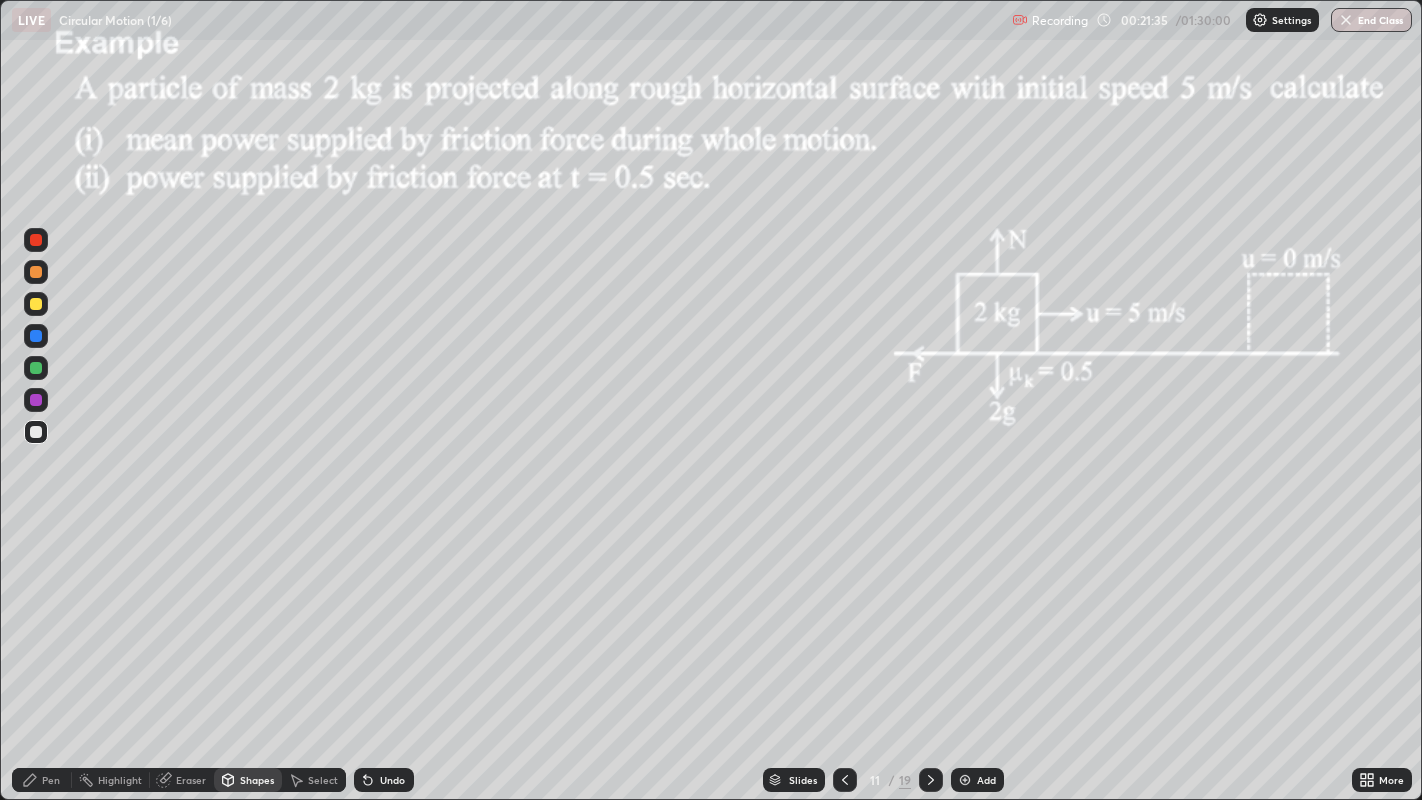 click at bounding box center (36, 272) 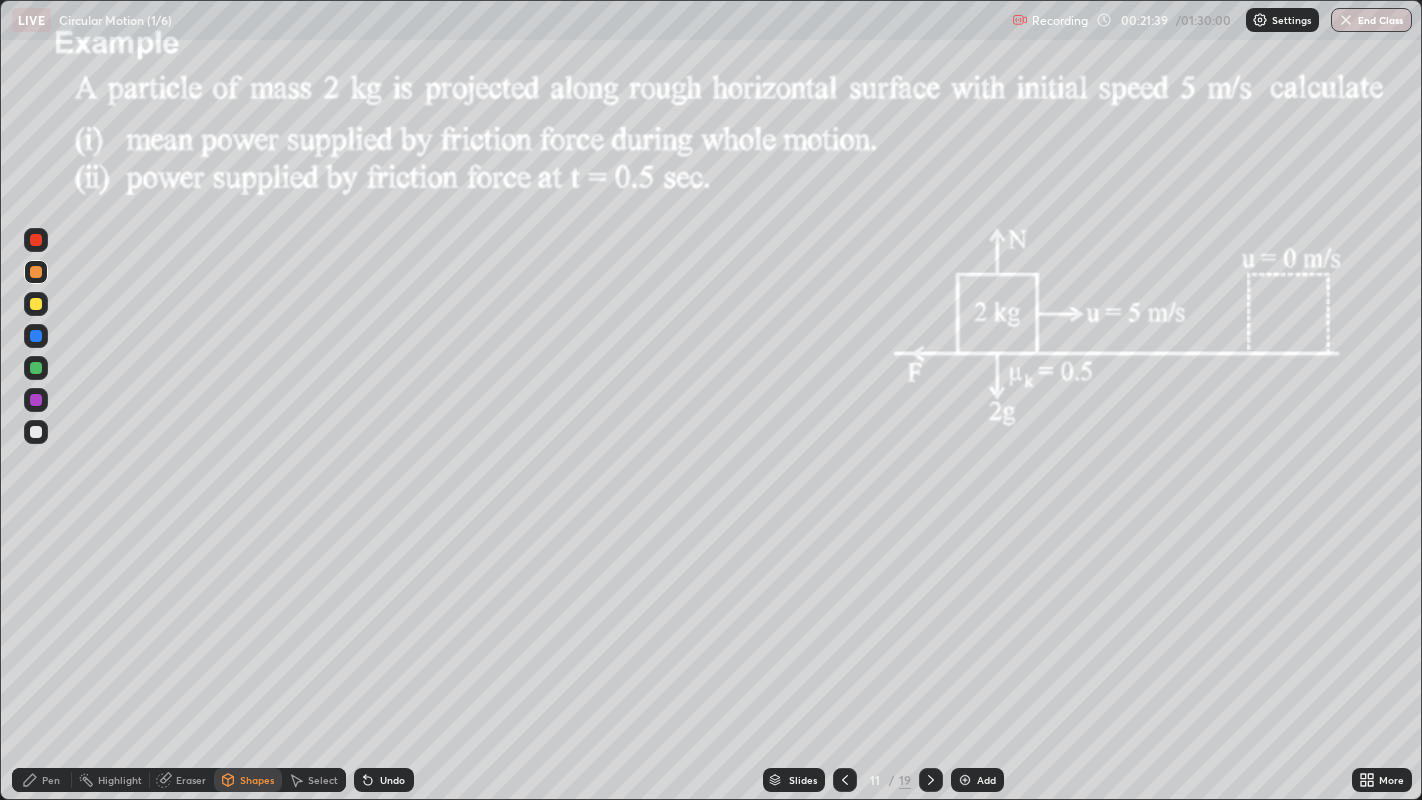 click on "Pen" at bounding box center [51, 780] 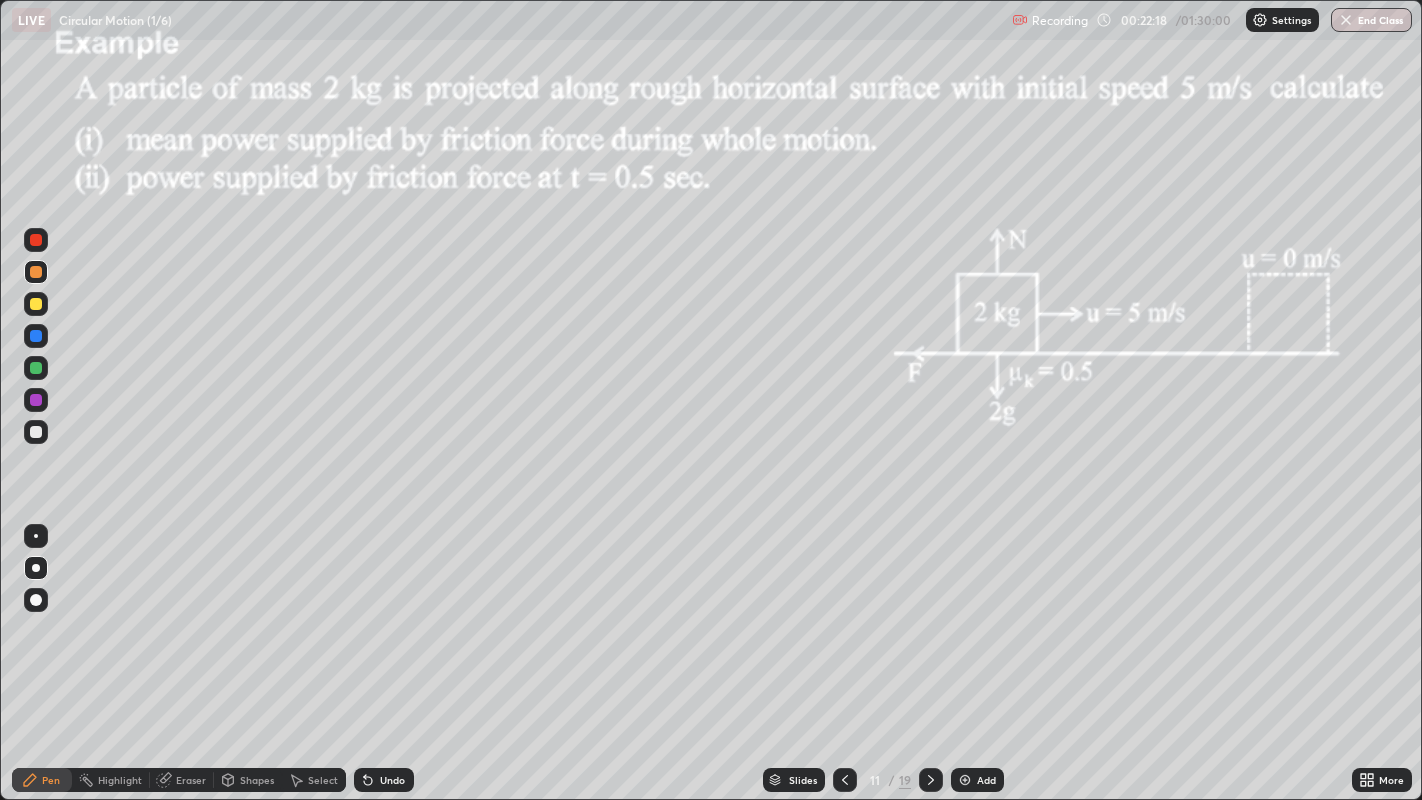 click at bounding box center [36, 432] 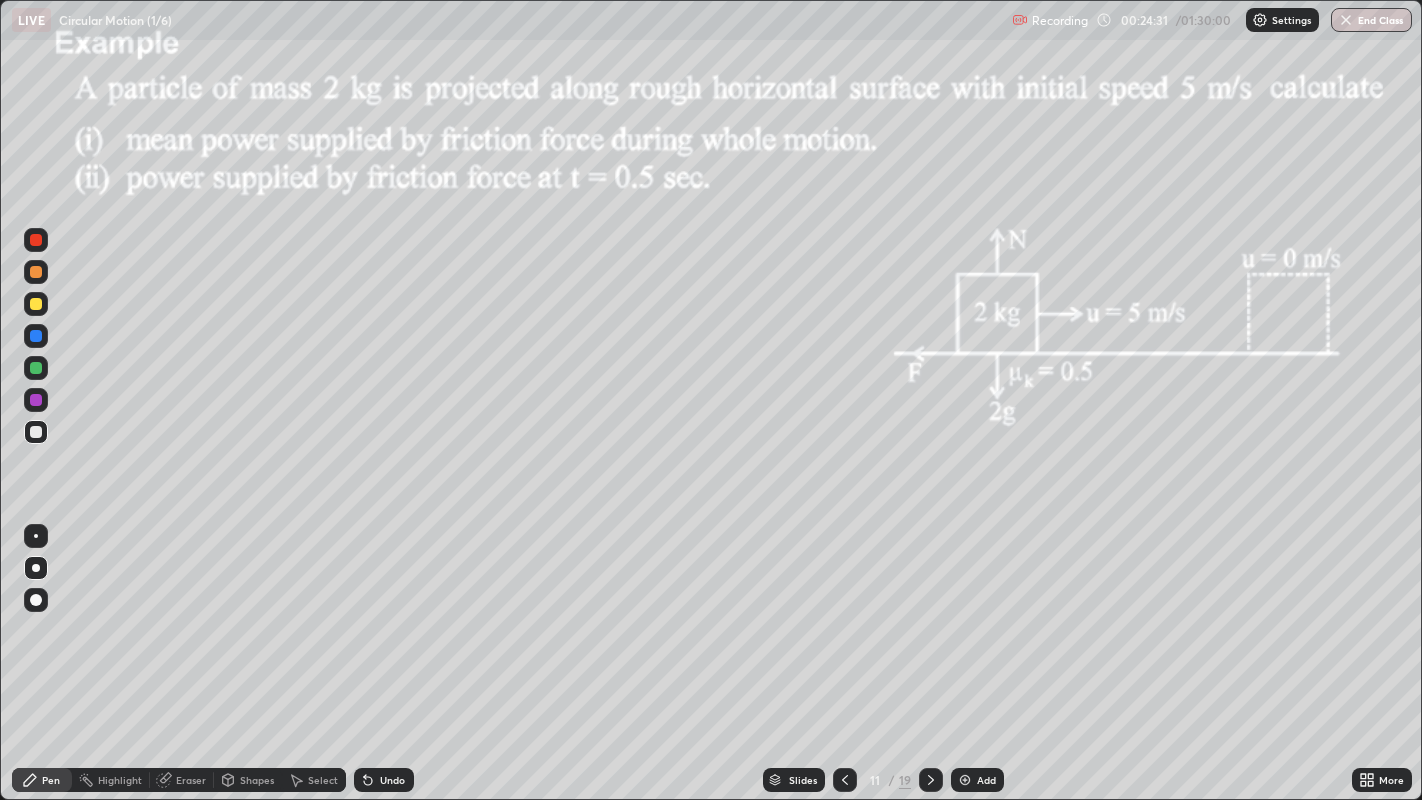 click at bounding box center (36, 368) 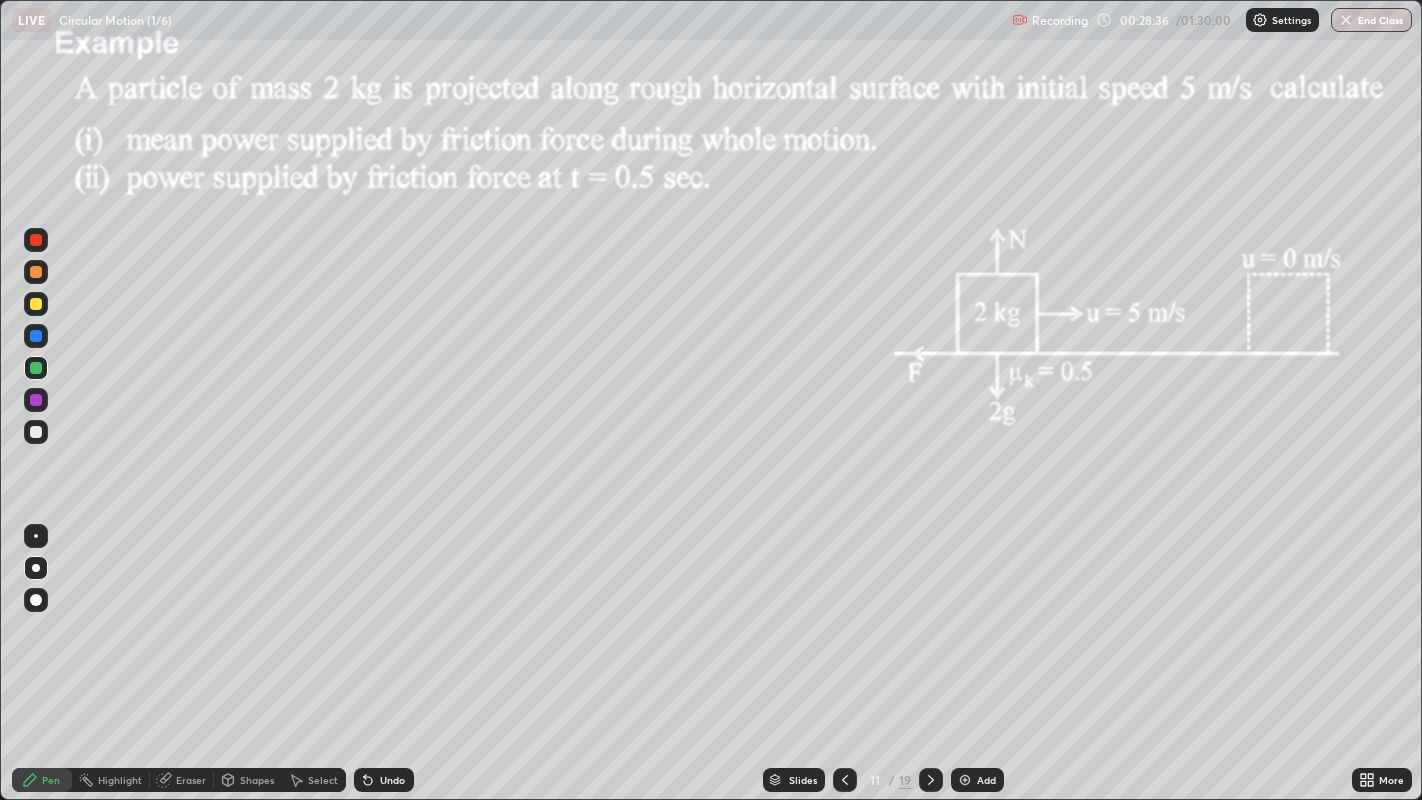 click 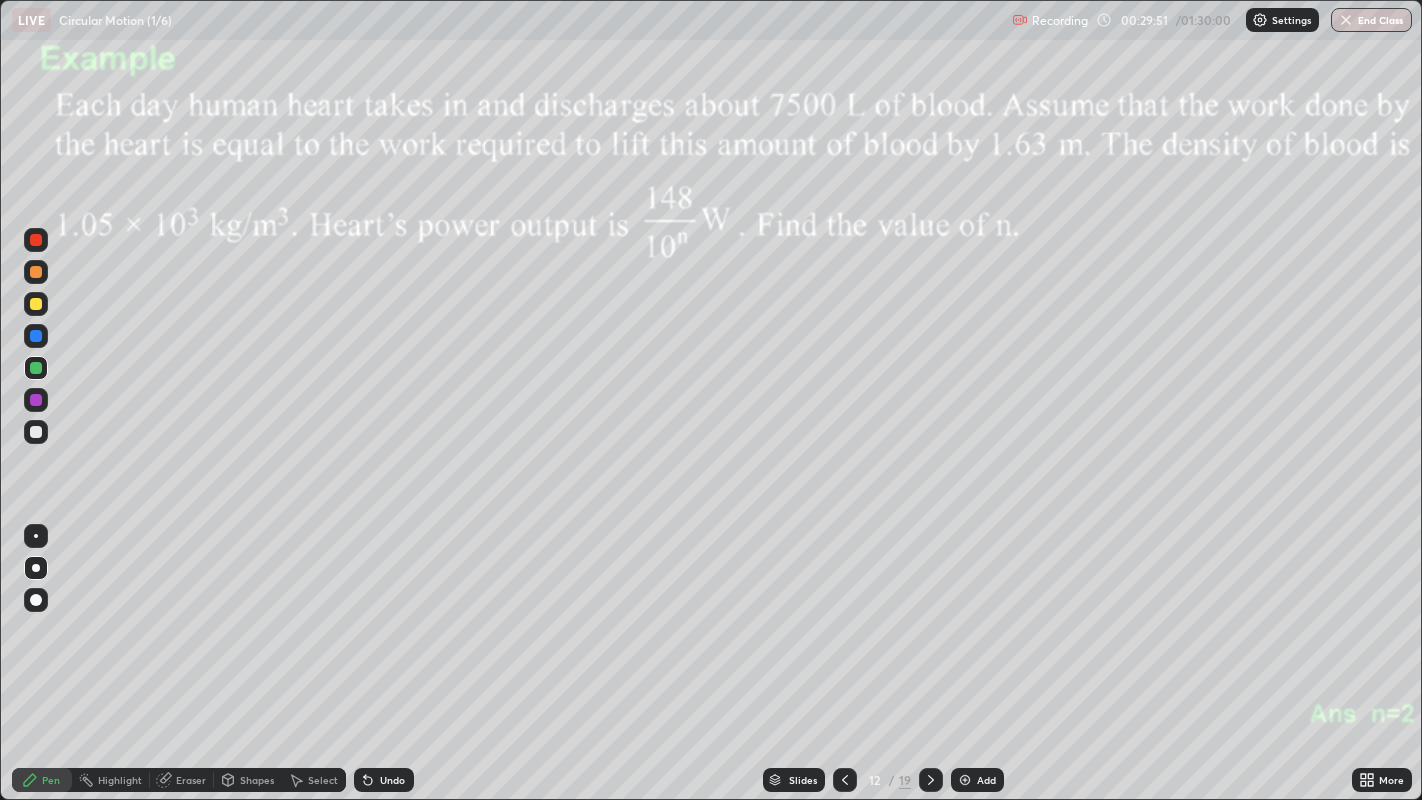 click at bounding box center [36, 304] 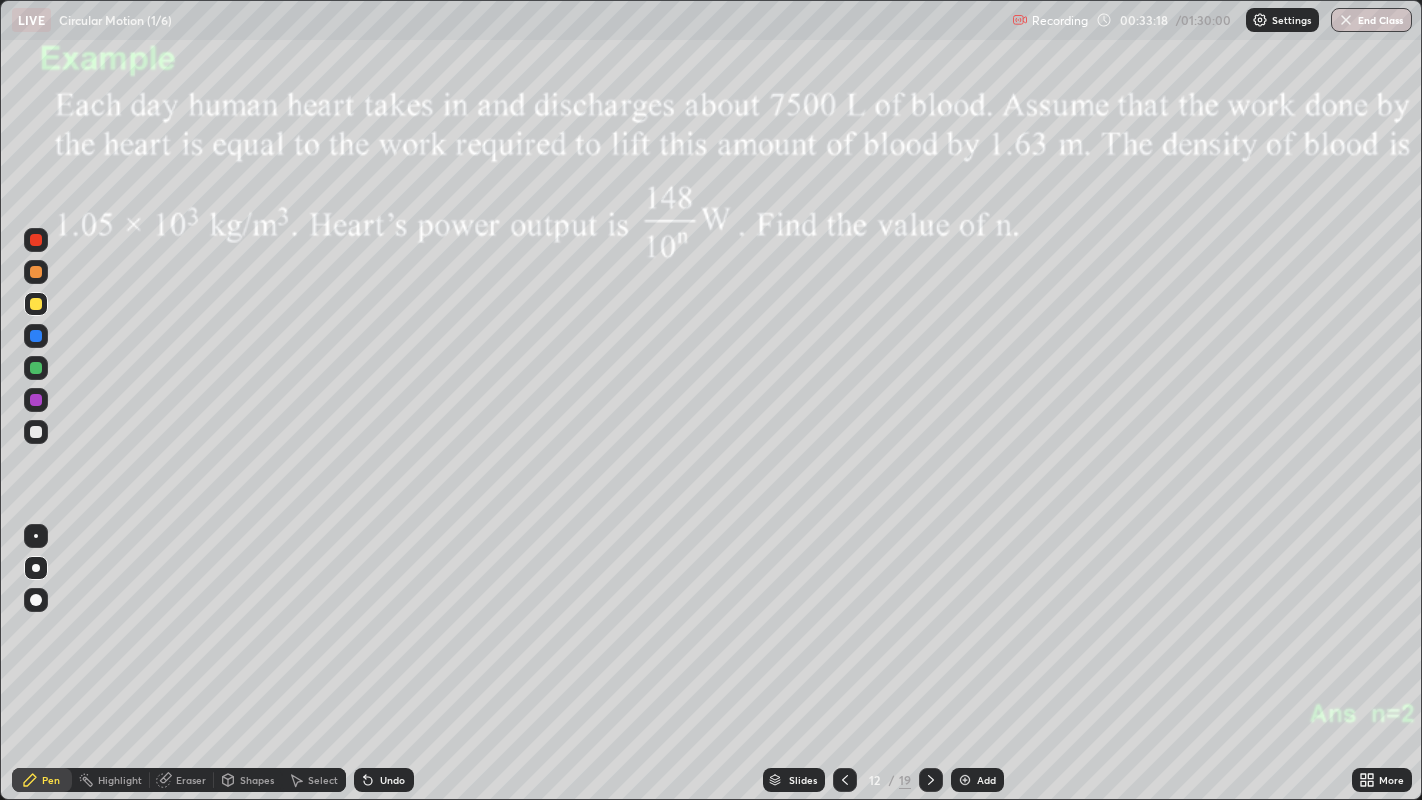 click on "Eraser" at bounding box center [191, 780] 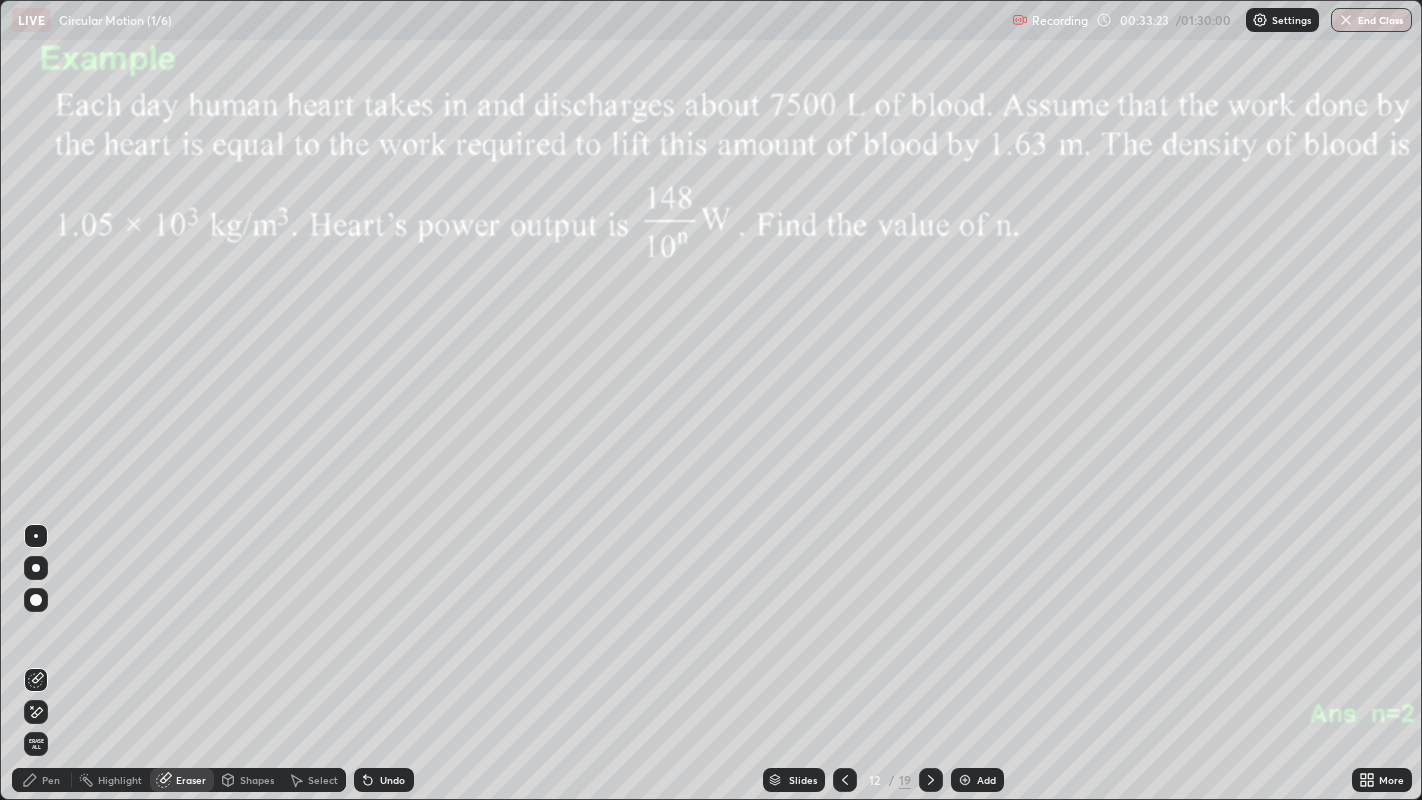 click on "Pen" at bounding box center (51, 780) 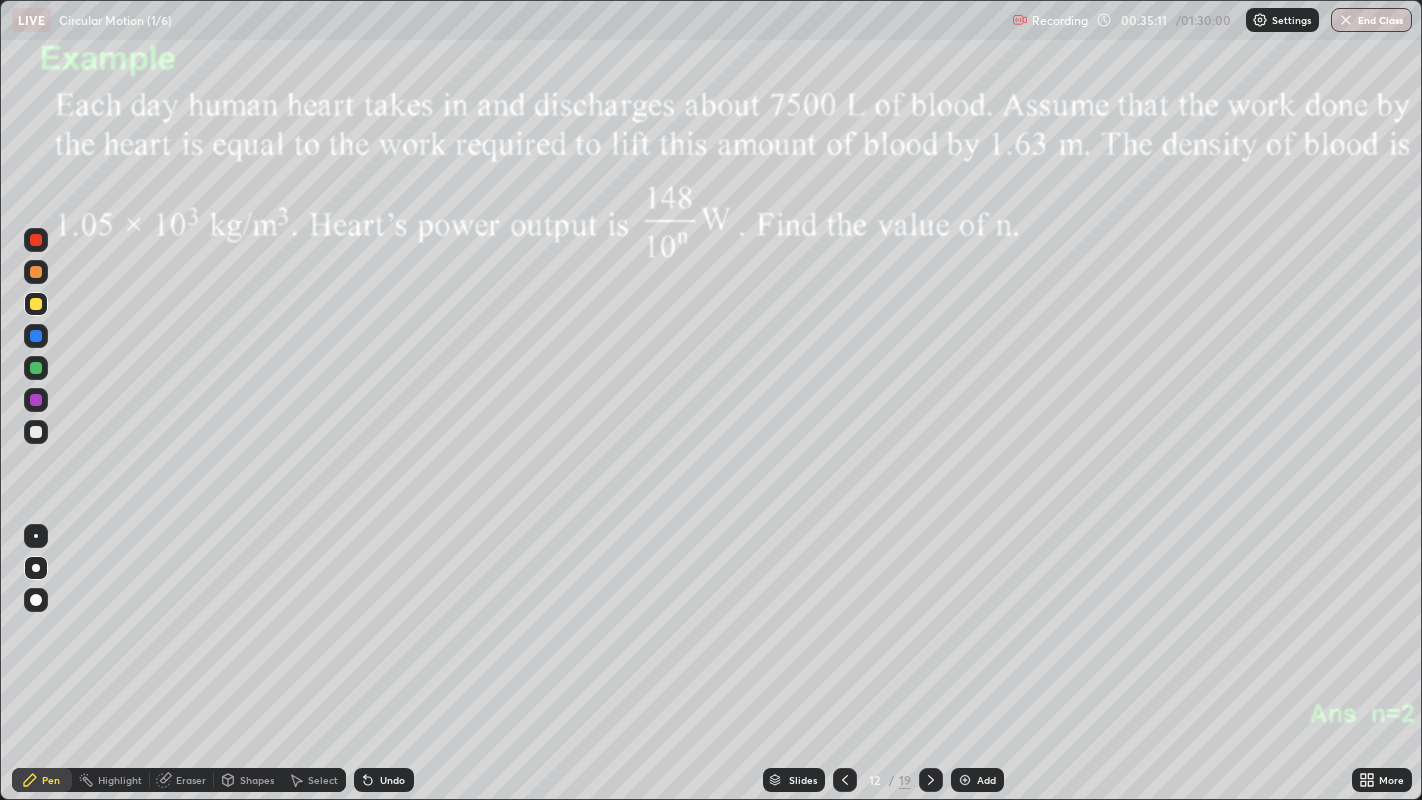 click 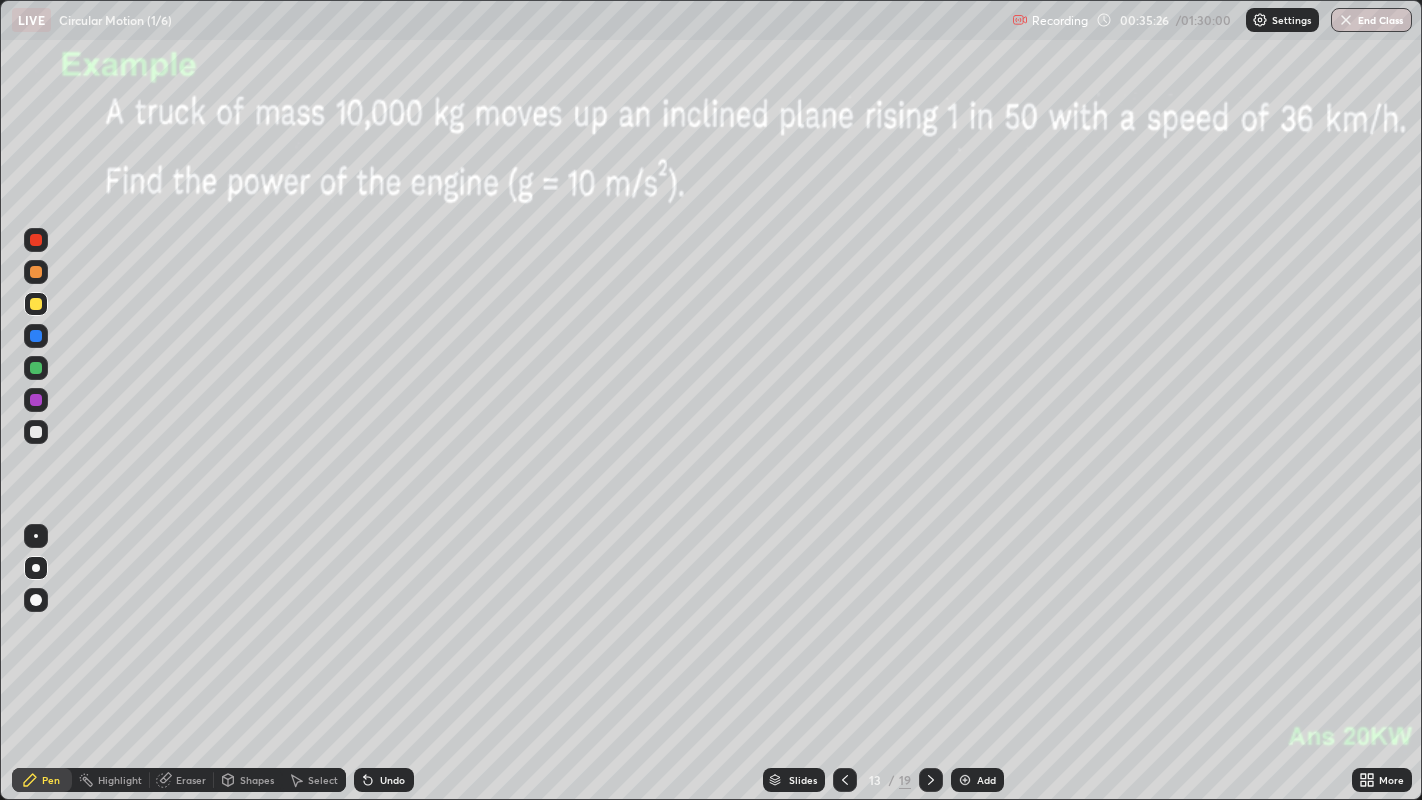 click 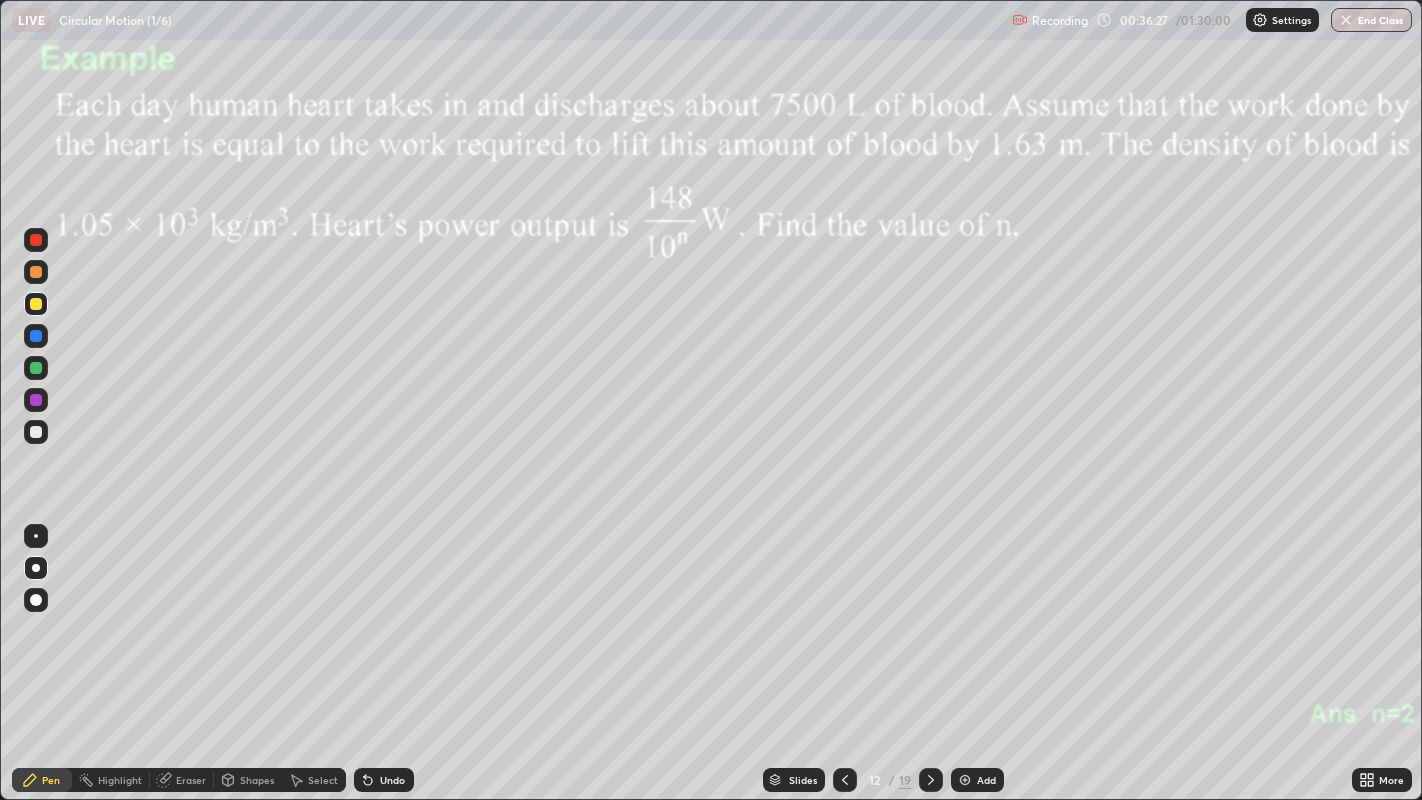 click 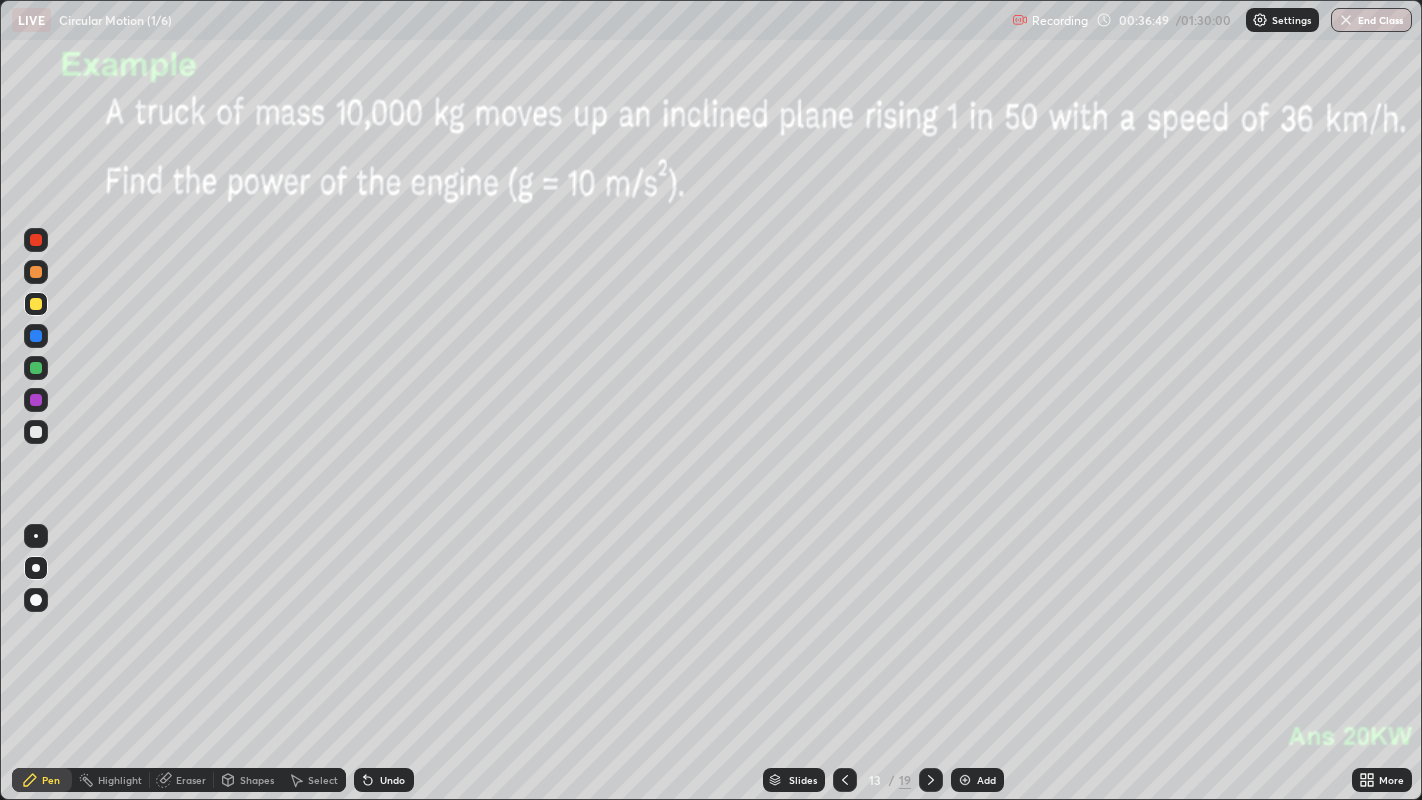 click on "Shapes" at bounding box center [257, 780] 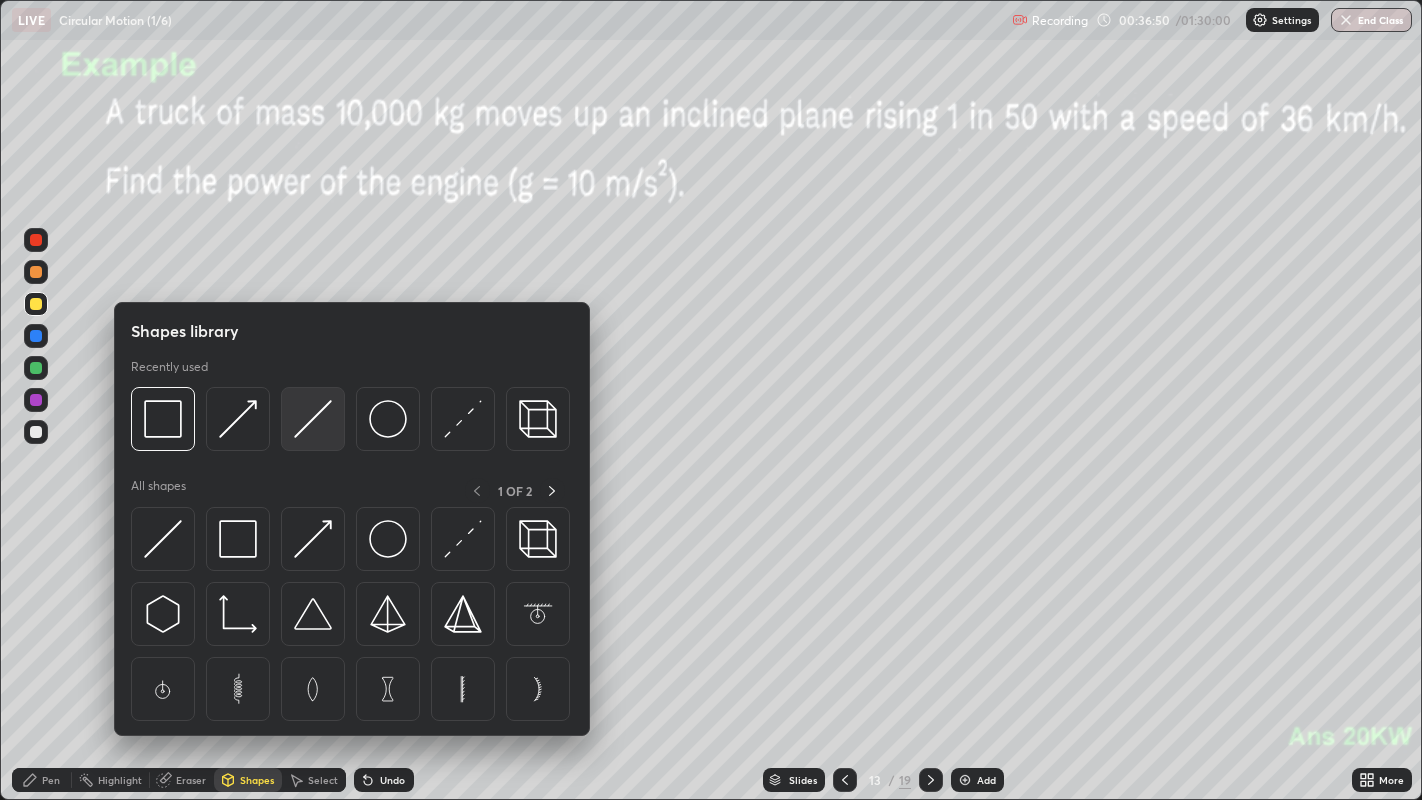 click at bounding box center (313, 419) 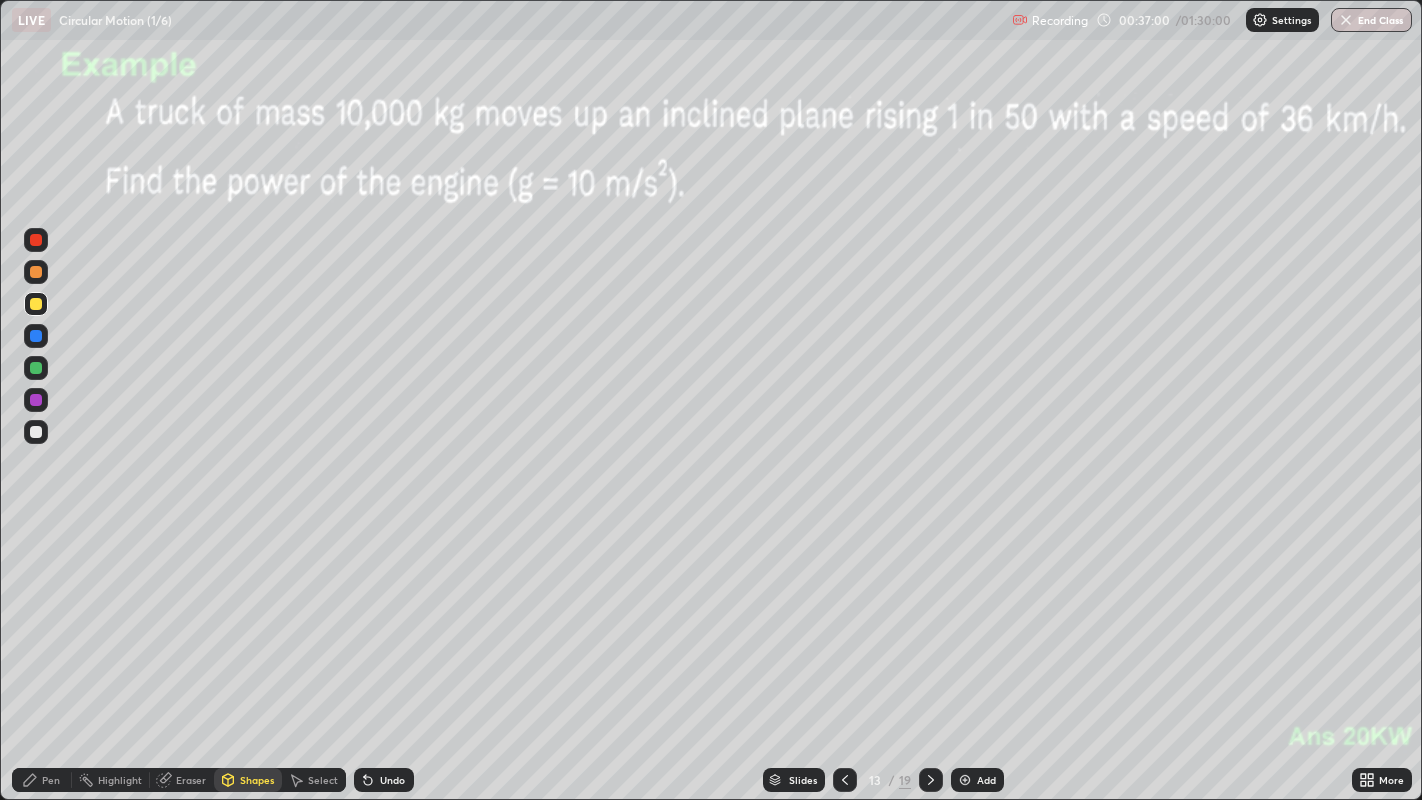 click on "Shapes" at bounding box center [257, 780] 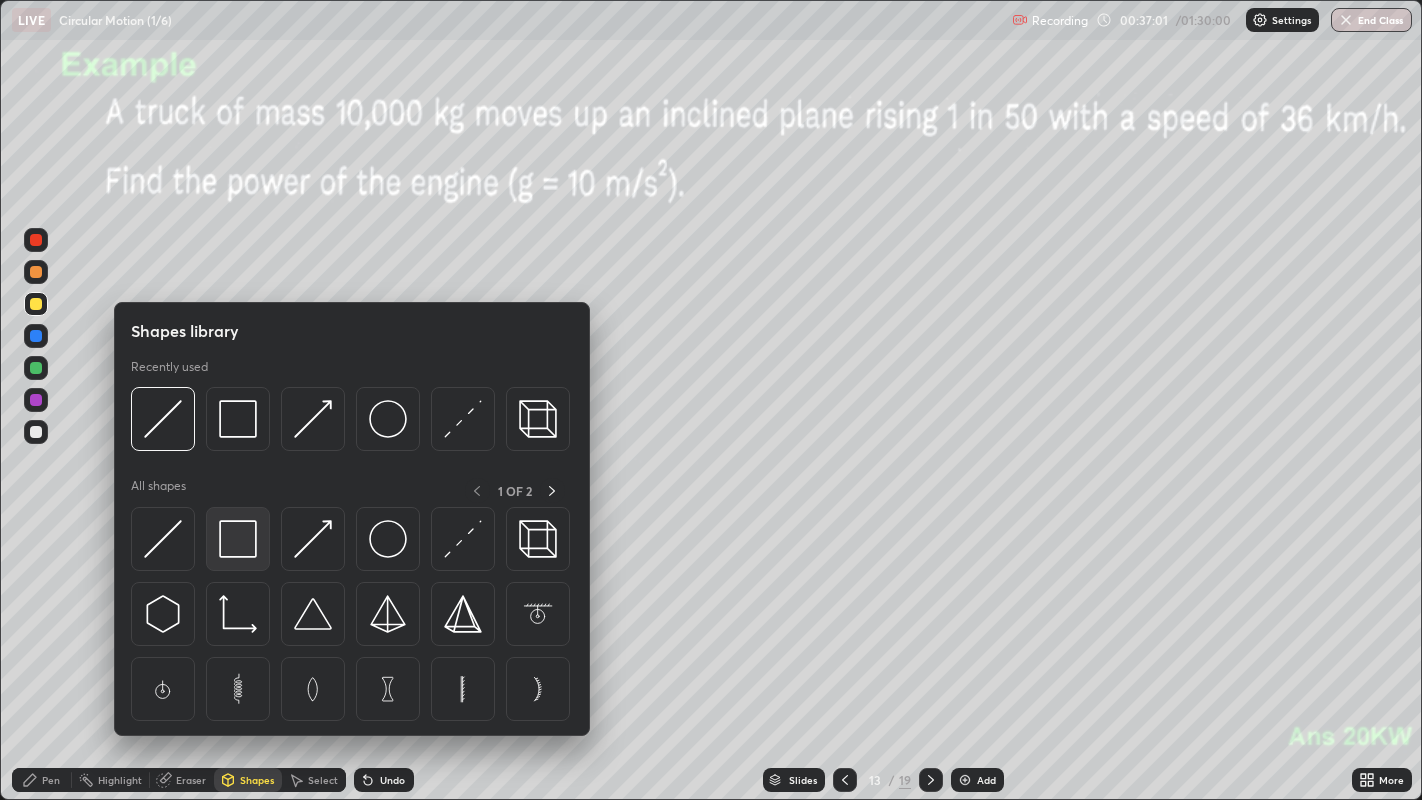 click at bounding box center [238, 539] 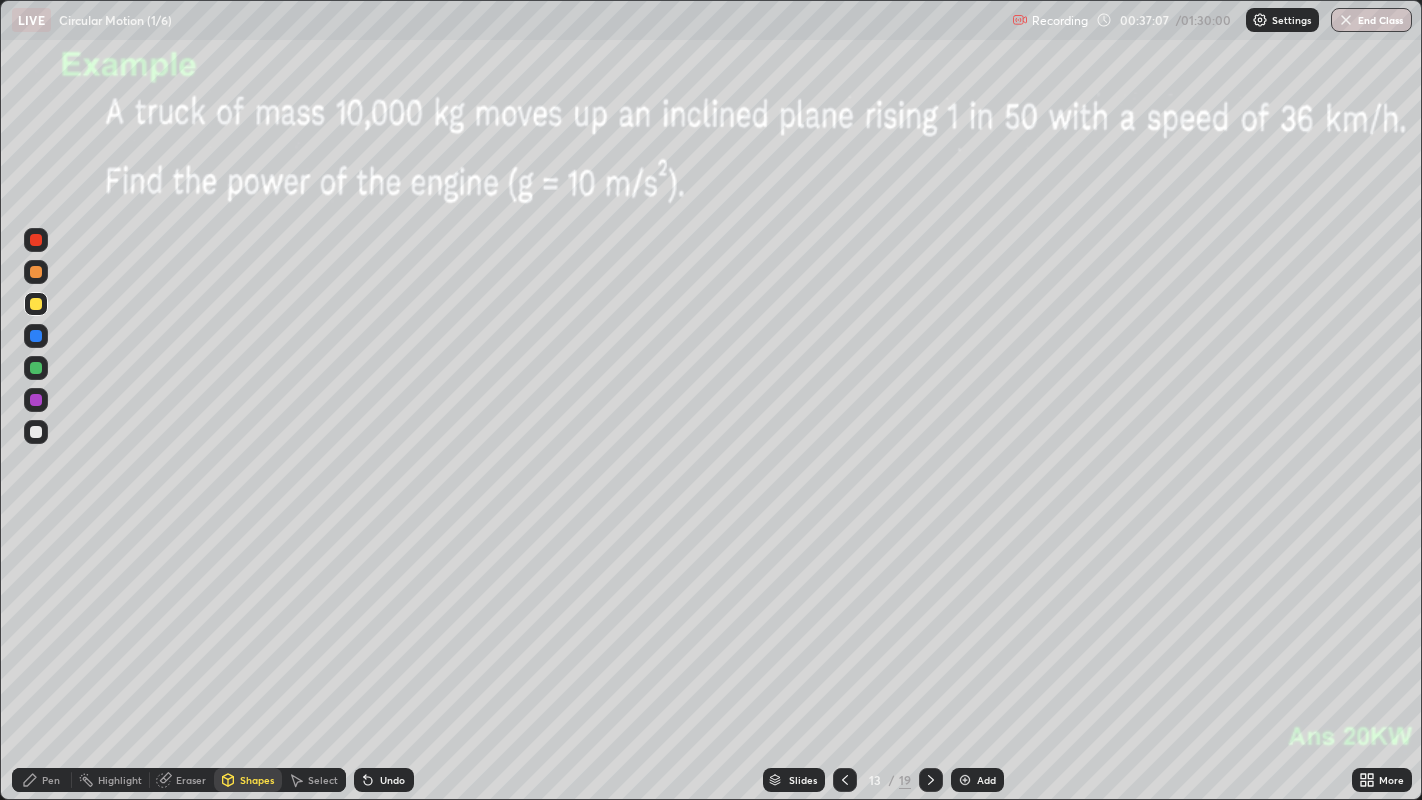 click on "Shapes" at bounding box center (257, 780) 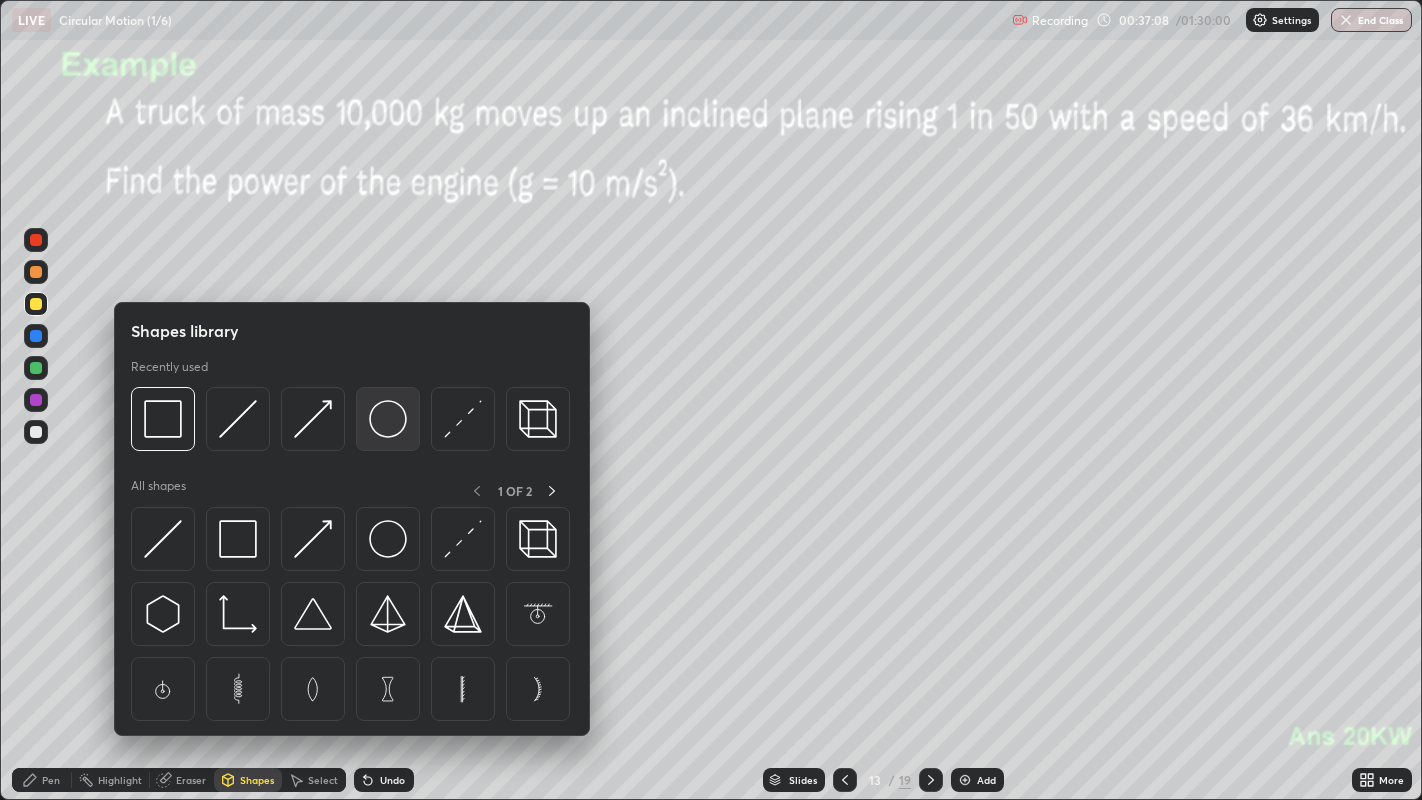 click at bounding box center (388, 419) 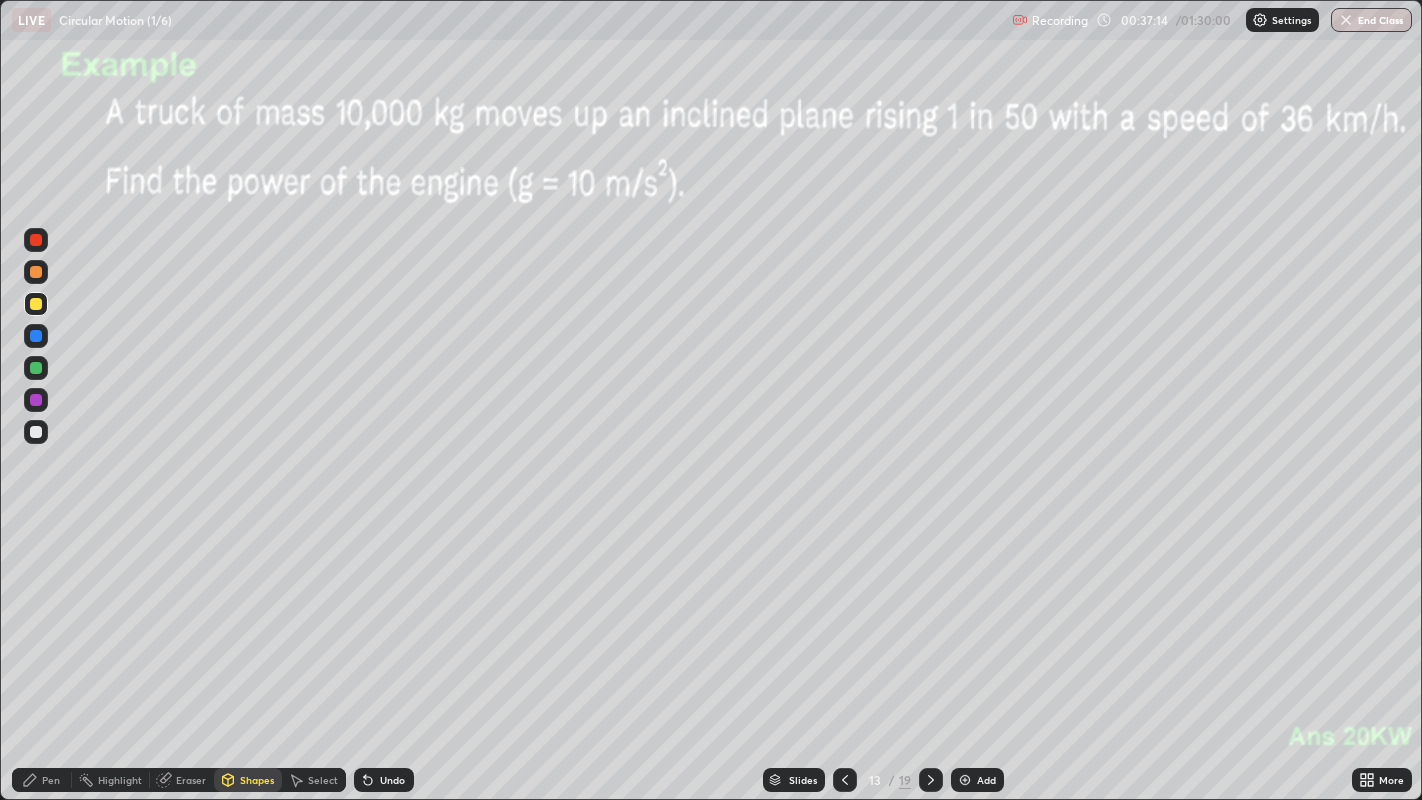 click on "Select" at bounding box center (323, 780) 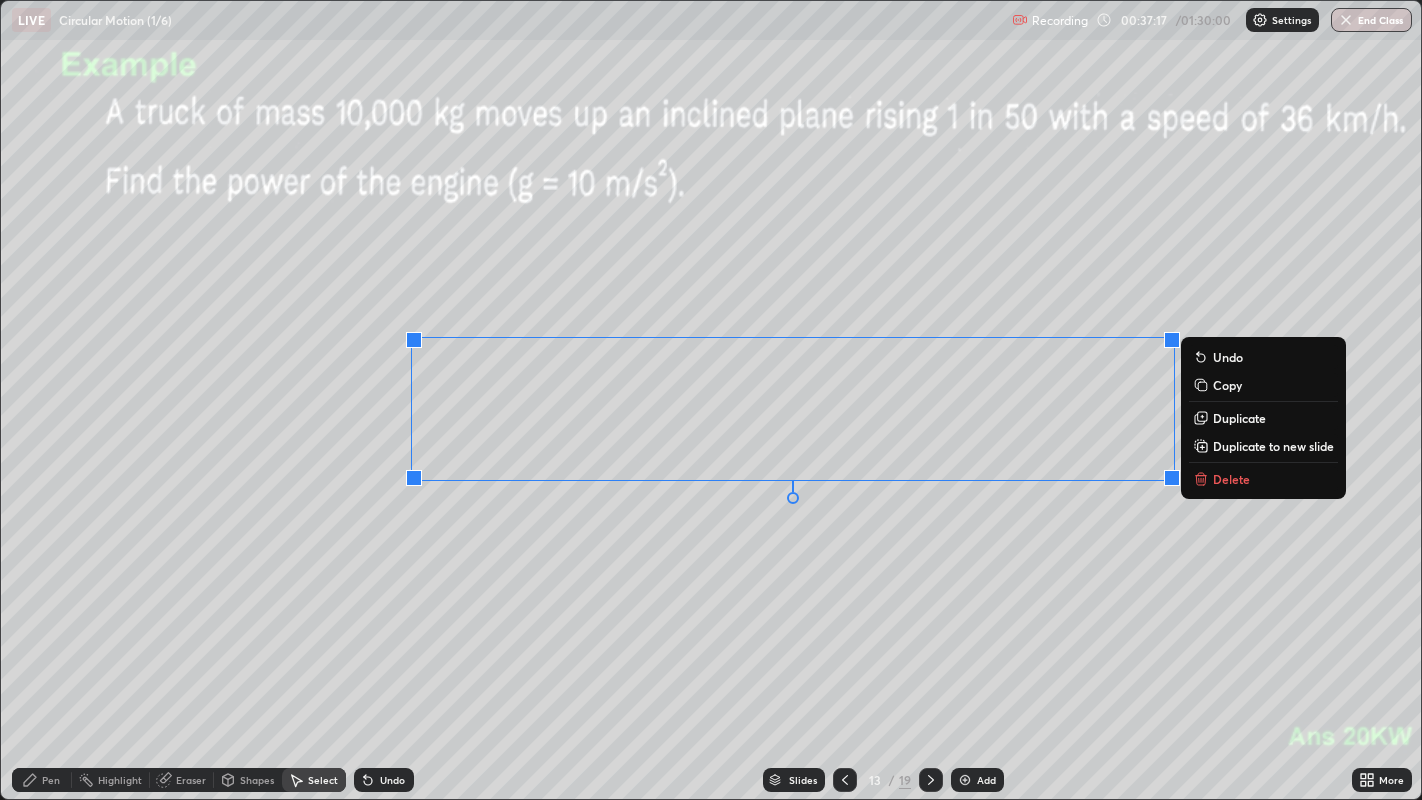 click on "0 ° Undo Copy Duplicate Duplicate to new slide Delete" at bounding box center [711, 400] 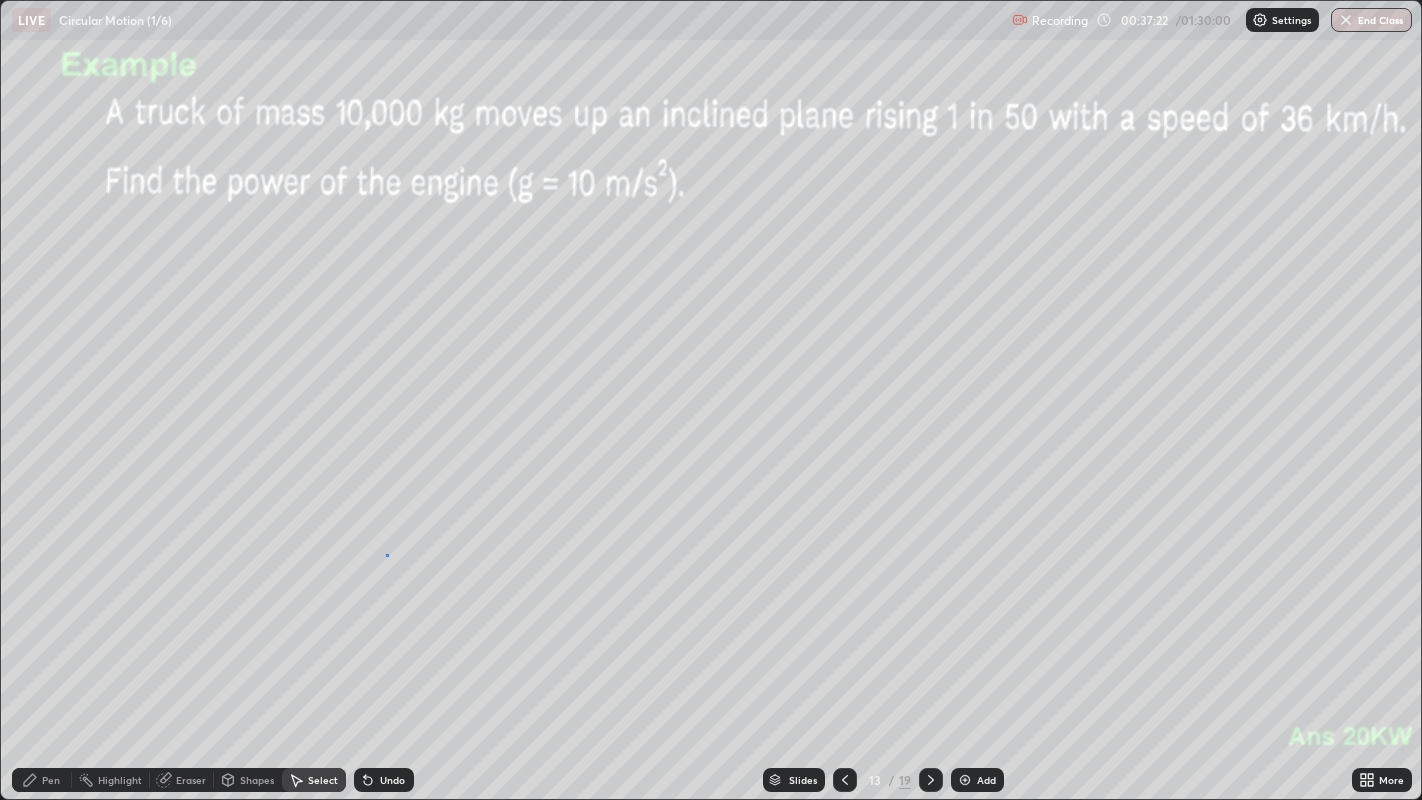 click on "0 ° Undo Copy Duplicate Duplicate to new slide Delete" at bounding box center (711, 400) 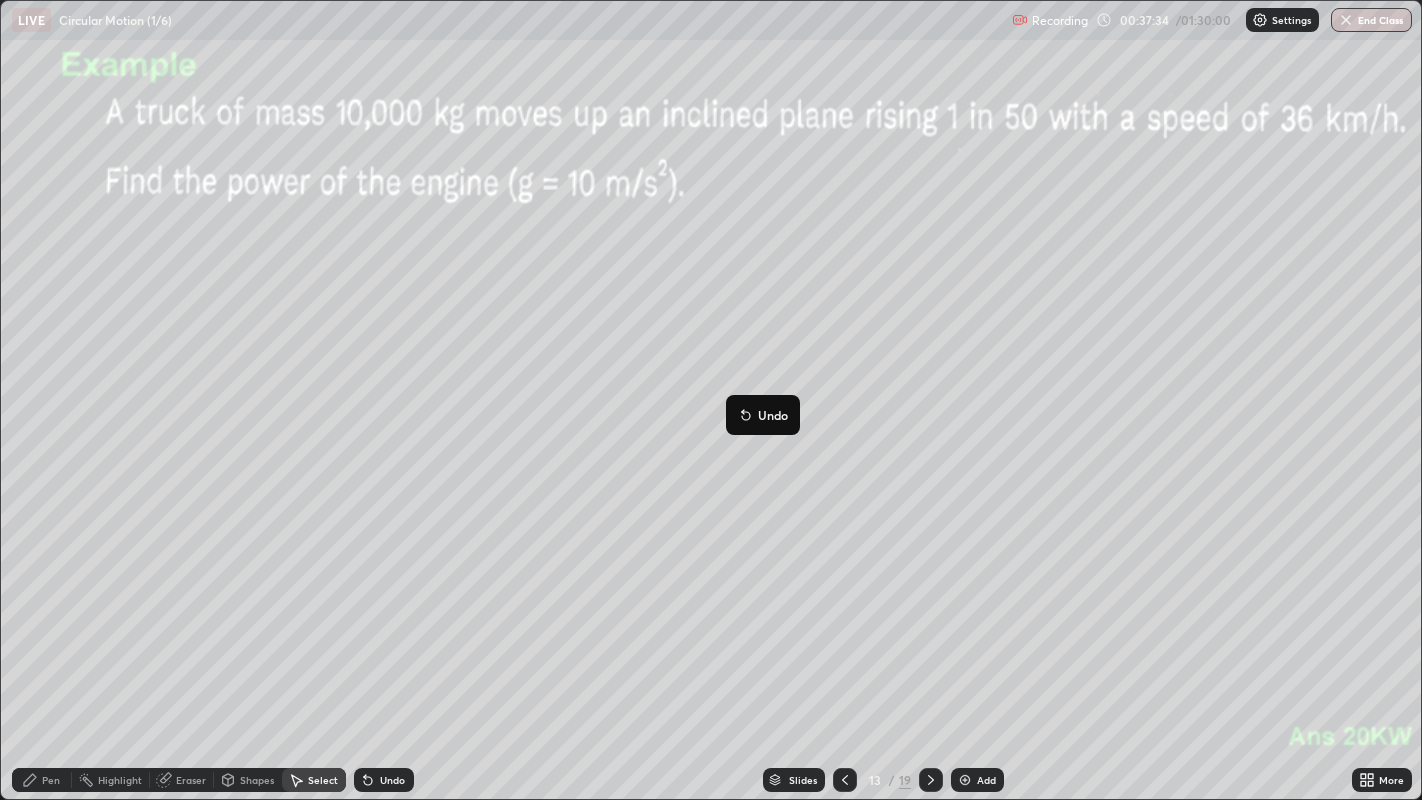 click on "0 ° Undo Copy Duplicate Duplicate to new slide Delete" at bounding box center (711, 400) 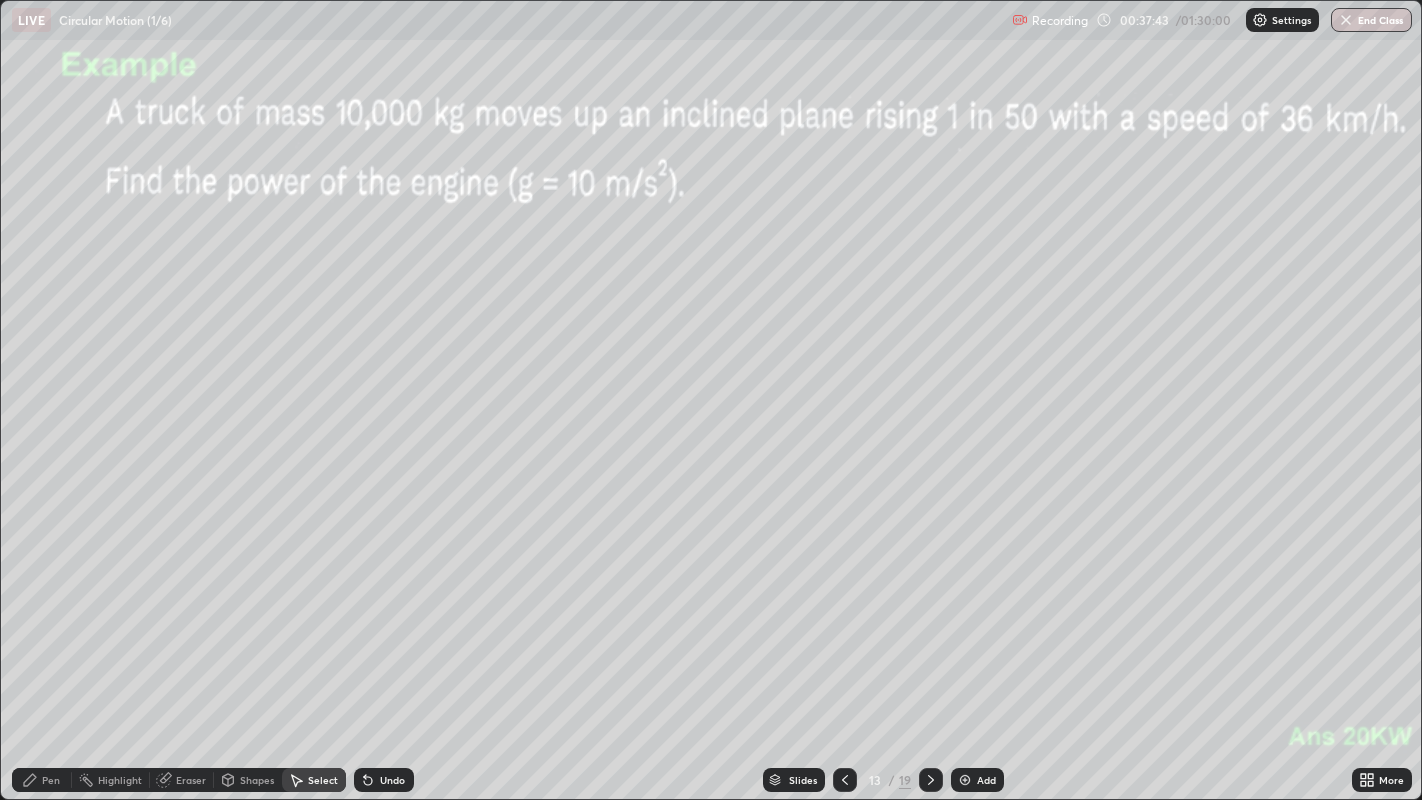 click on "Pen" at bounding box center [51, 780] 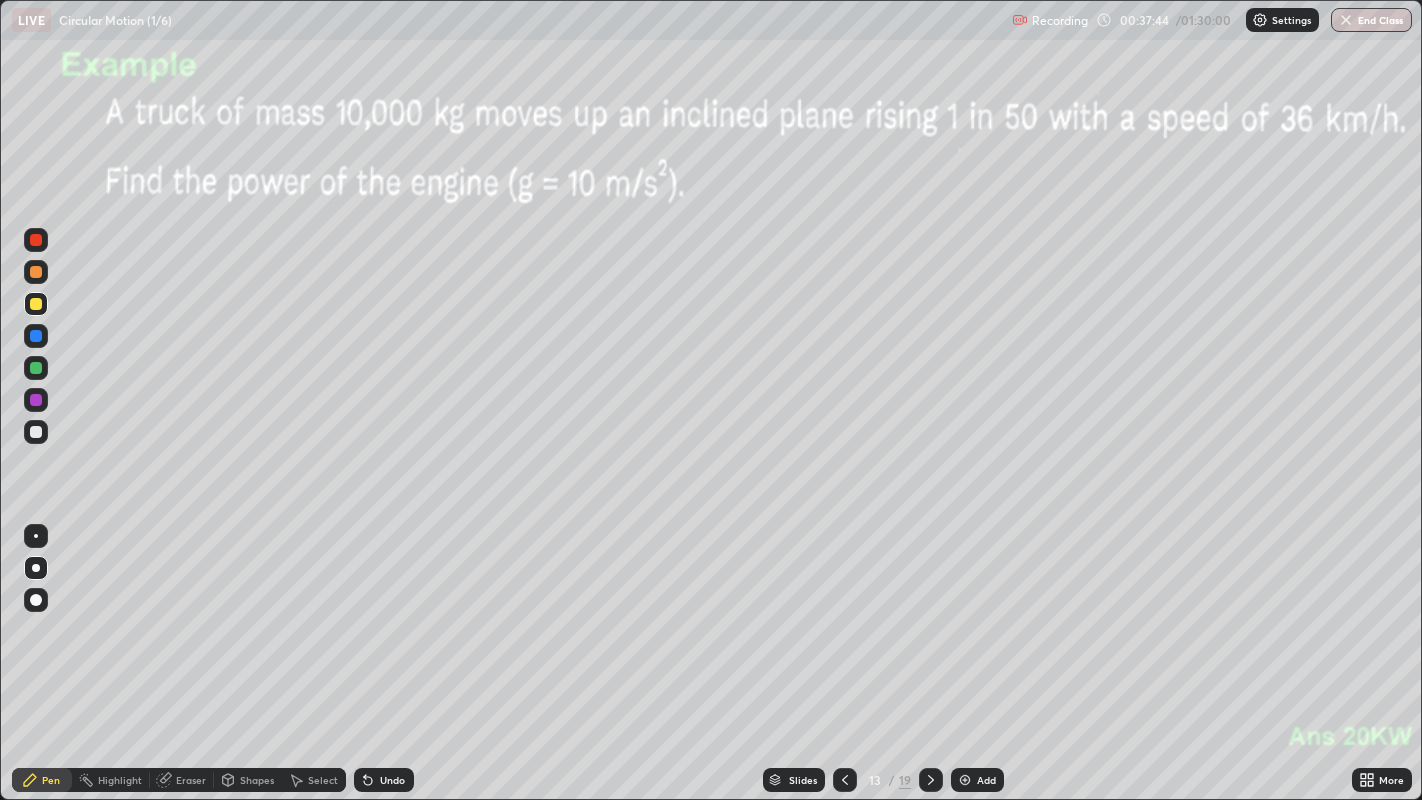 click at bounding box center (36, 432) 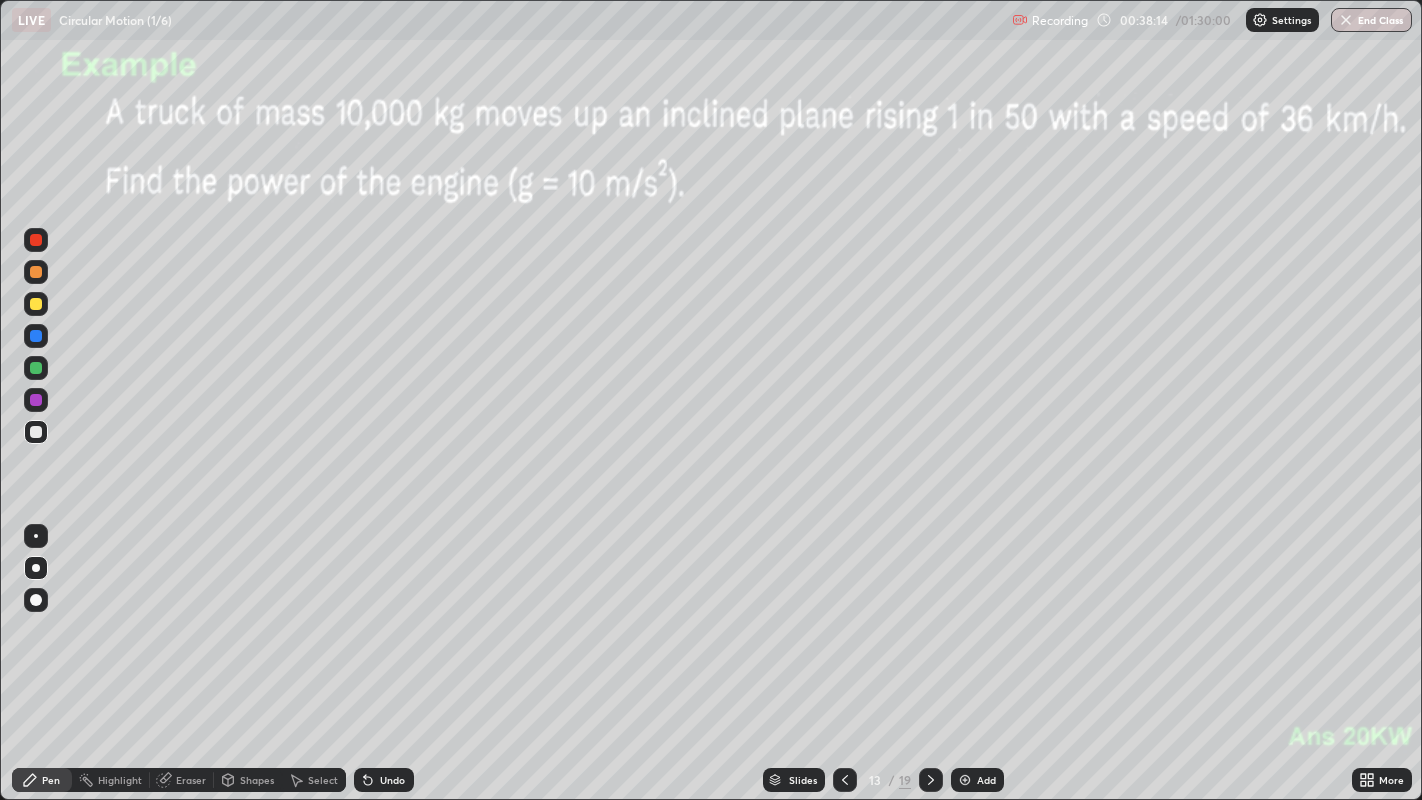 click on "Shapes" at bounding box center [257, 780] 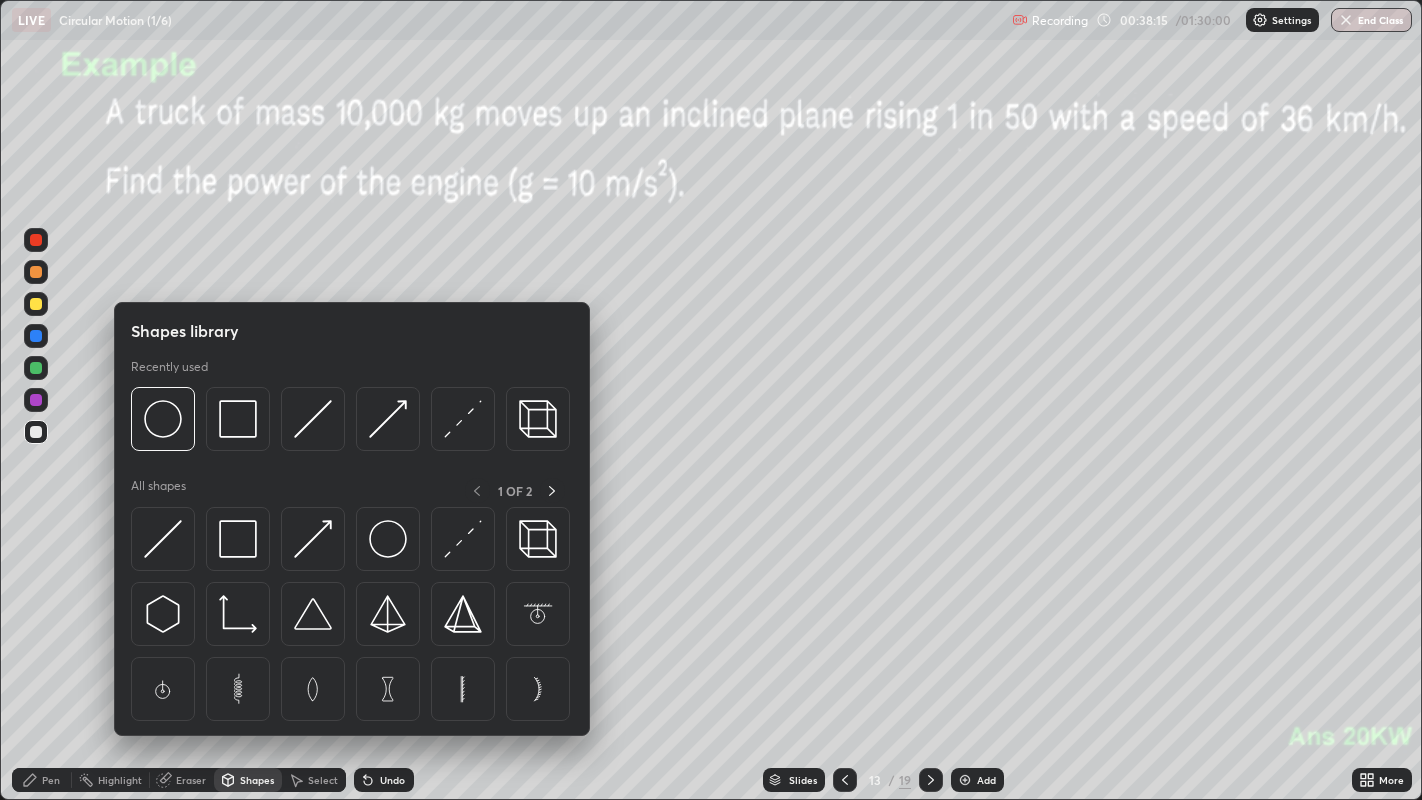 click at bounding box center (36, 368) 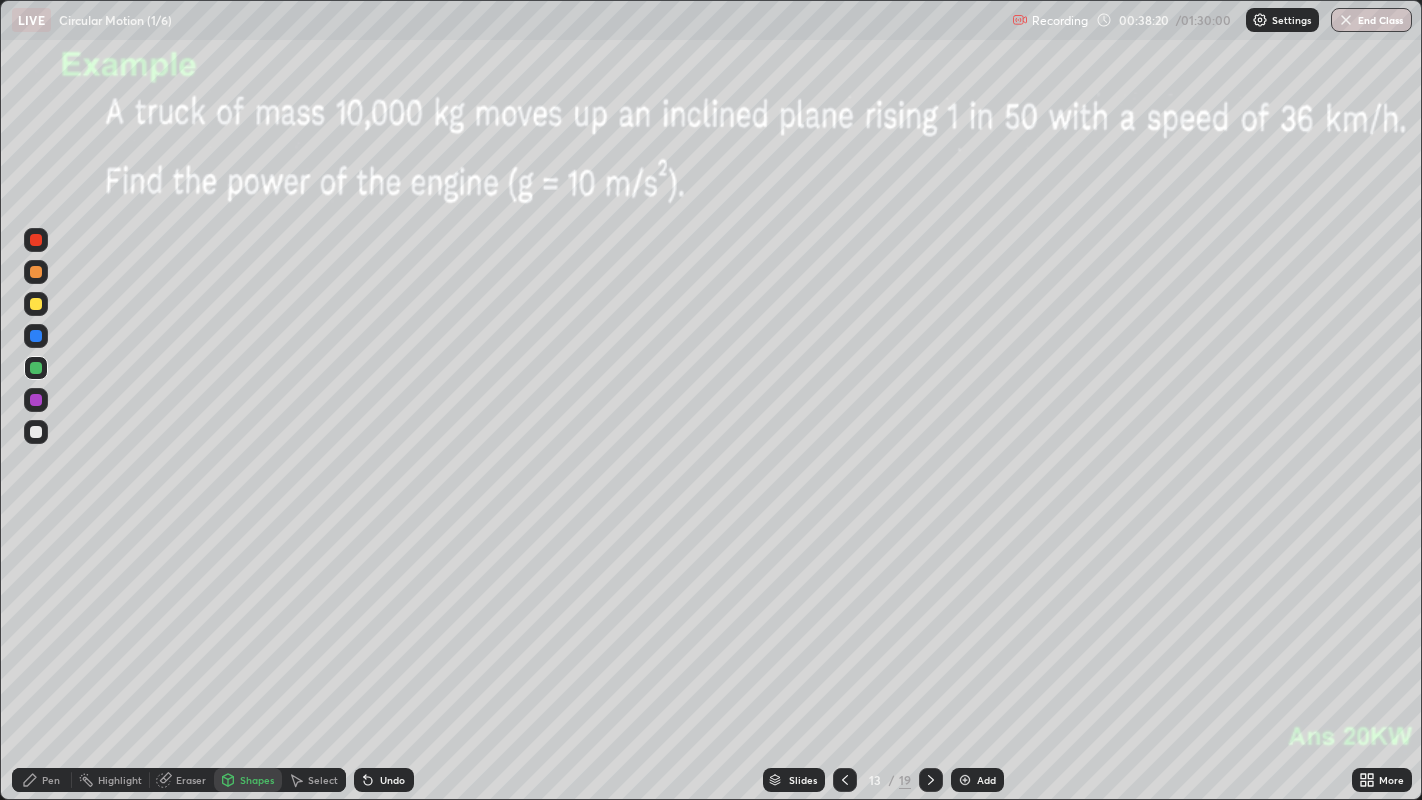 click on "Pen" at bounding box center [51, 780] 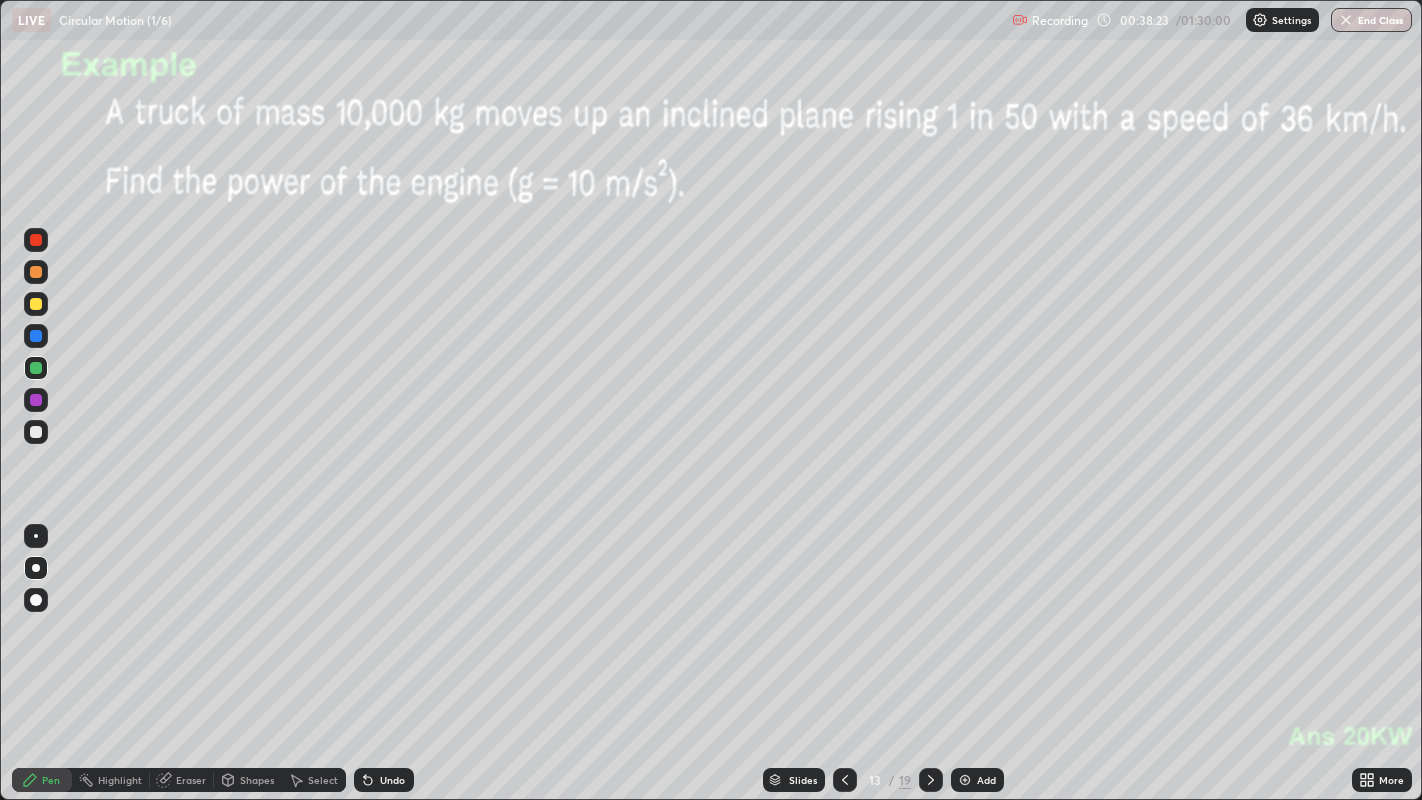 click on "Shapes" at bounding box center (248, 780) 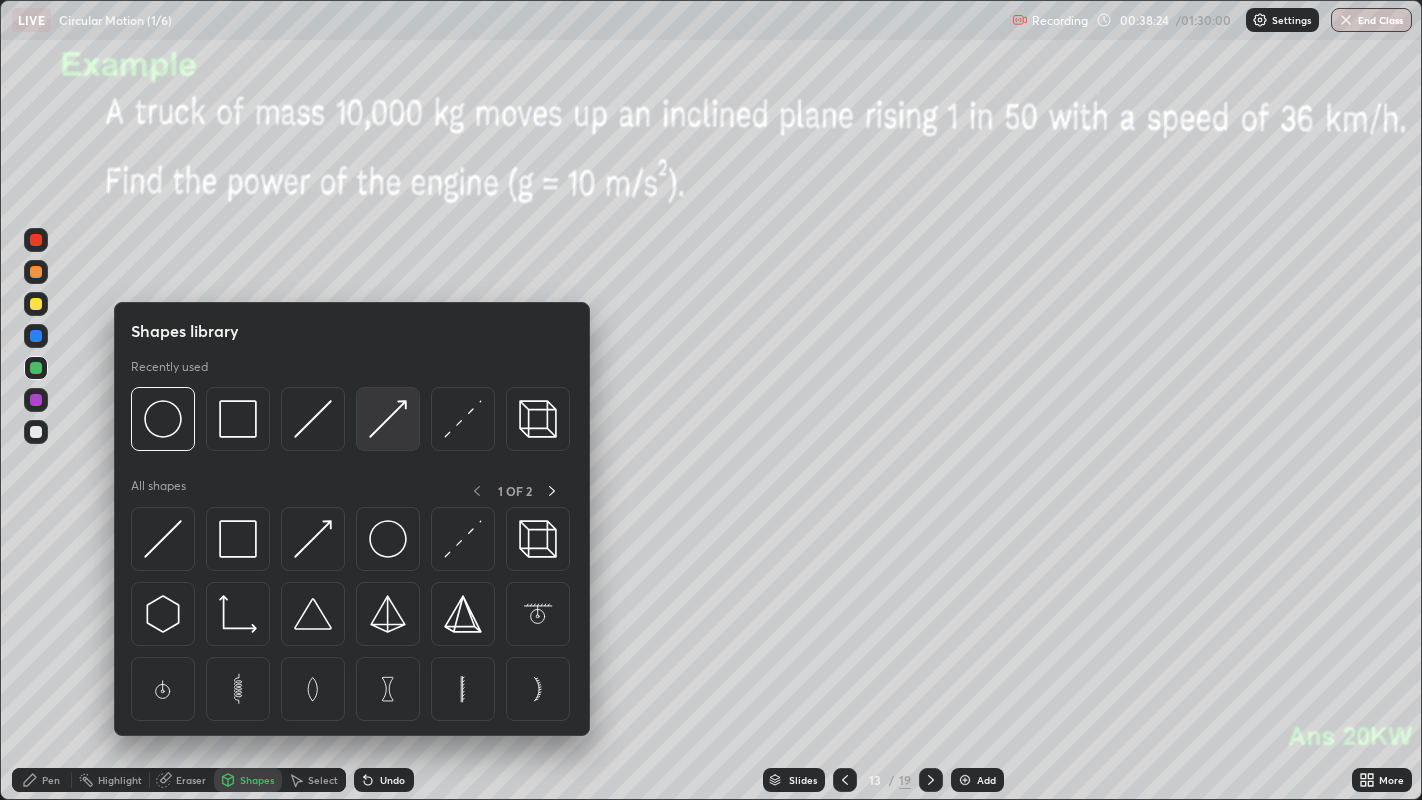 click at bounding box center [388, 419] 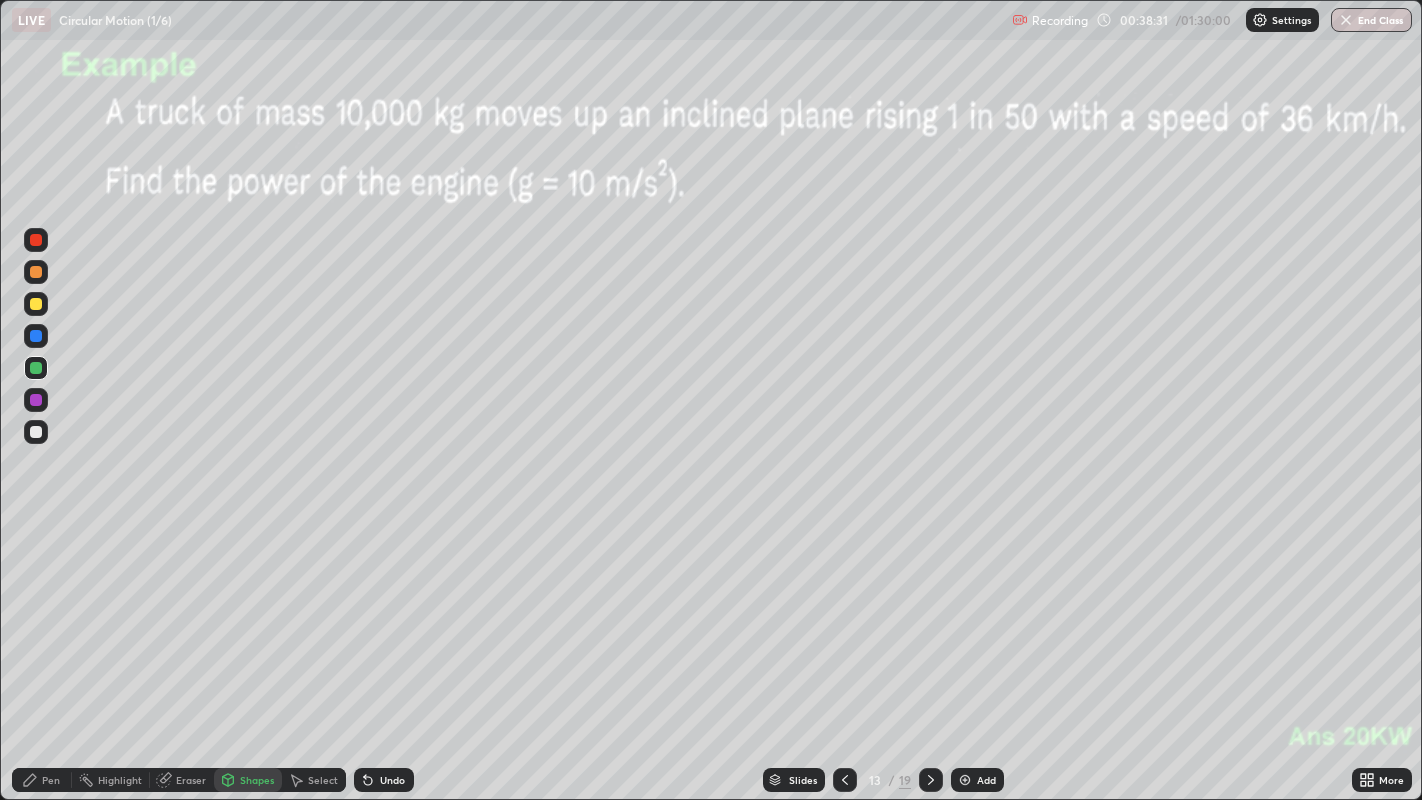 click on "Pen" at bounding box center [51, 780] 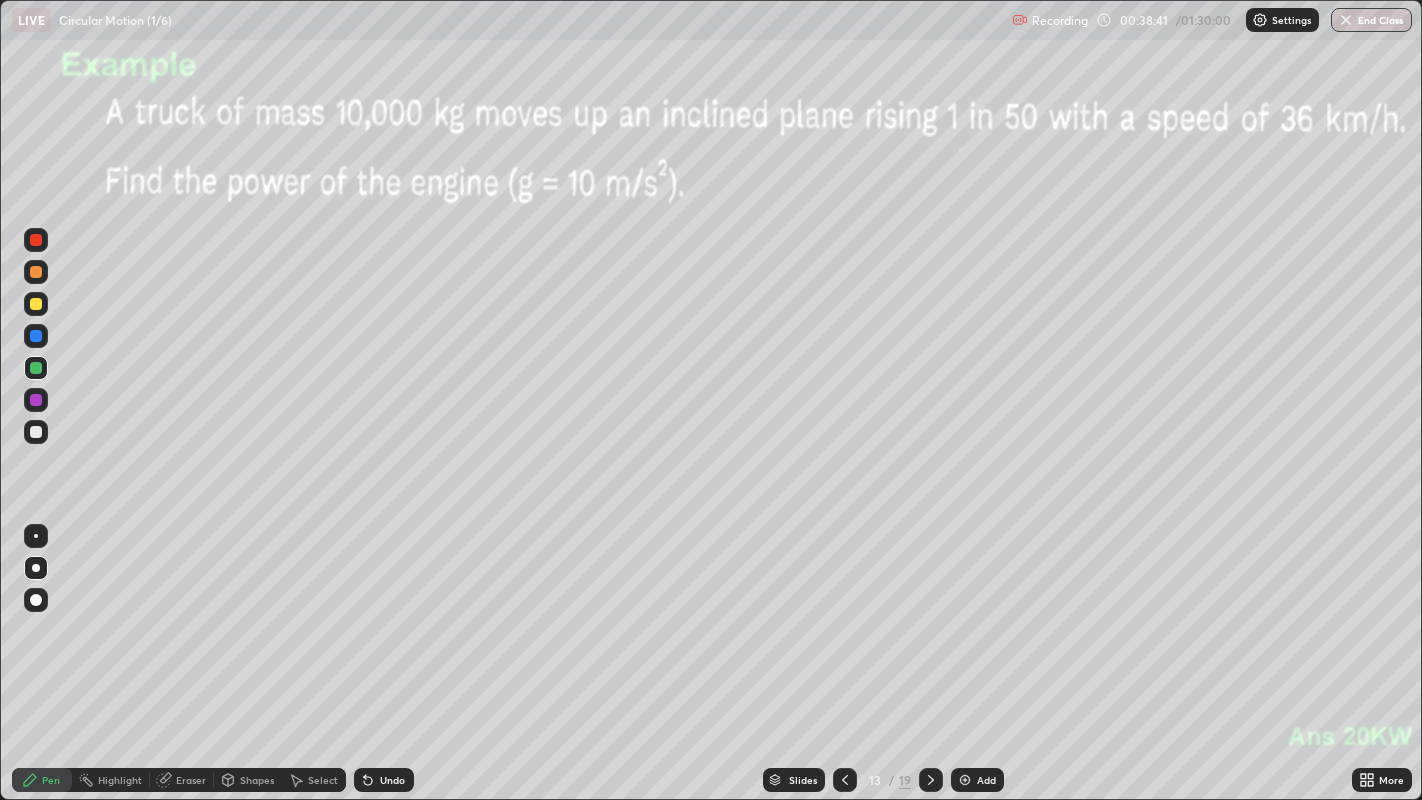 click on "Shapes" at bounding box center [257, 780] 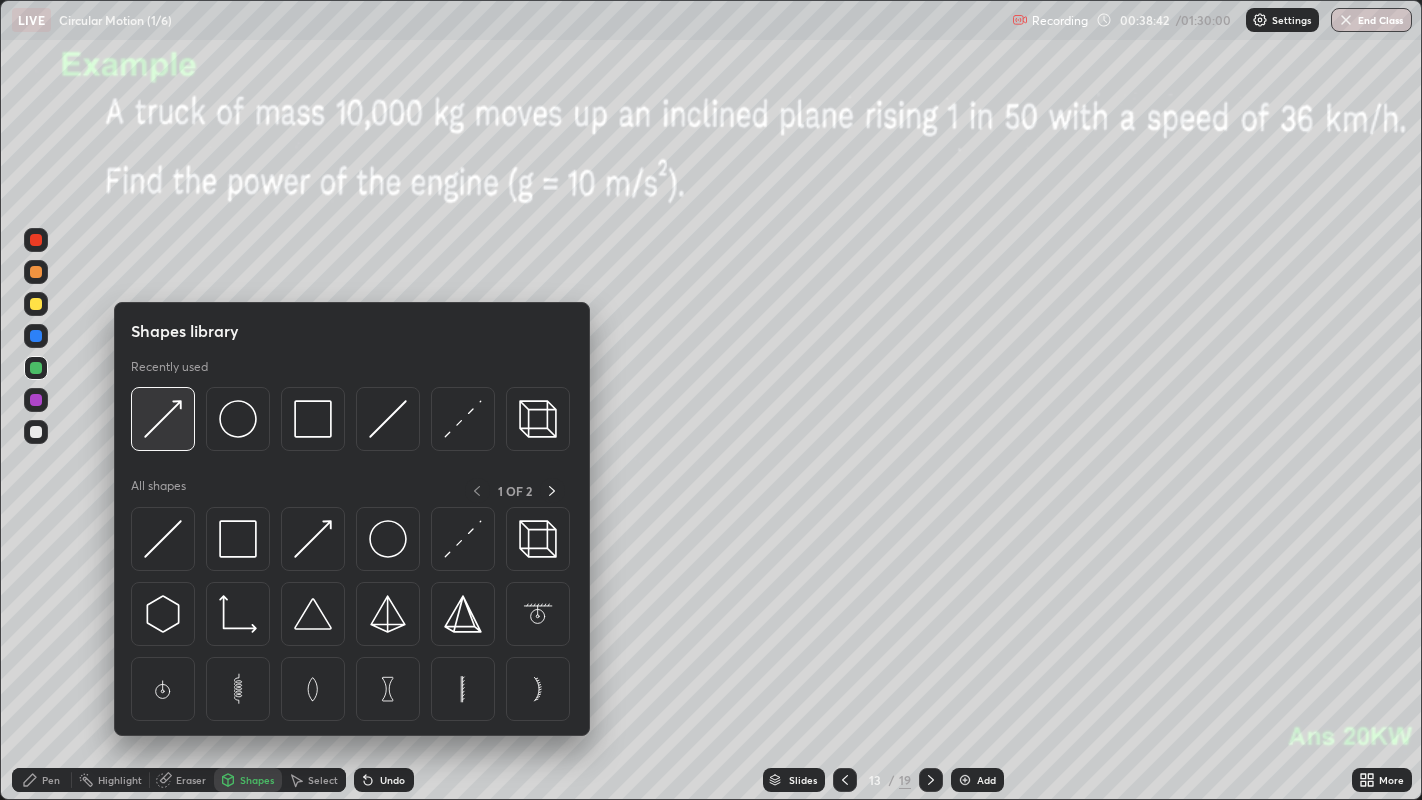click at bounding box center (163, 419) 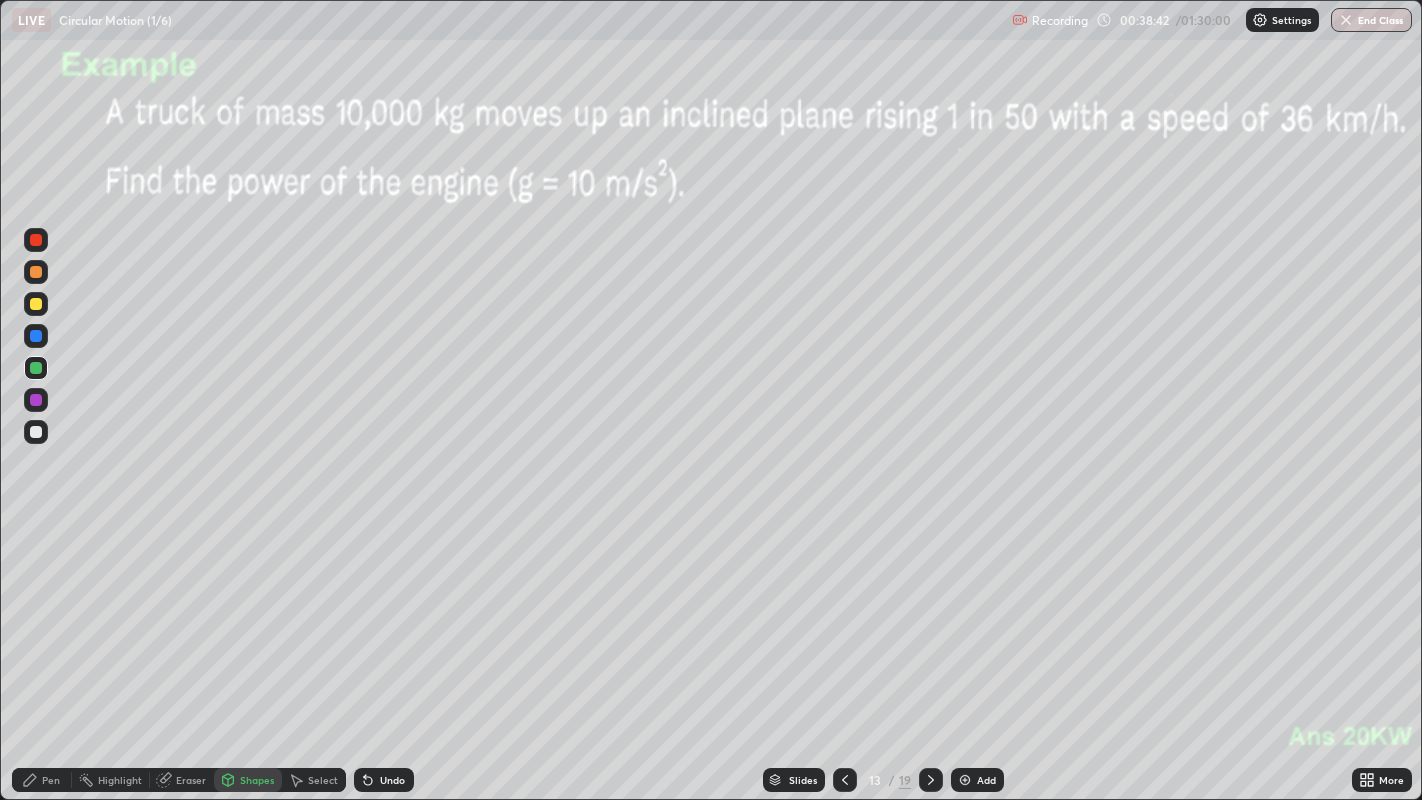 click at bounding box center (36, 272) 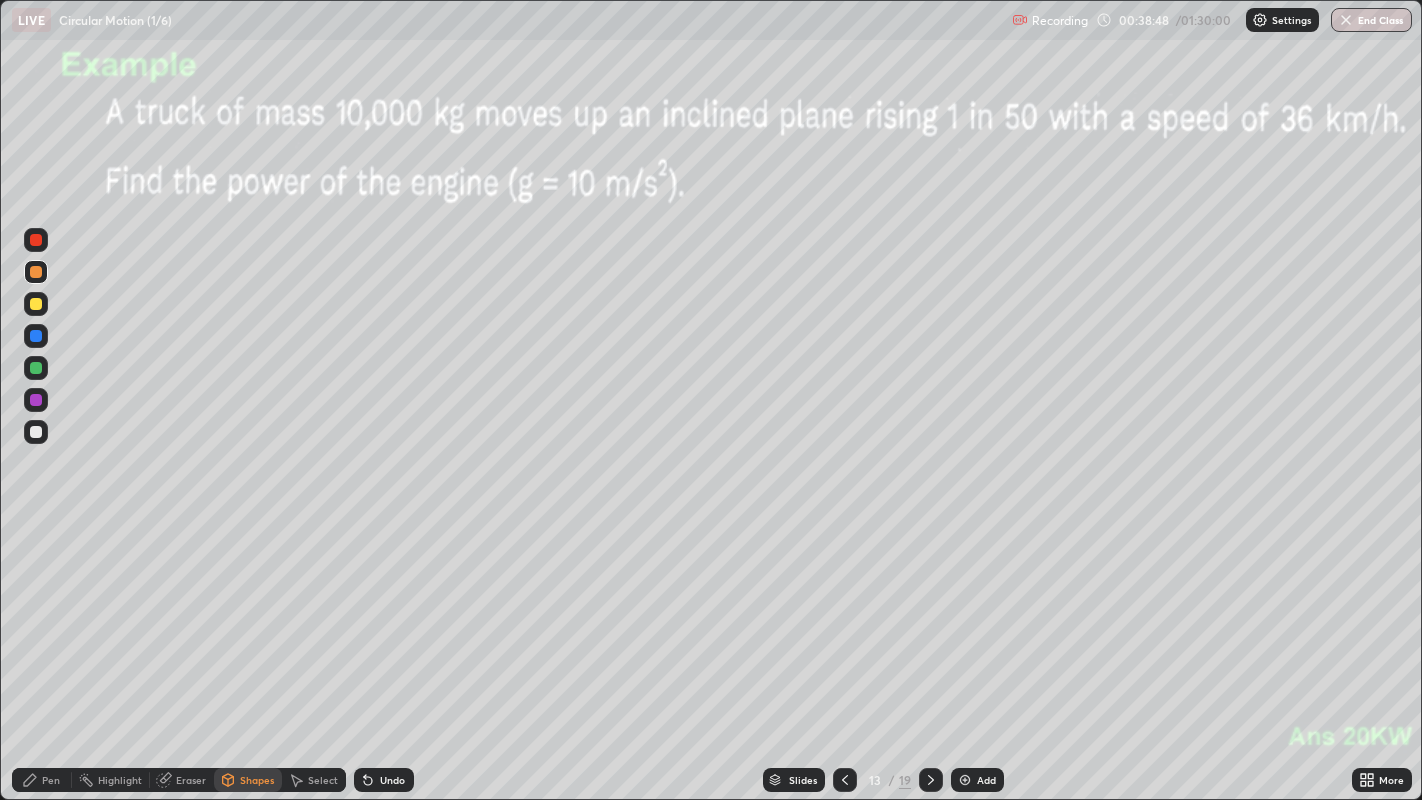click on "Pen" at bounding box center (51, 780) 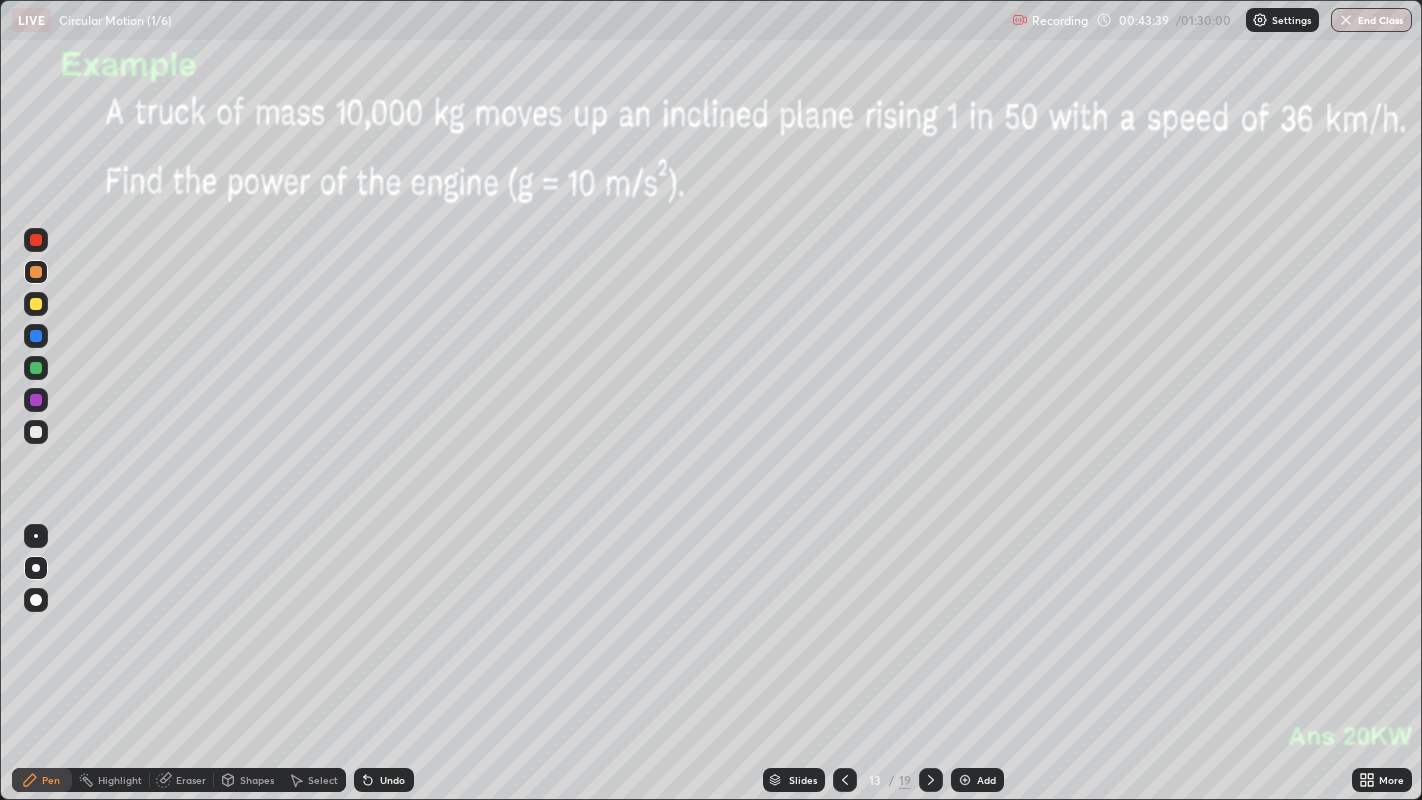 click 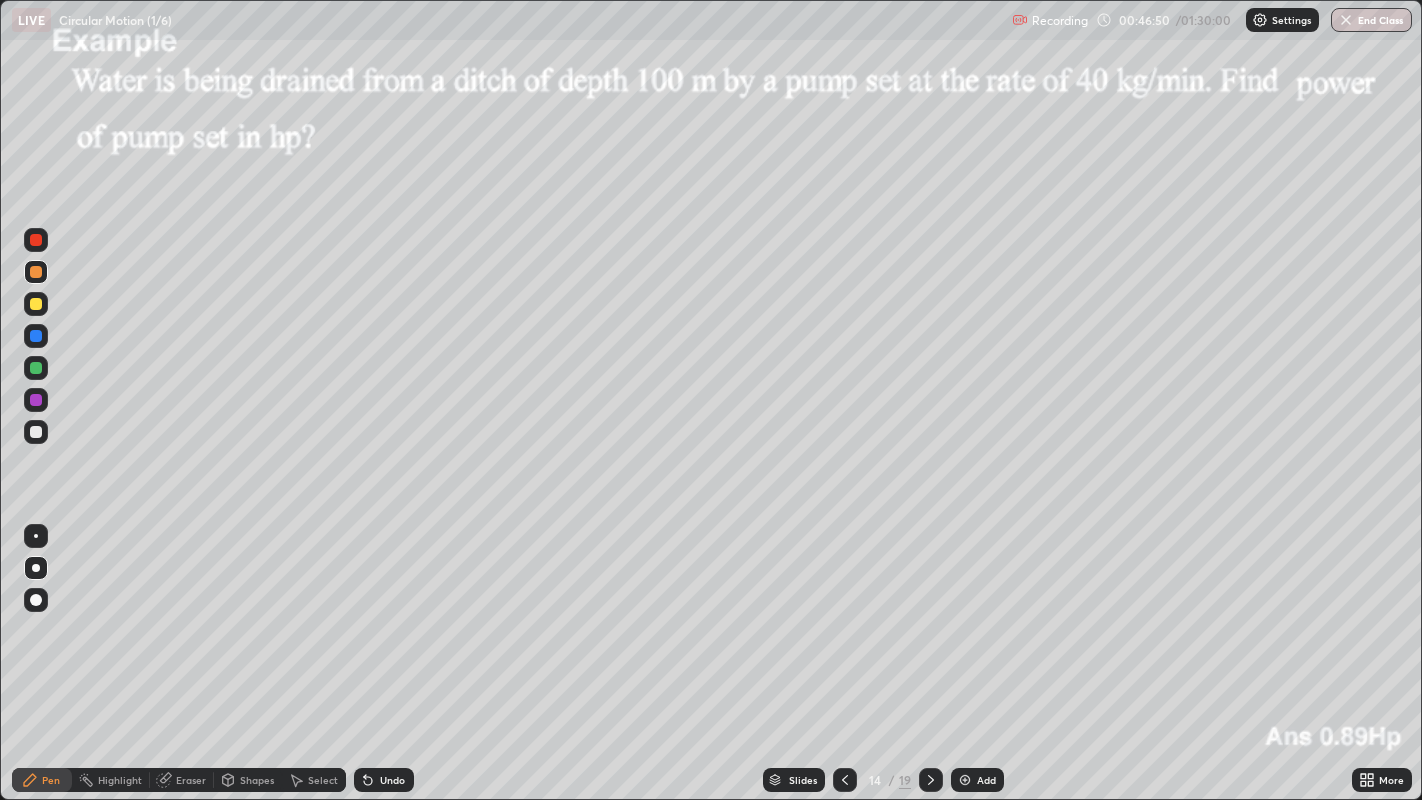 click at bounding box center (36, 432) 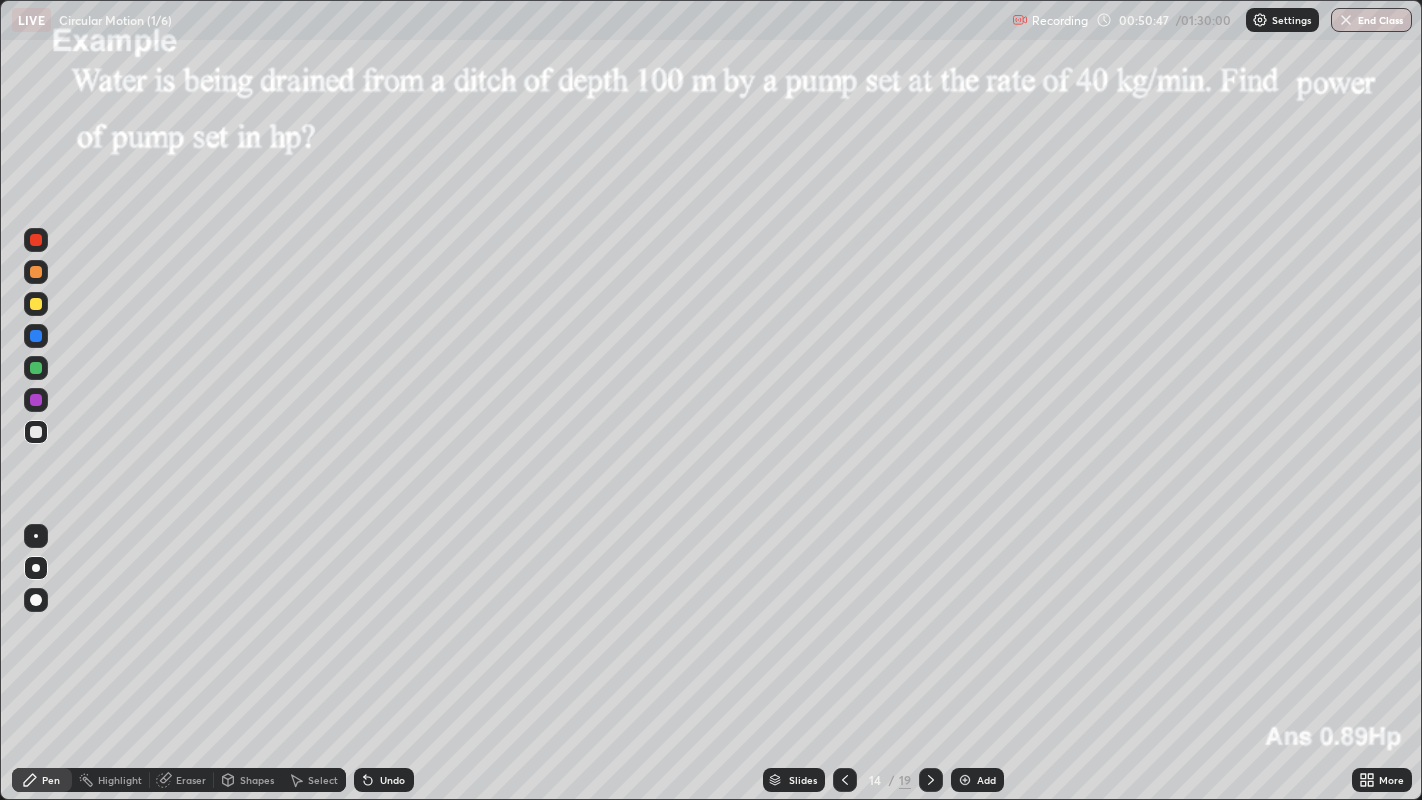 click 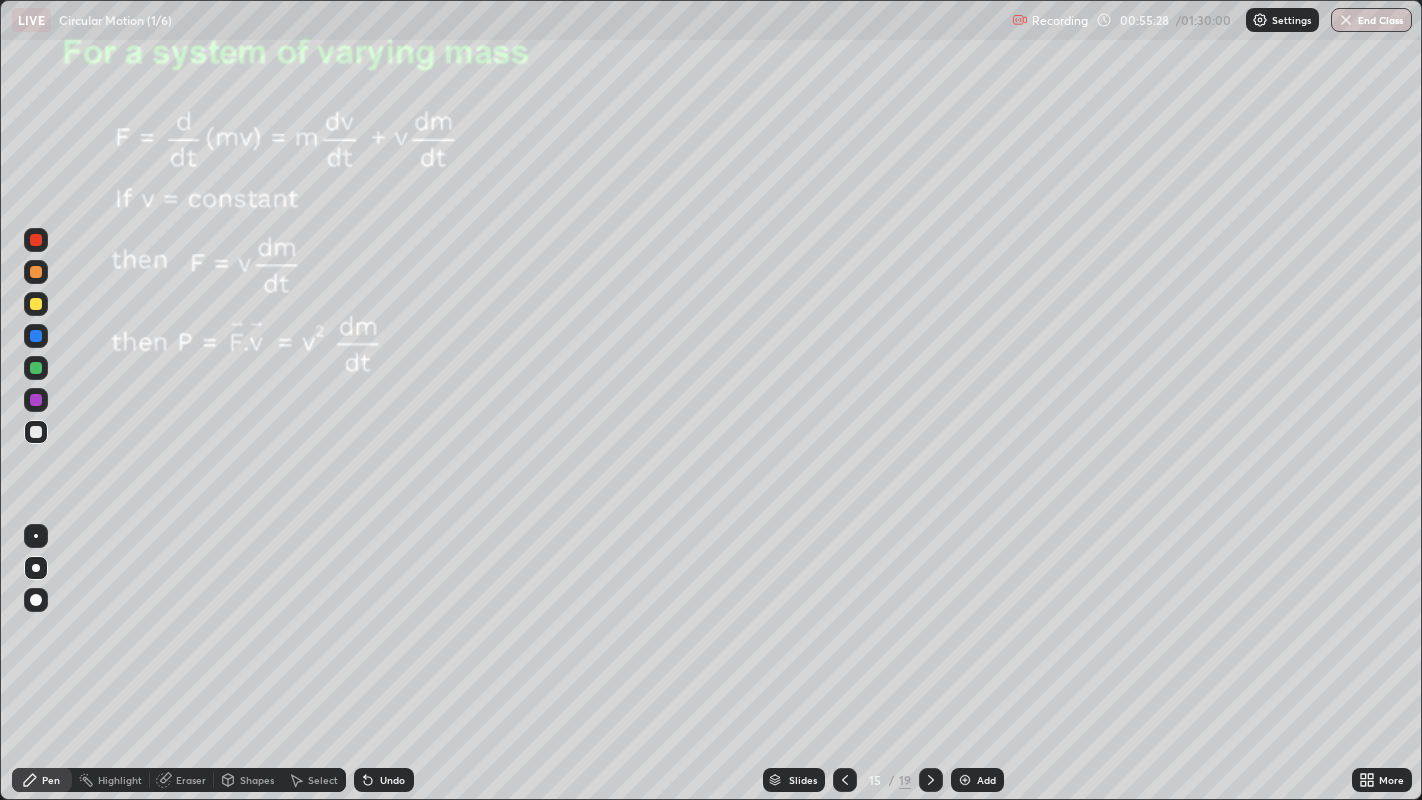 click on "Shapes" at bounding box center (257, 780) 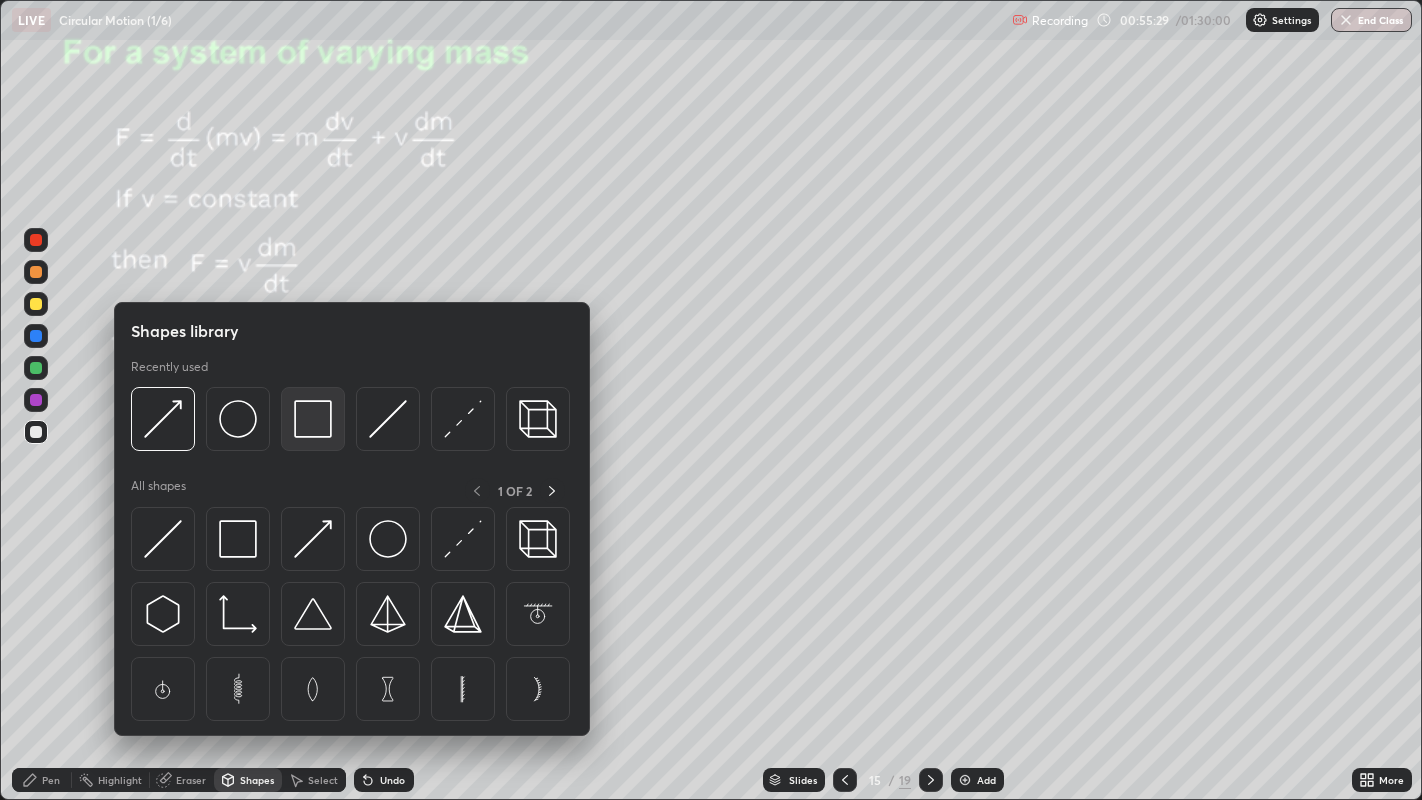 click at bounding box center [313, 419] 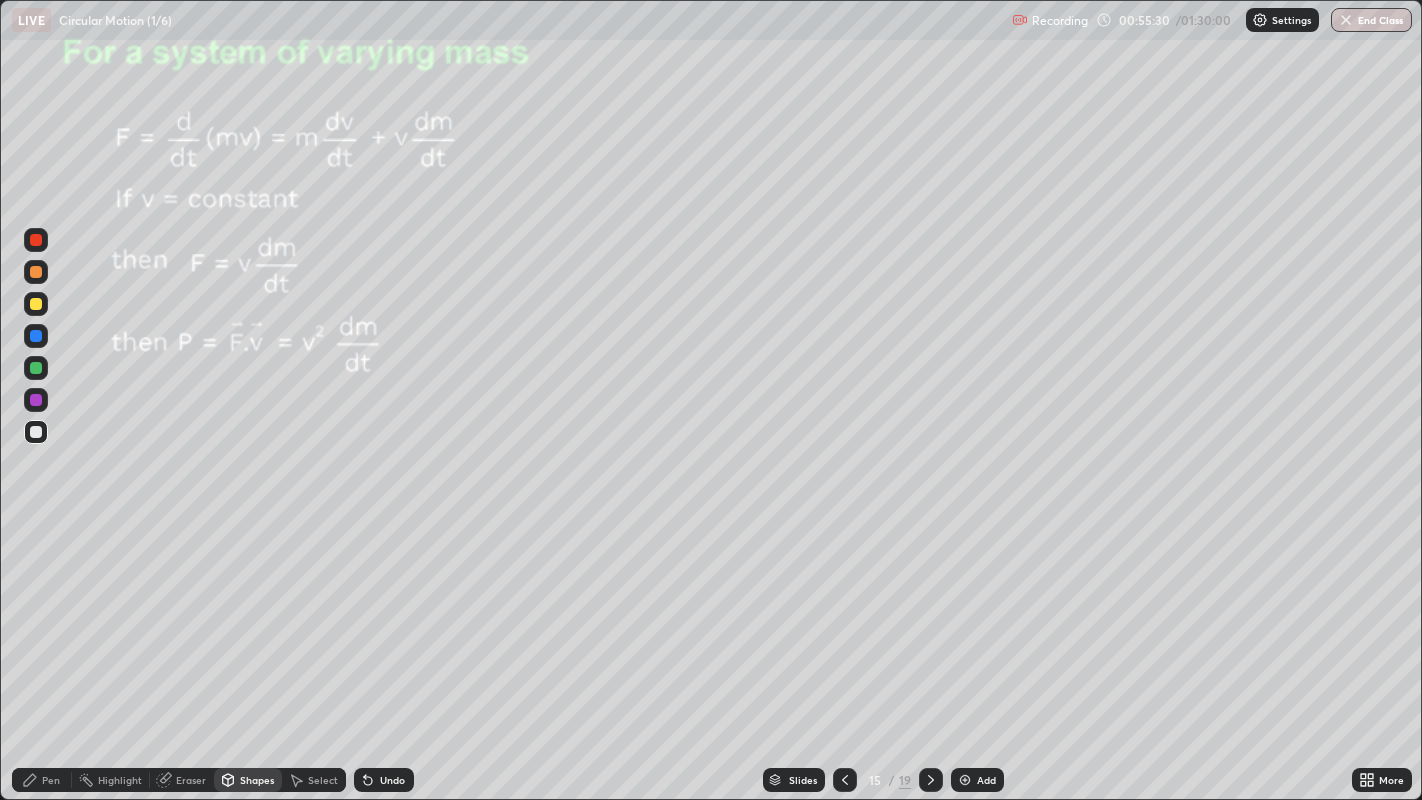 click at bounding box center (36, 304) 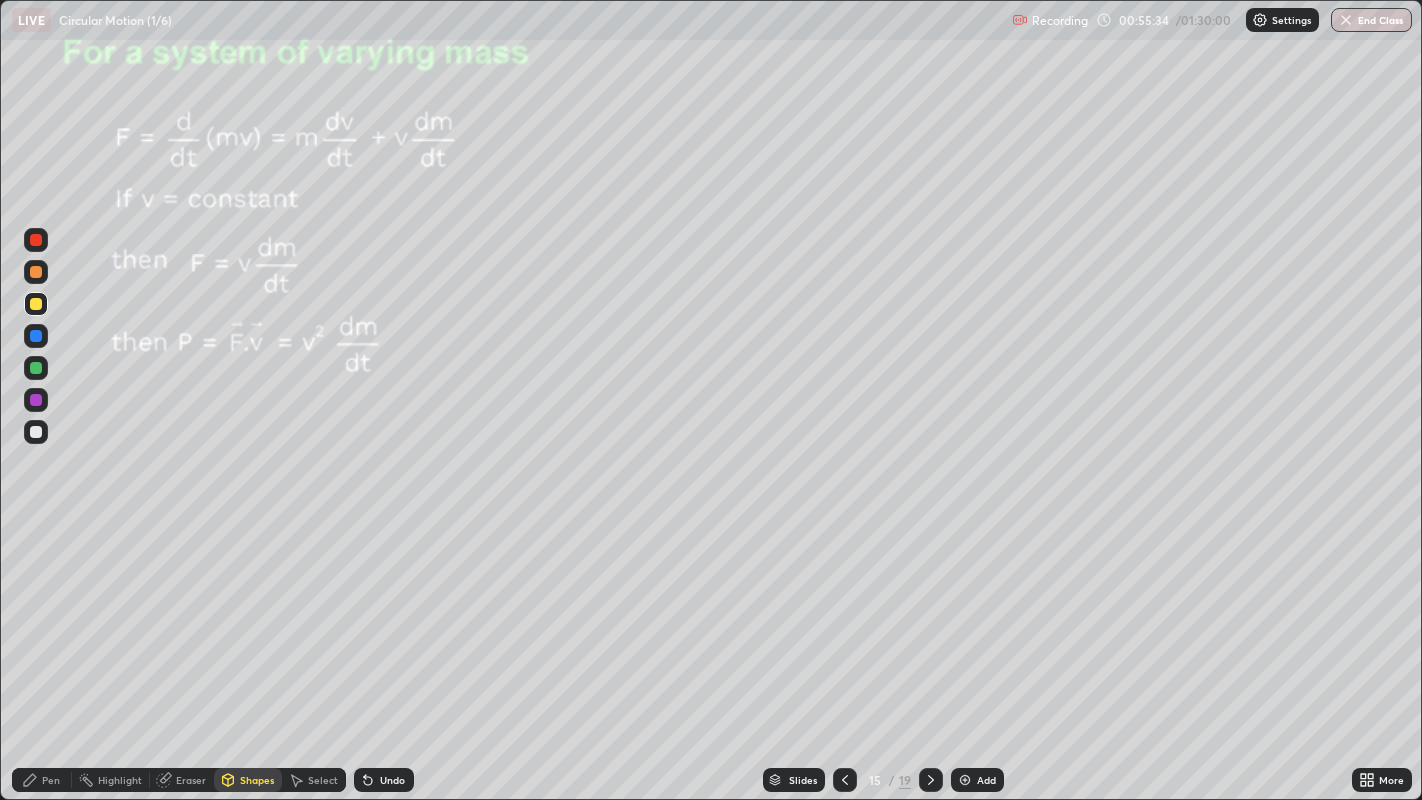 click on "Eraser" at bounding box center (191, 780) 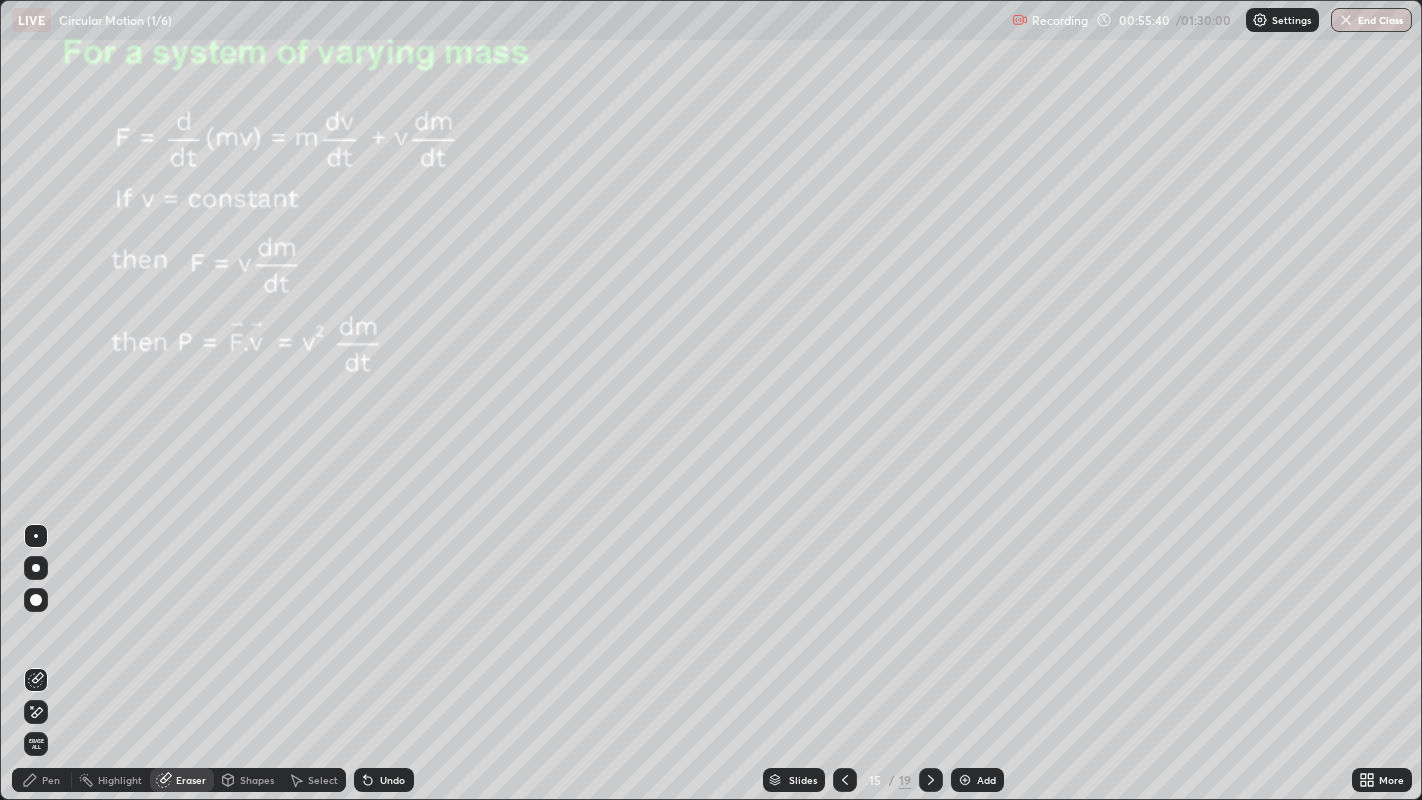 click on "Shapes" at bounding box center (257, 780) 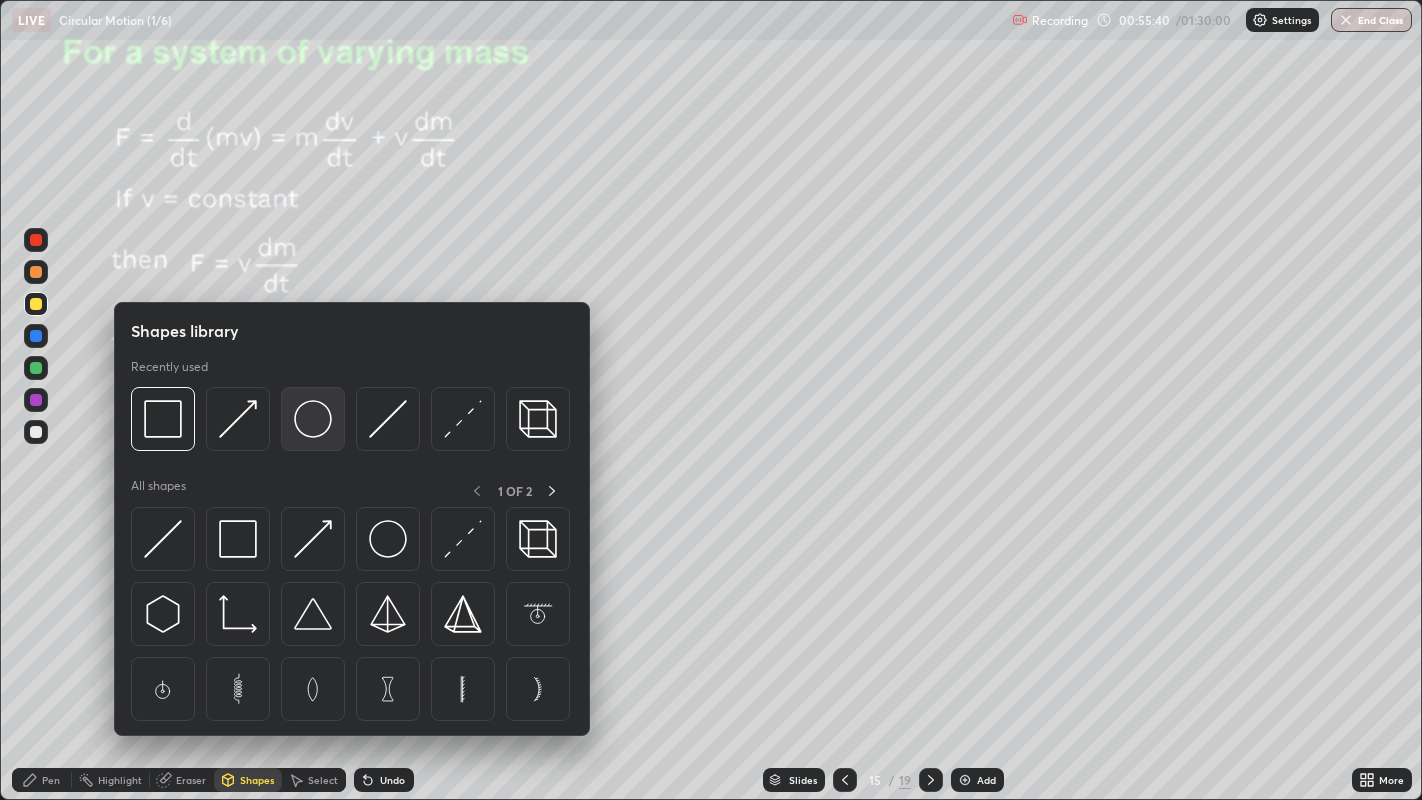 click at bounding box center [313, 419] 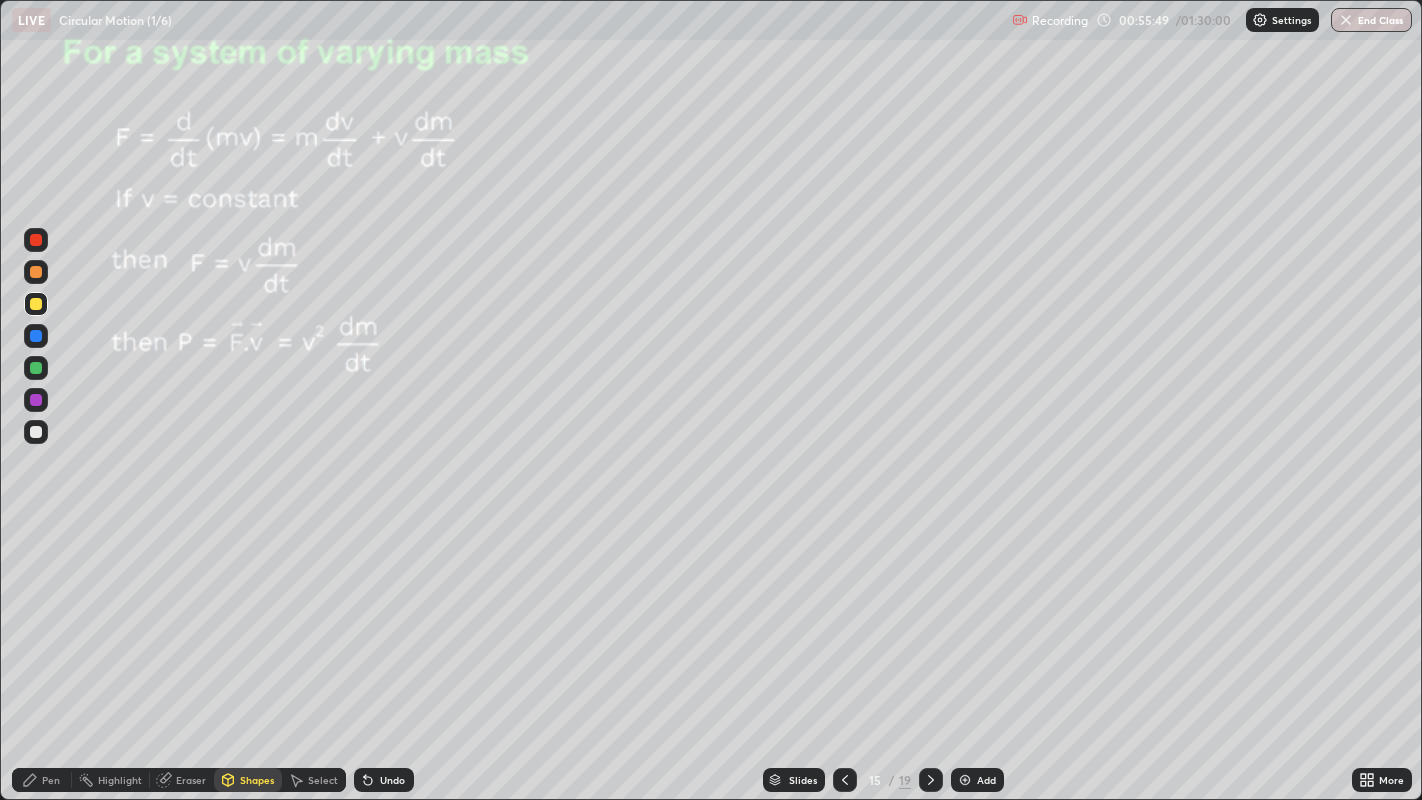 click on "Pen" at bounding box center [51, 780] 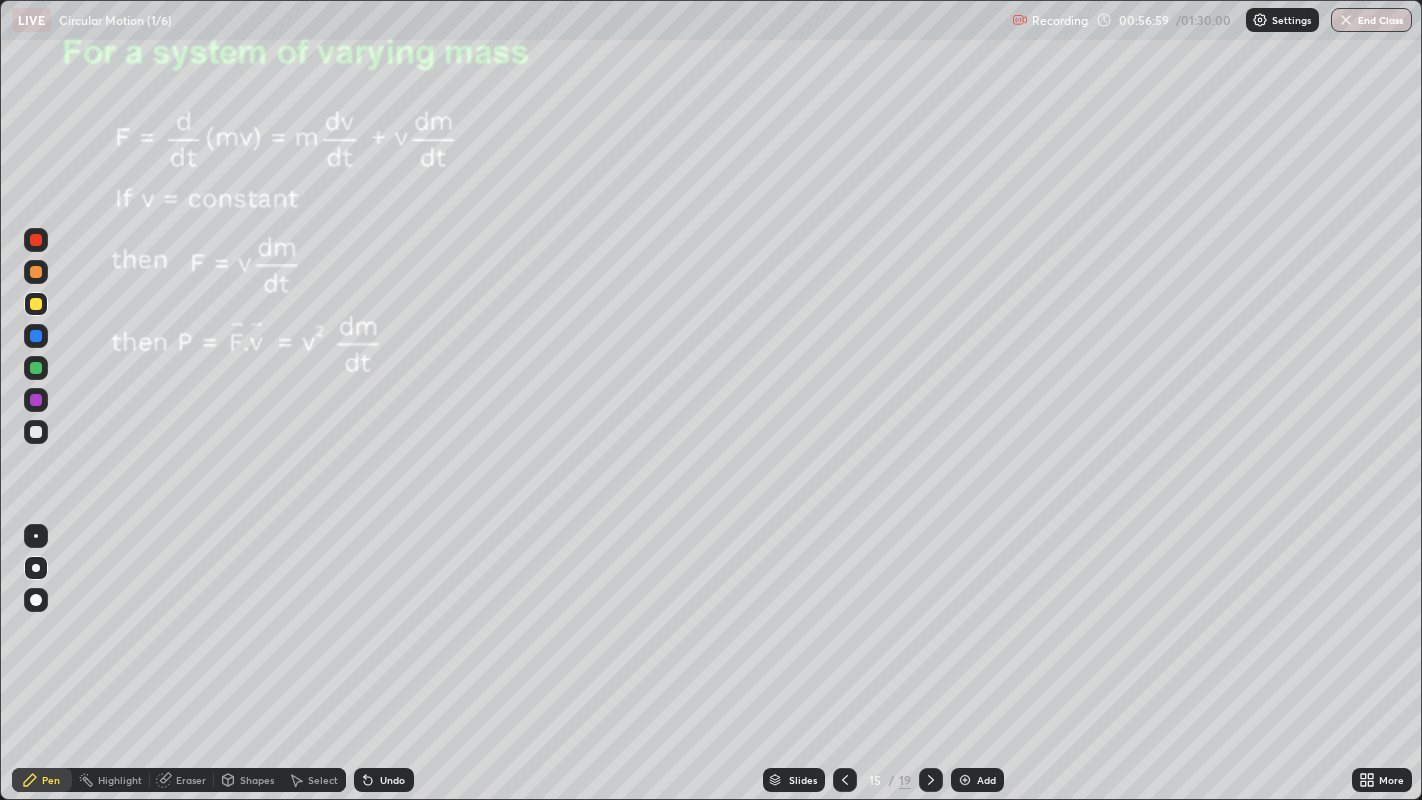 click at bounding box center (36, 272) 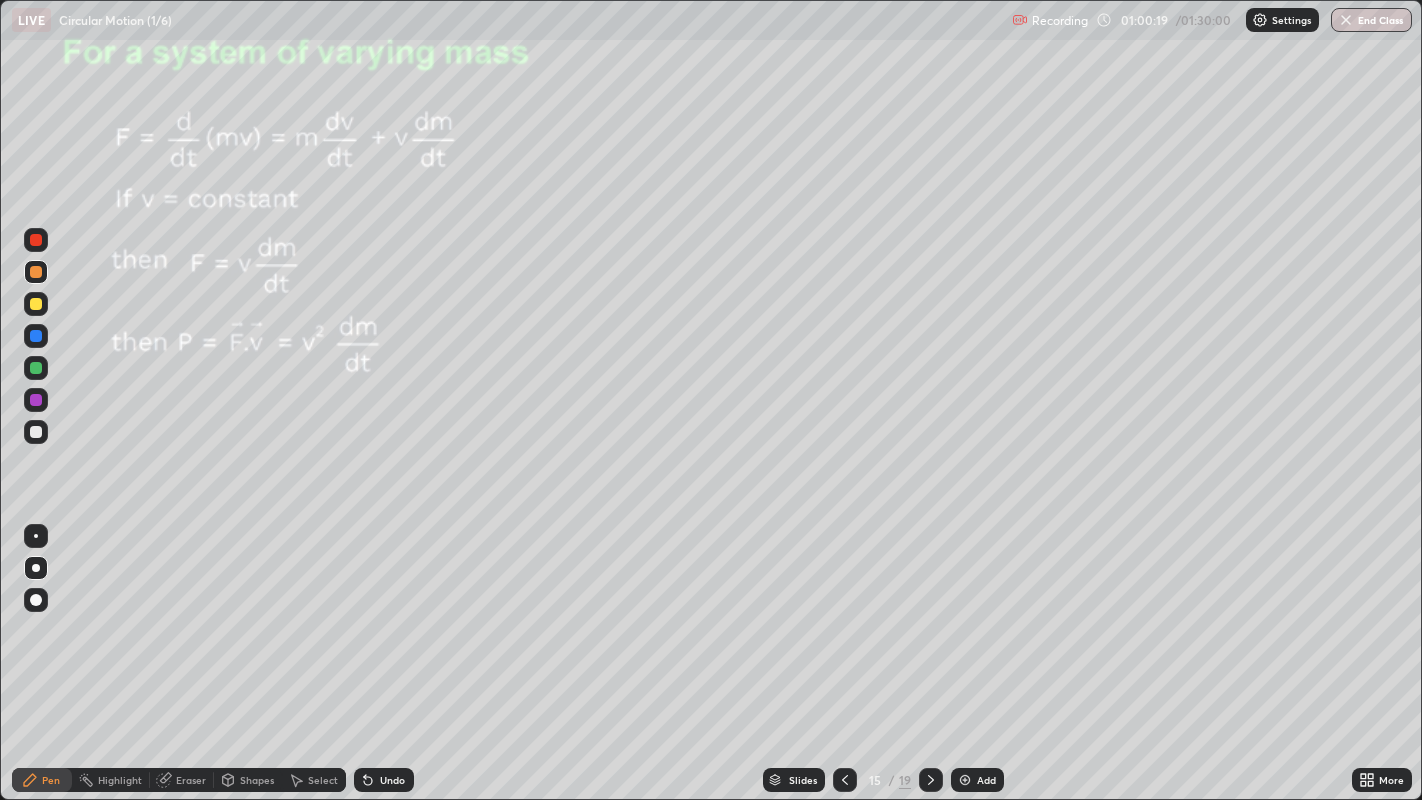 click at bounding box center [36, 304] 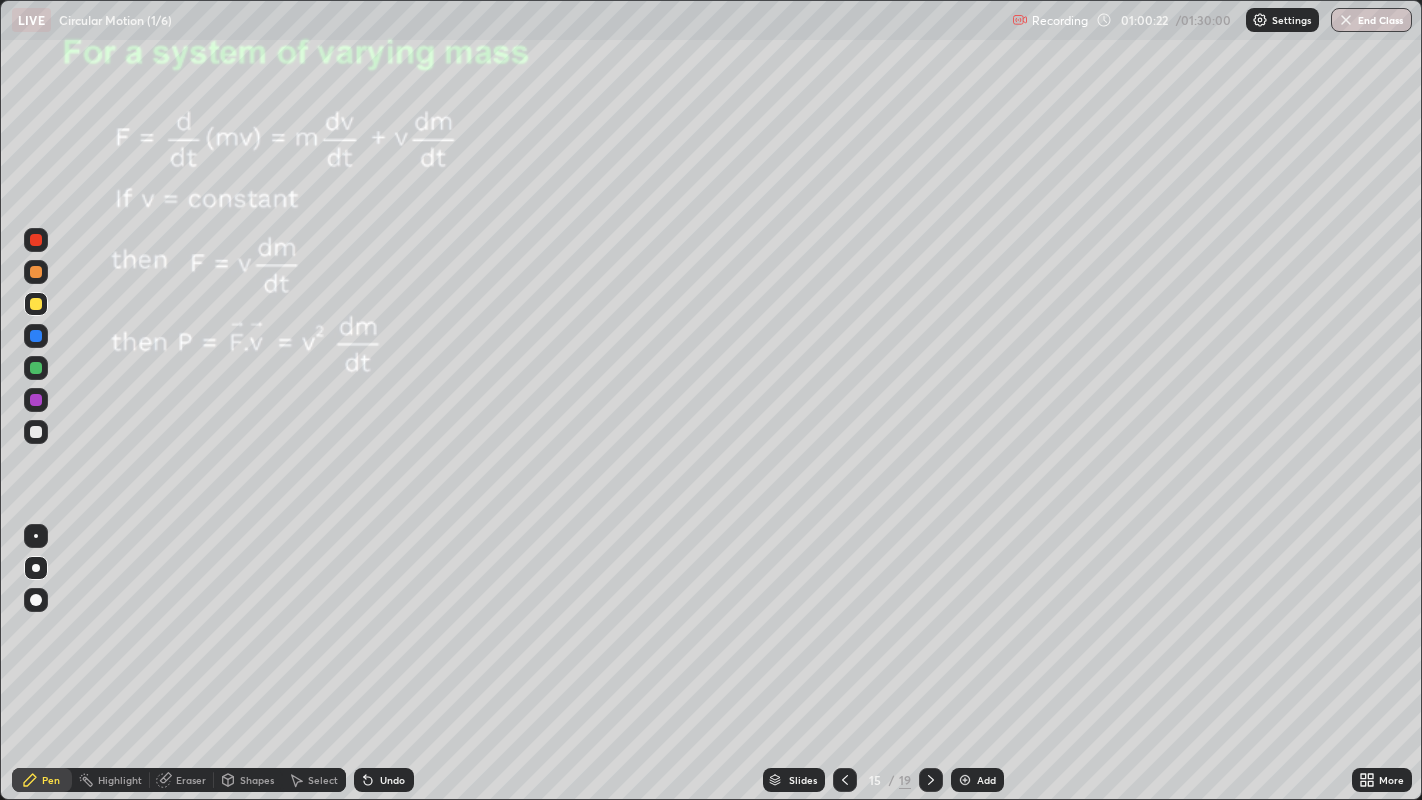 click on "Undo" at bounding box center [392, 780] 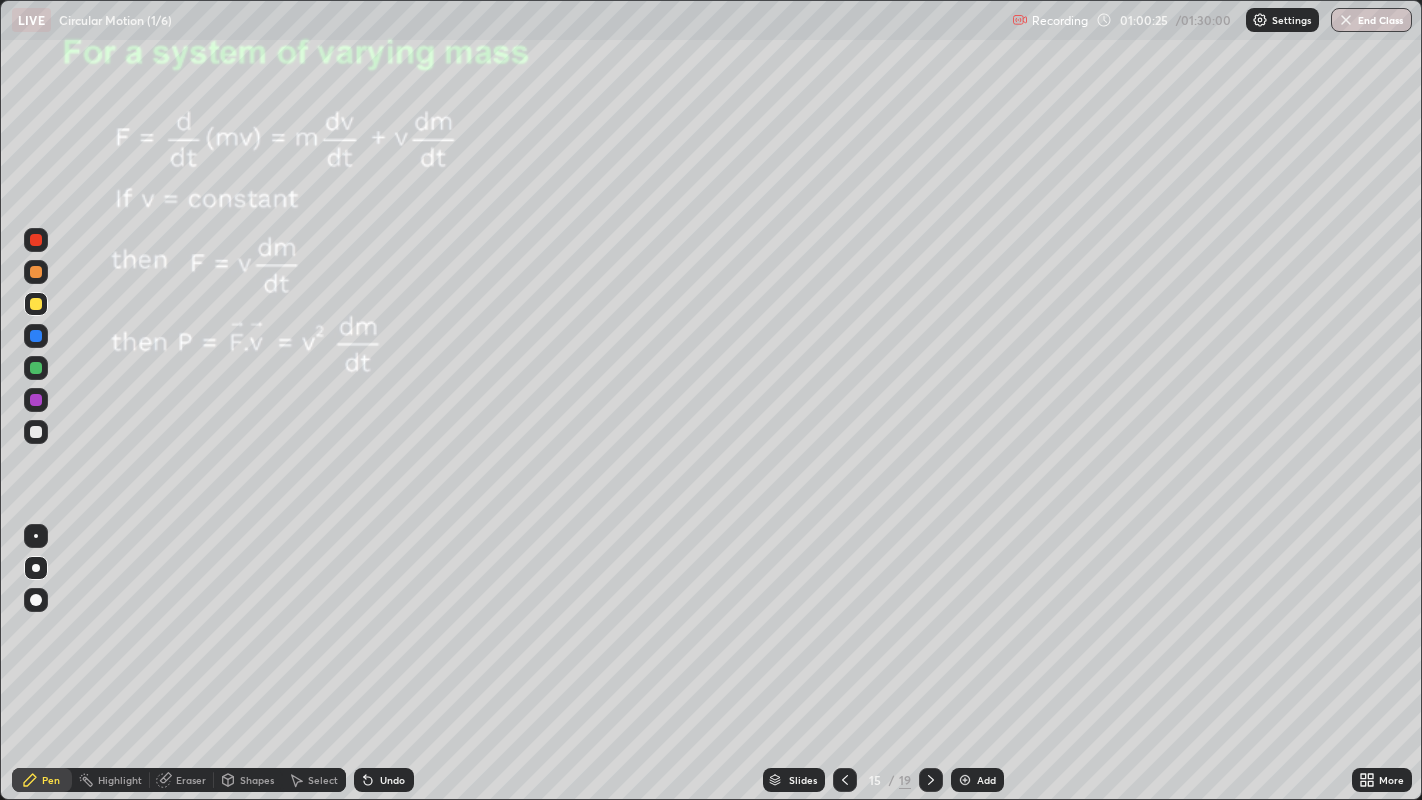 click on "Shapes" at bounding box center [257, 780] 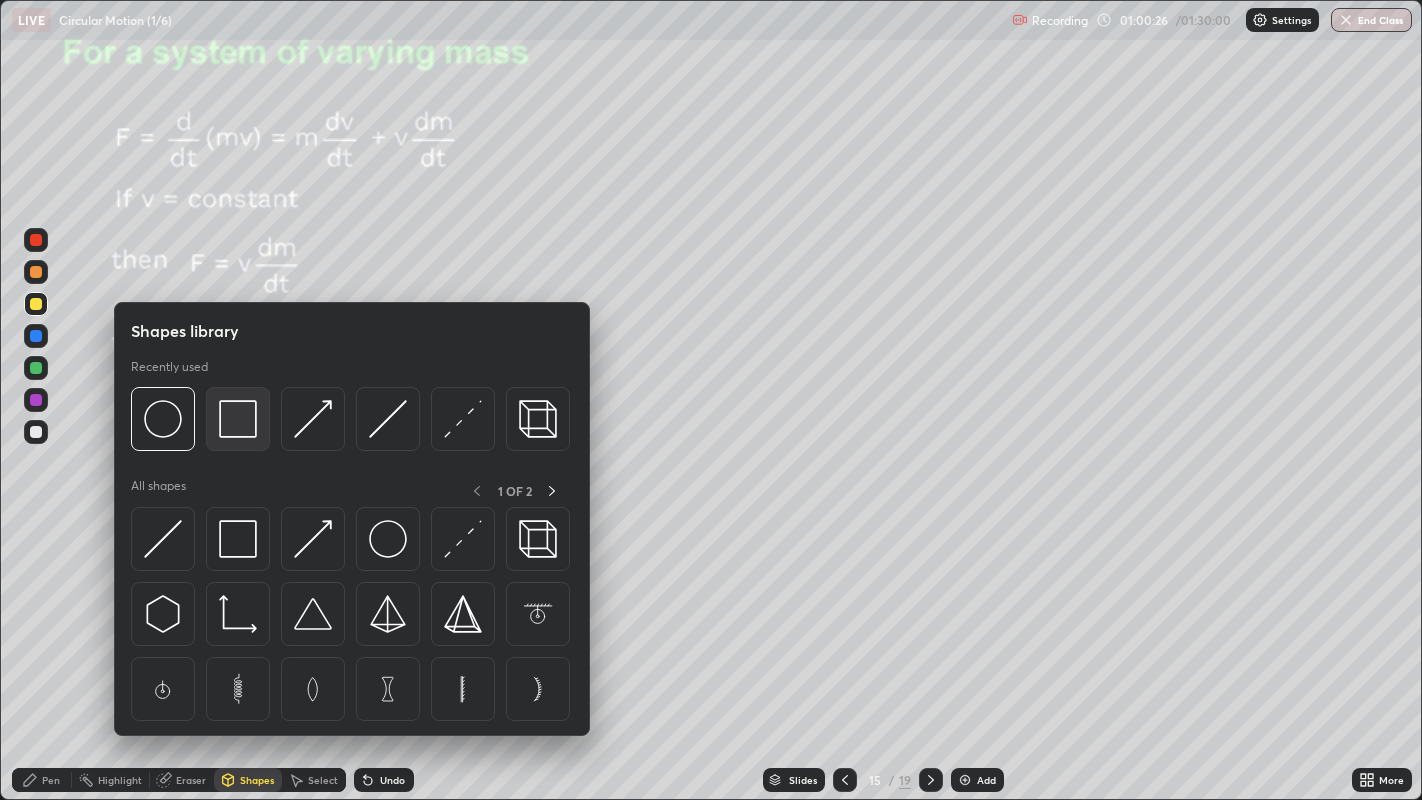 click at bounding box center (238, 419) 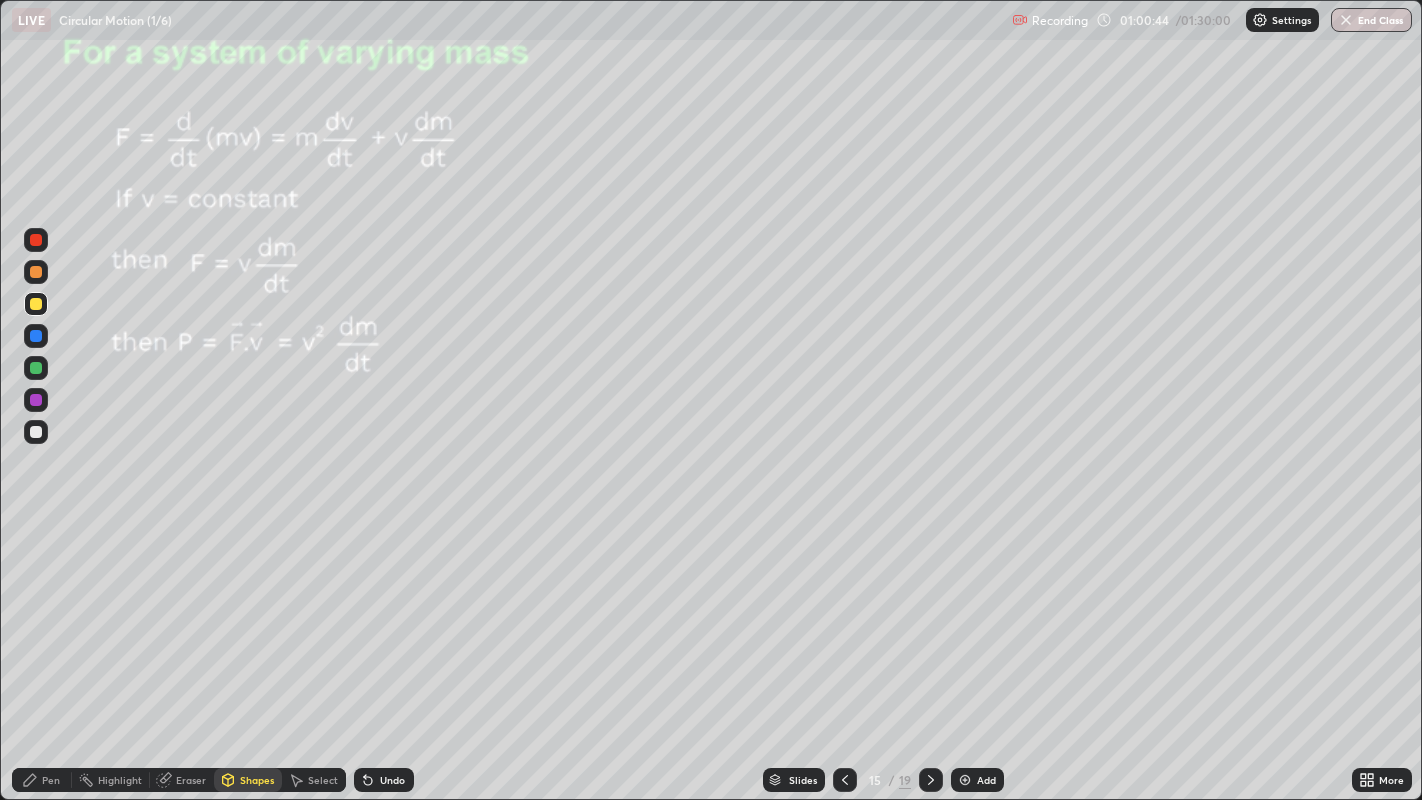 click on "Pen" at bounding box center [51, 780] 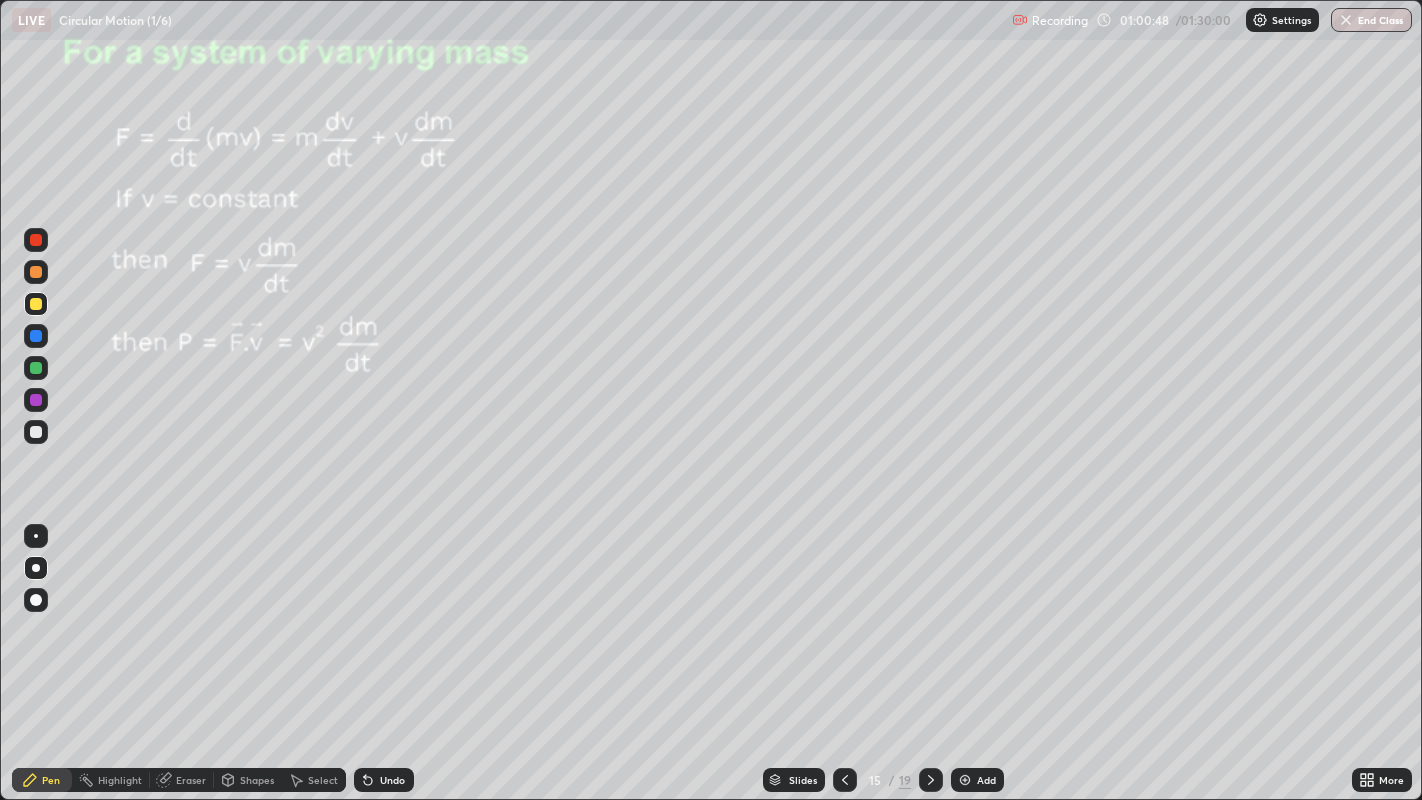 click on "Undo" at bounding box center [392, 780] 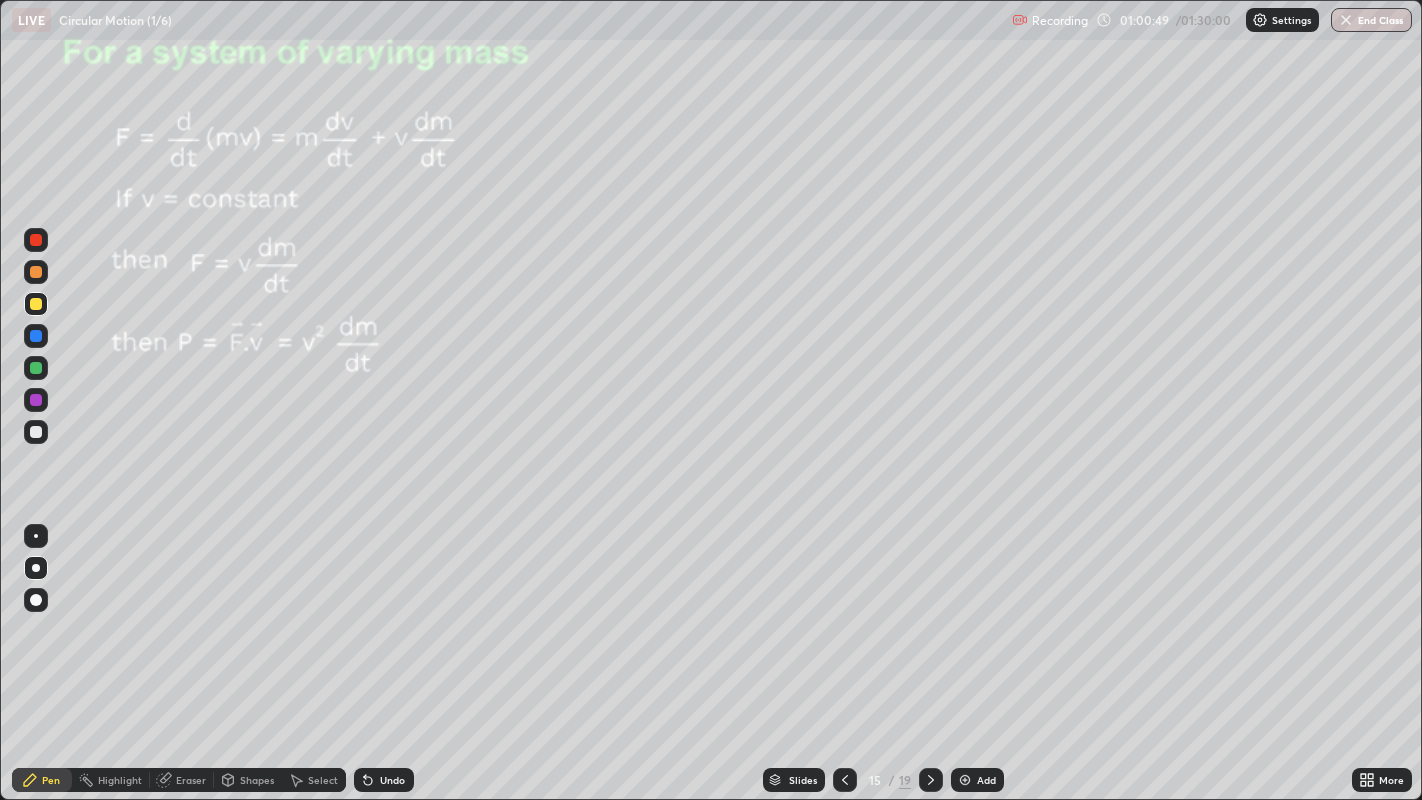 click on "Undo" at bounding box center (392, 780) 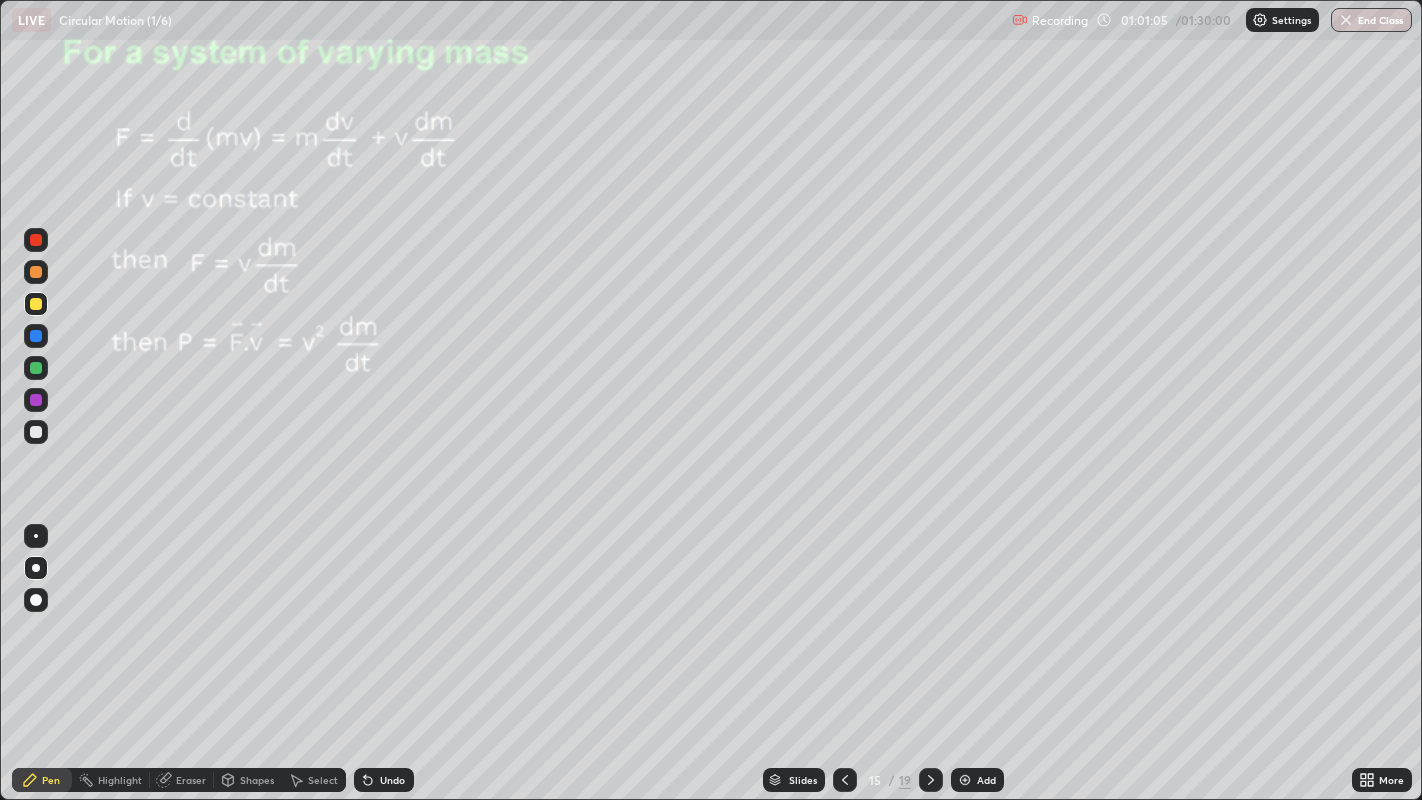 click at bounding box center (36, 432) 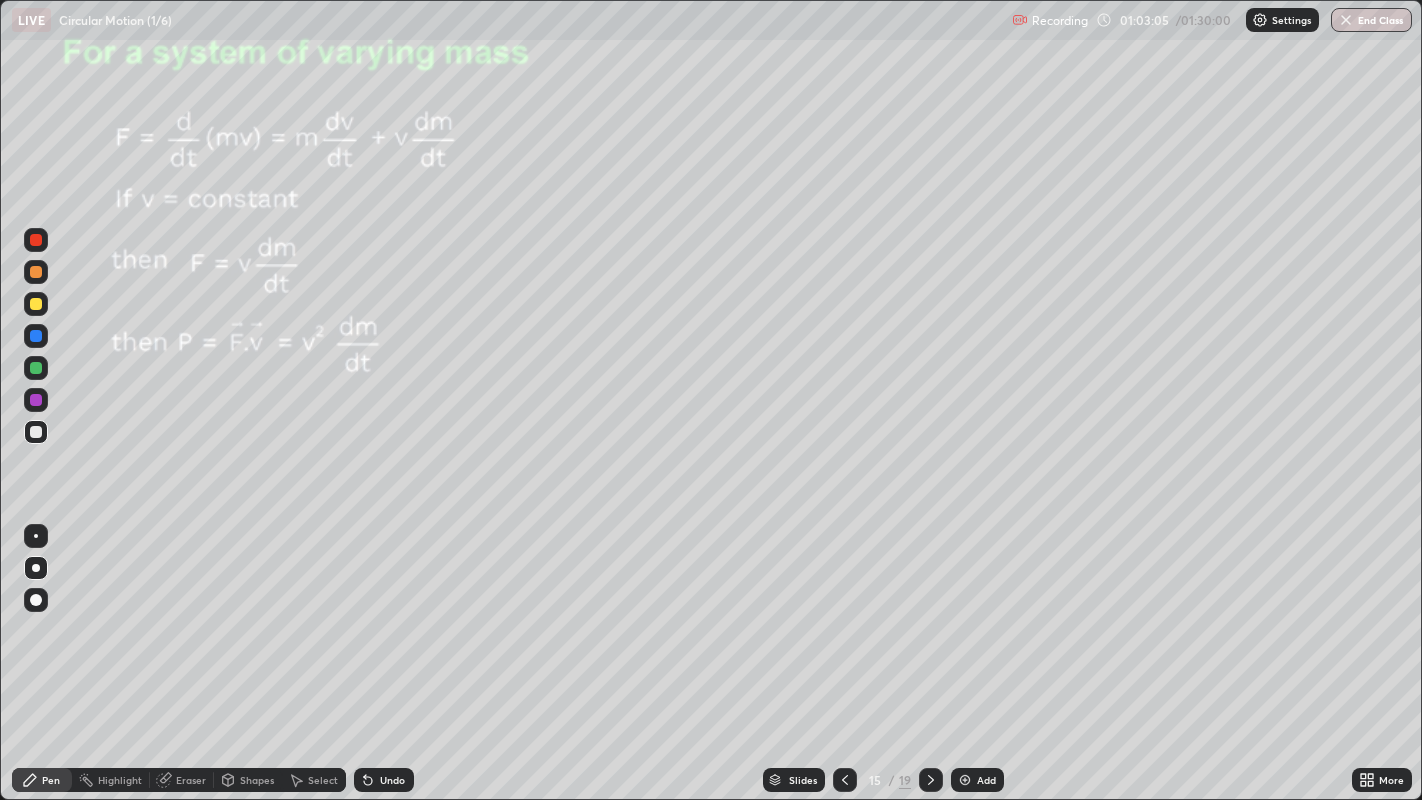 click at bounding box center (931, 780) 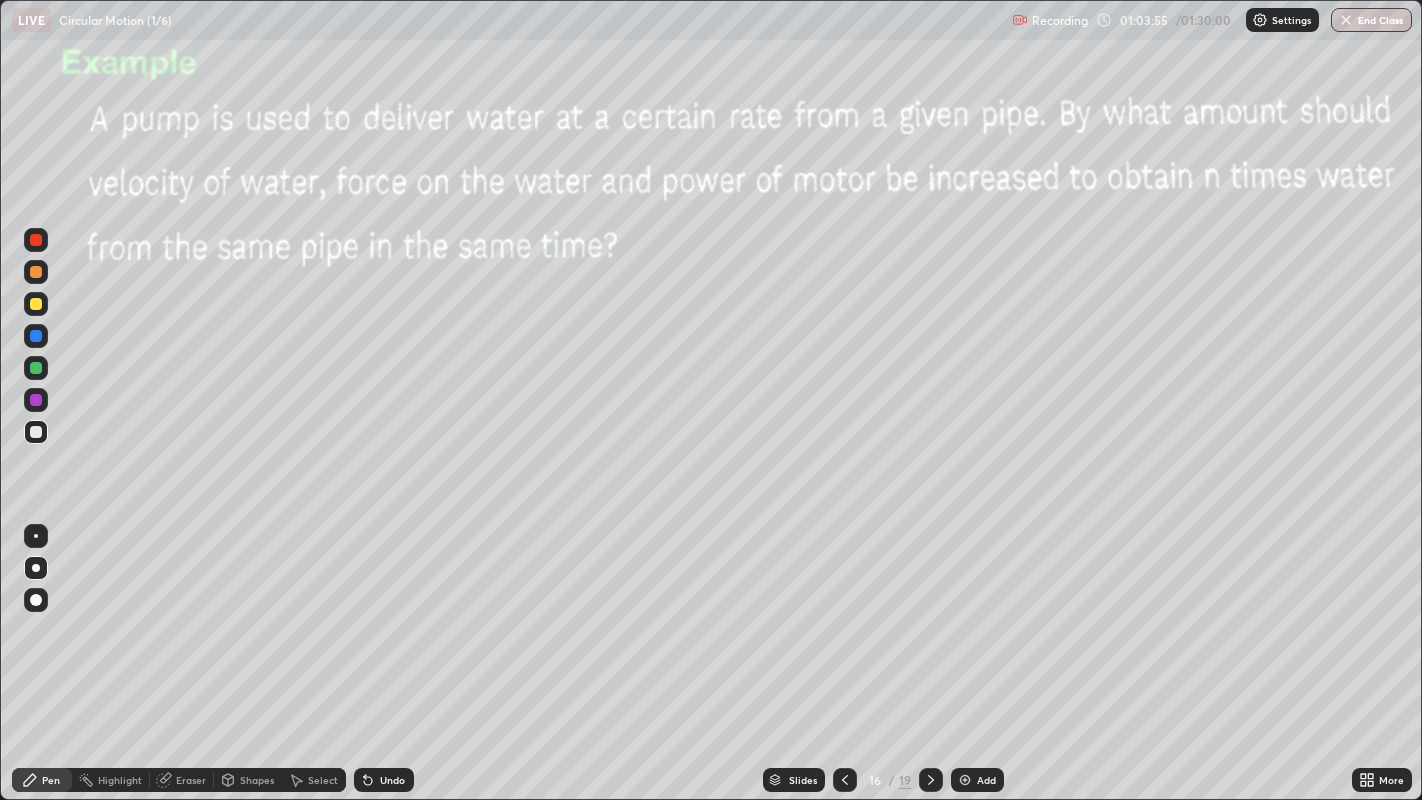 click at bounding box center [36, 304] 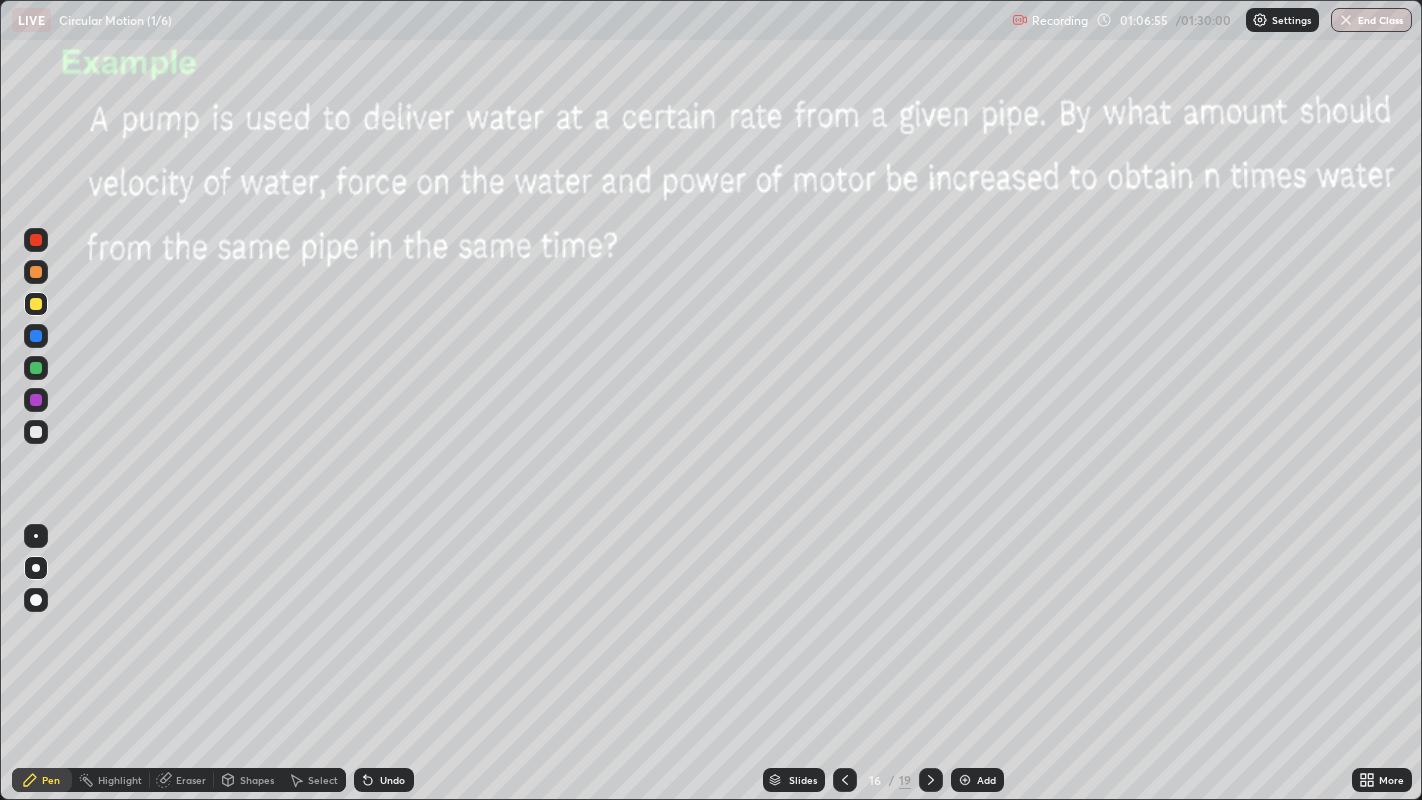 click 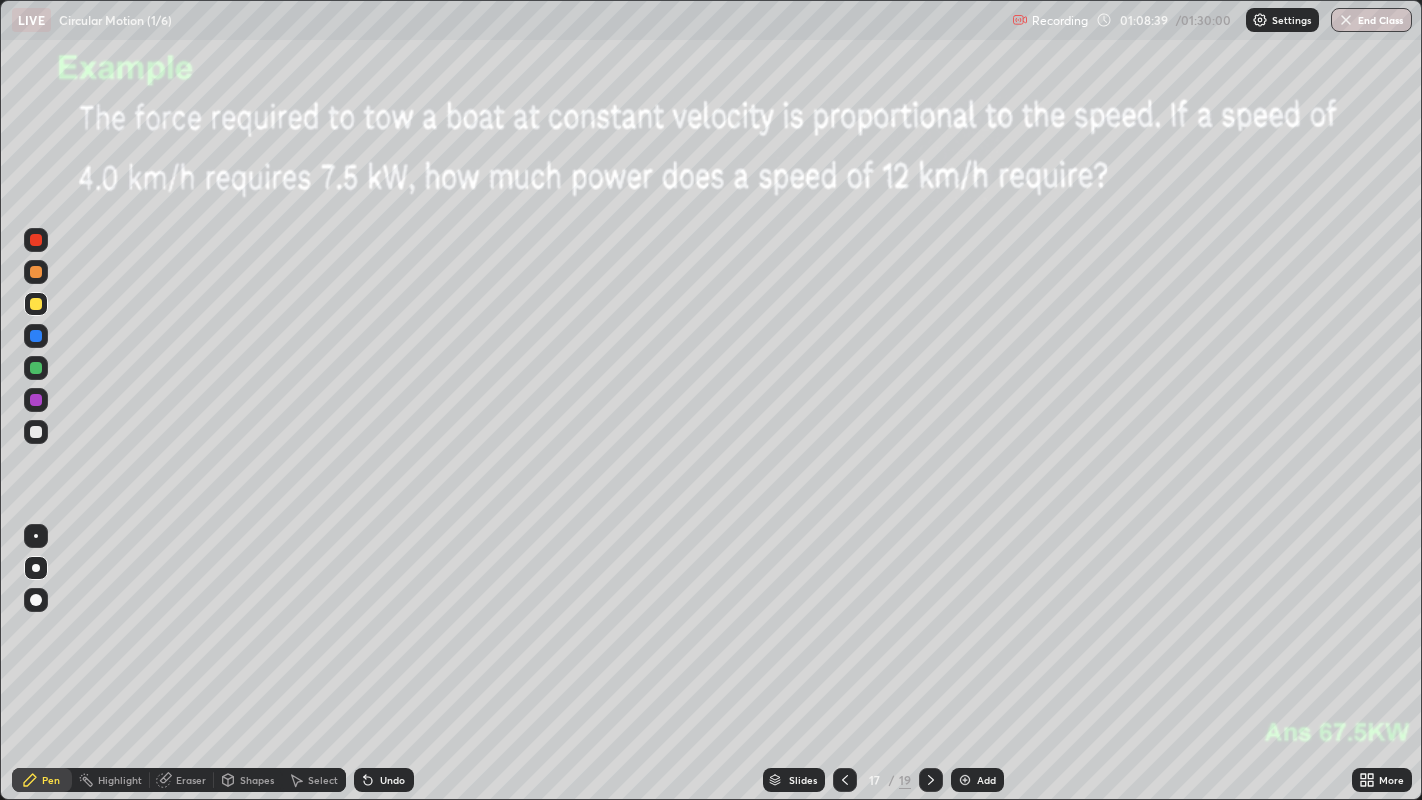 click at bounding box center [36, 272] 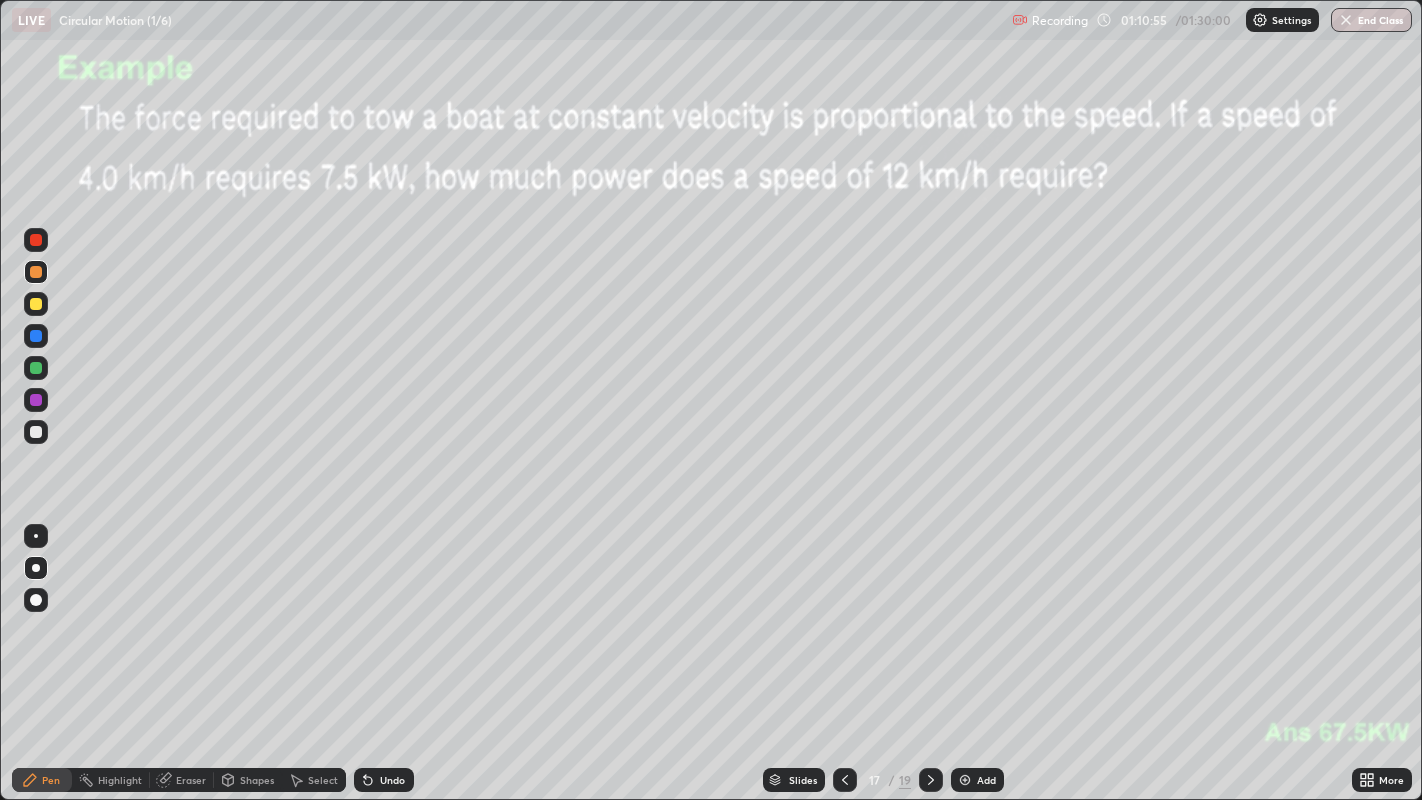 click on "More" at bounding box center (1391, 780) 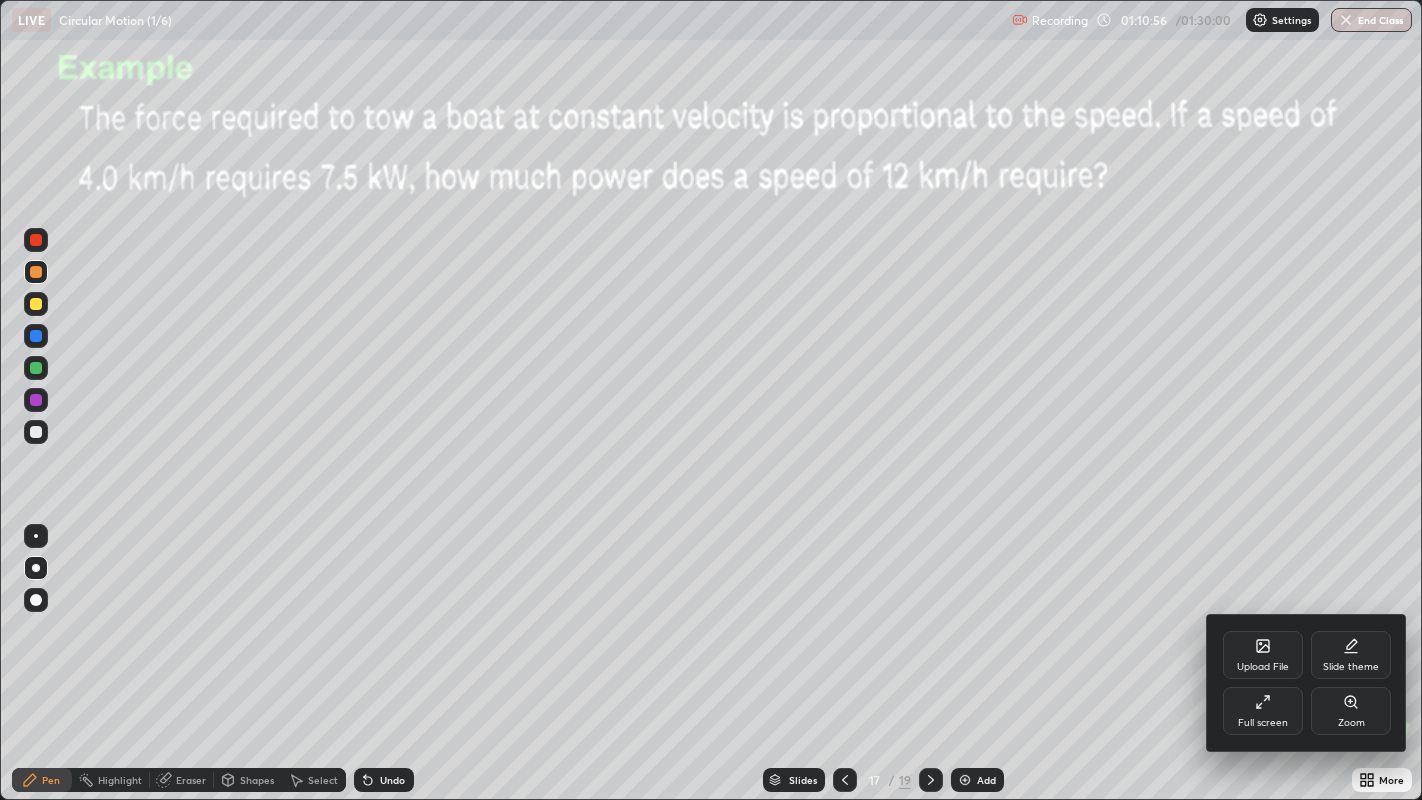 click on "Upload File" at bounding box center [1263, 655] 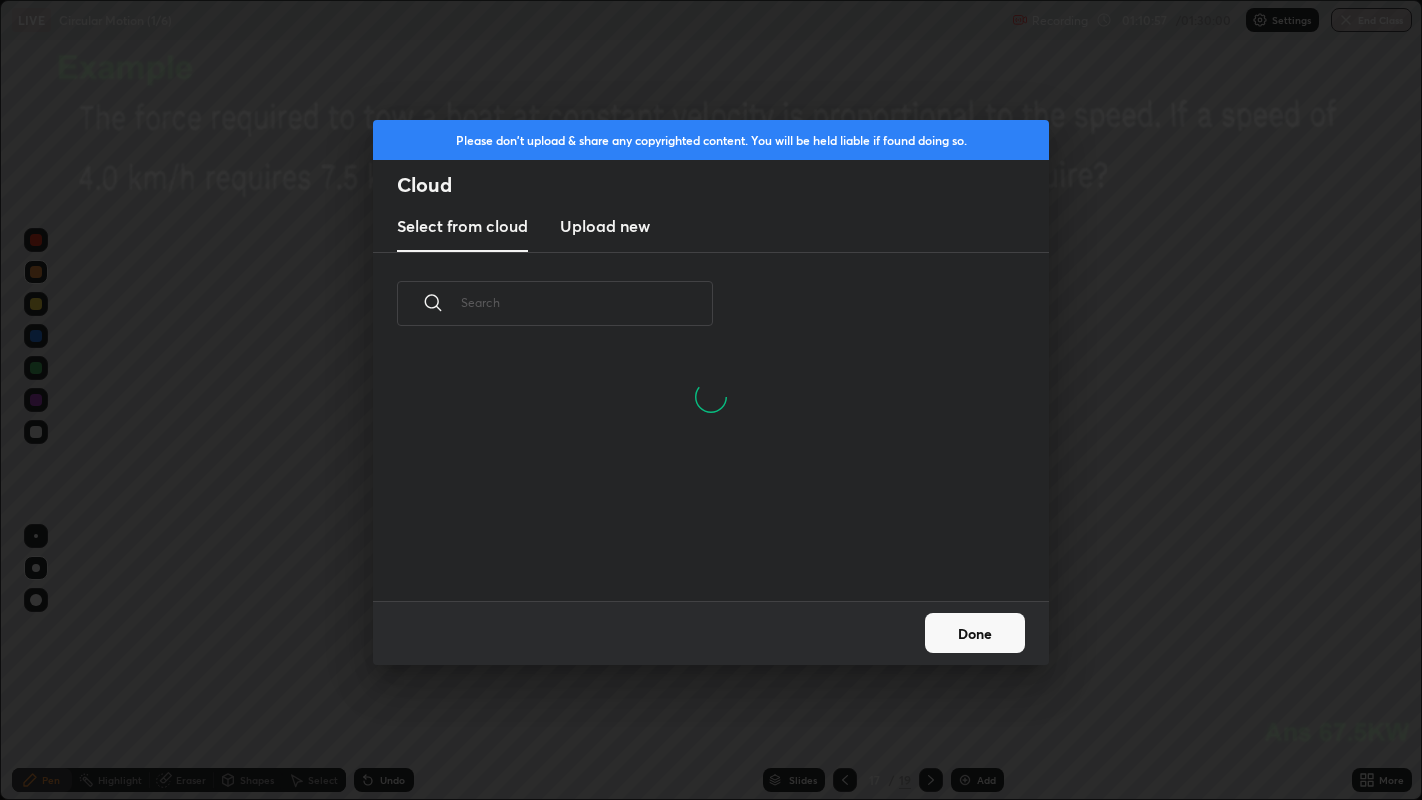 scroll, scrollTop: 6, scrollLeft: 10, axis: both 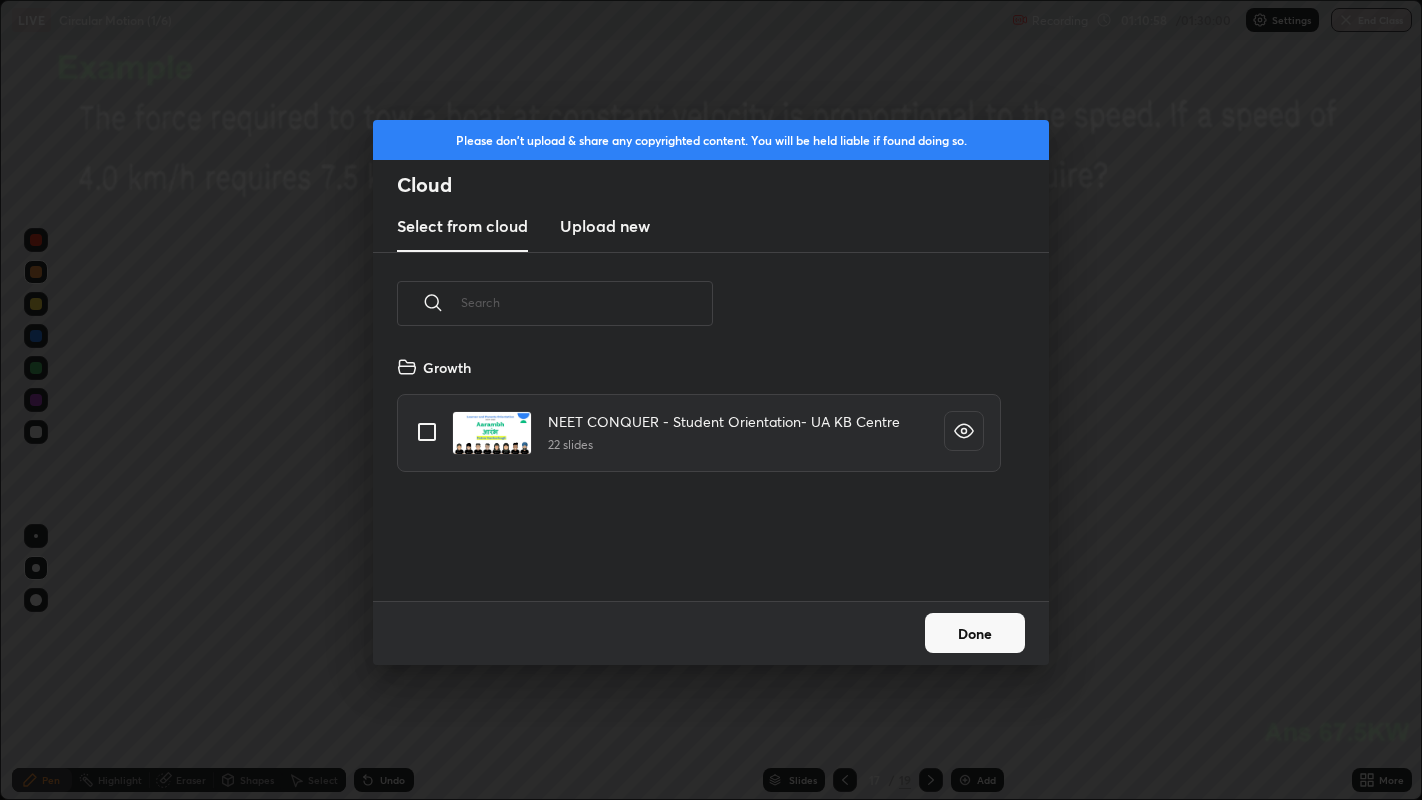 click on "Upload new" at bounding box center [605, 226] 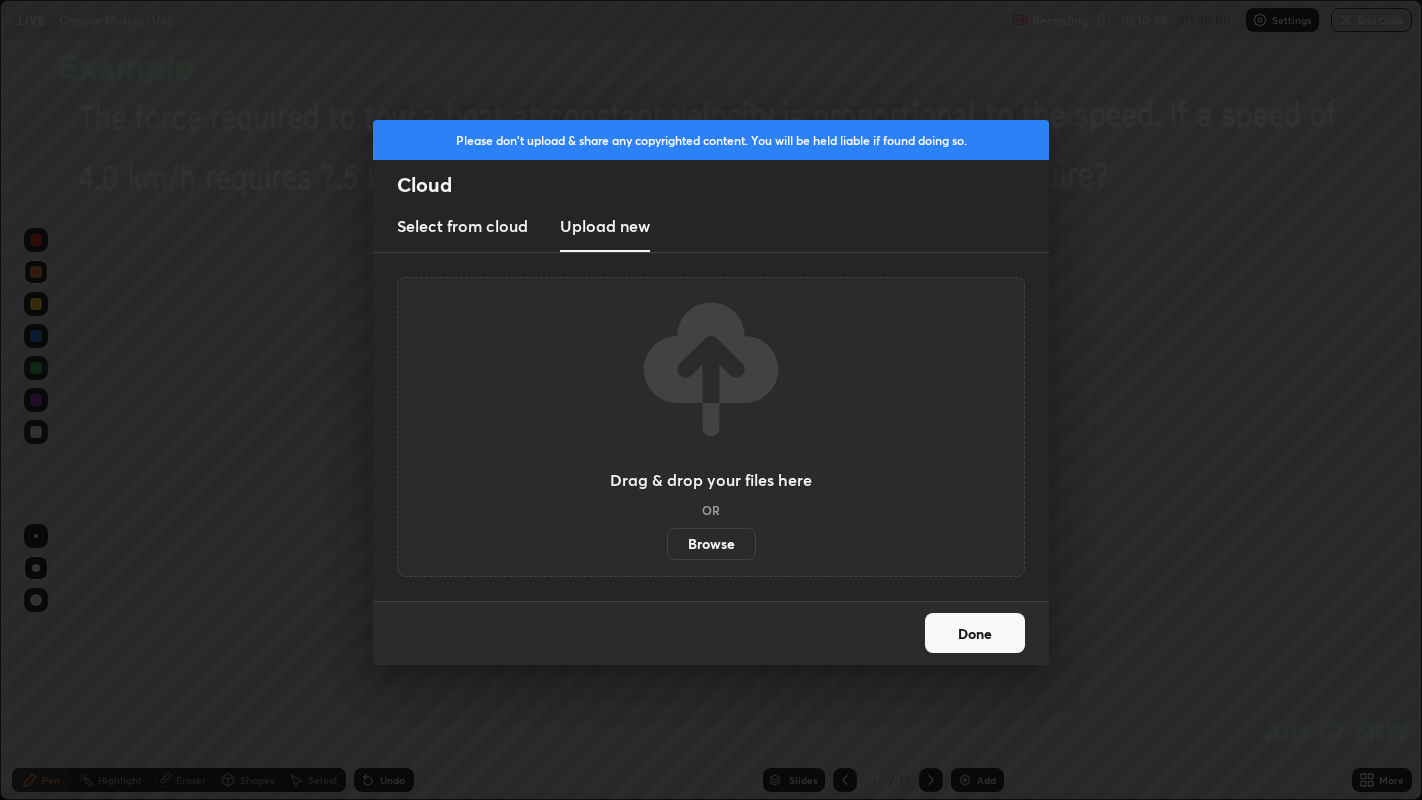 click on "Browse" at bounding box center (711, 544) 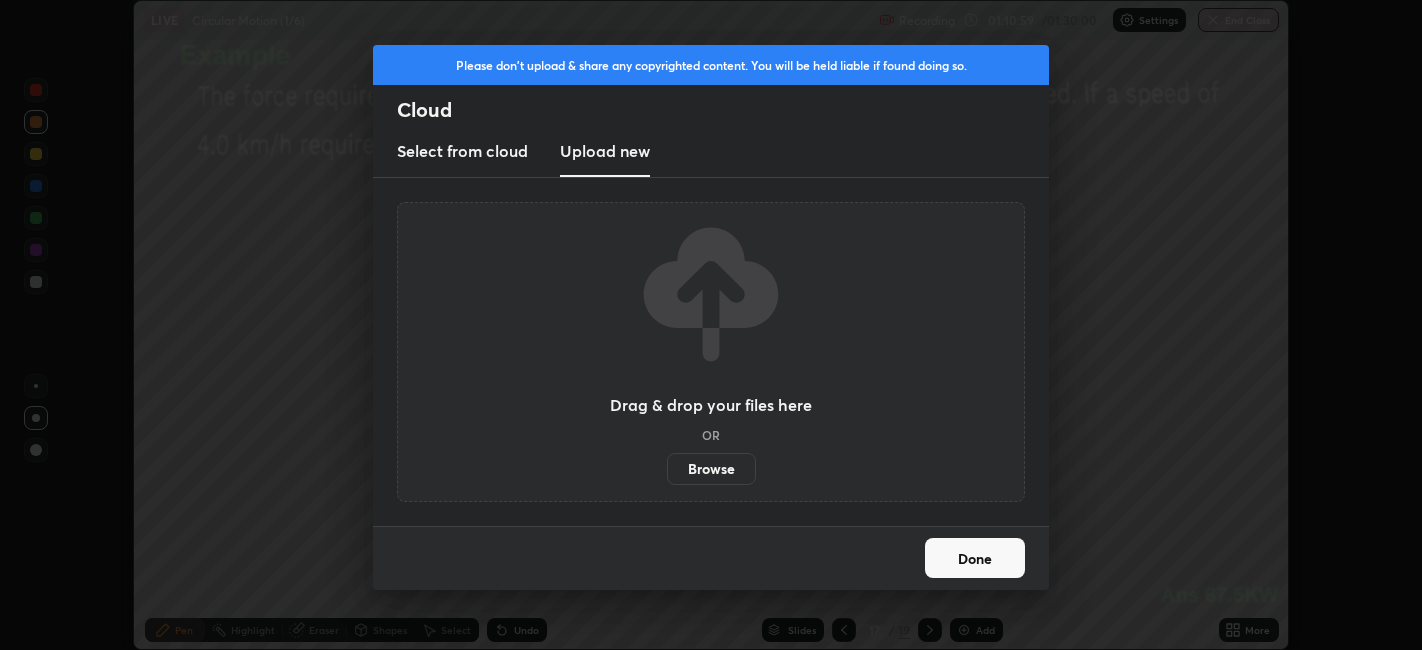 scroll, scrollTop: 650, scrollLeft: 1422, axis: both 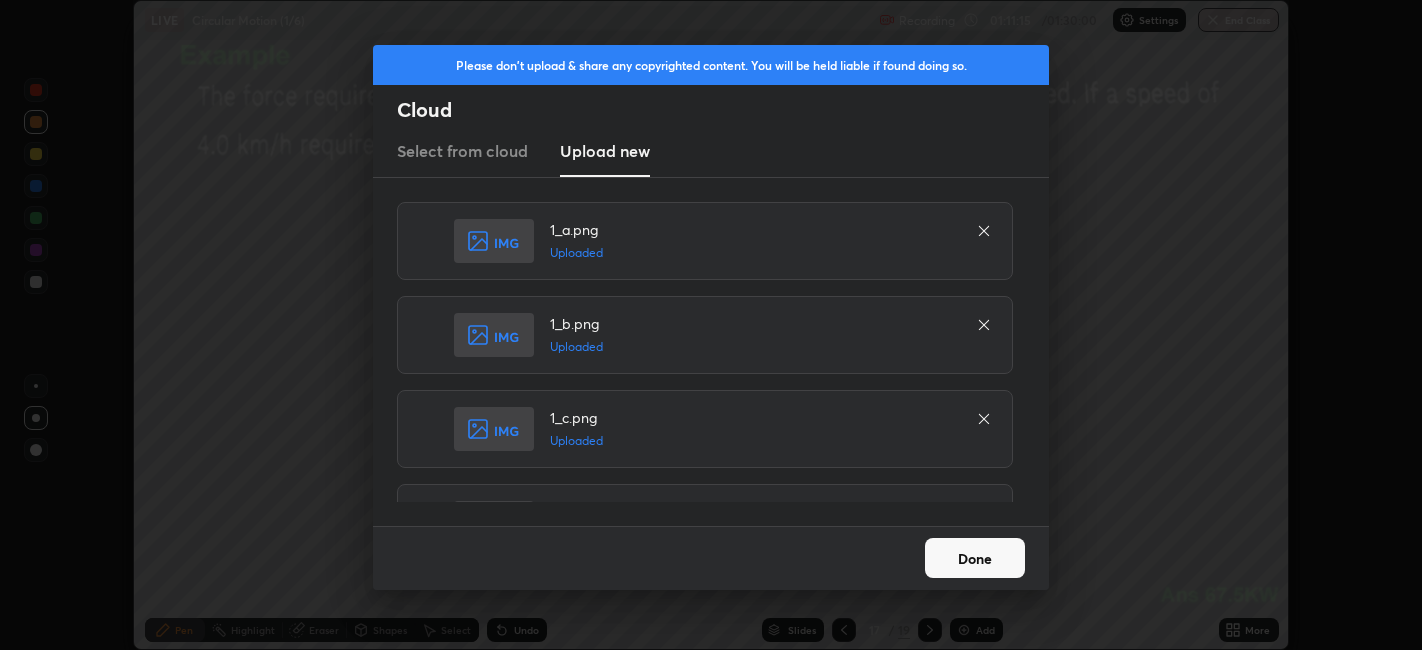 click on "Done" at bounding box center [975, 558] 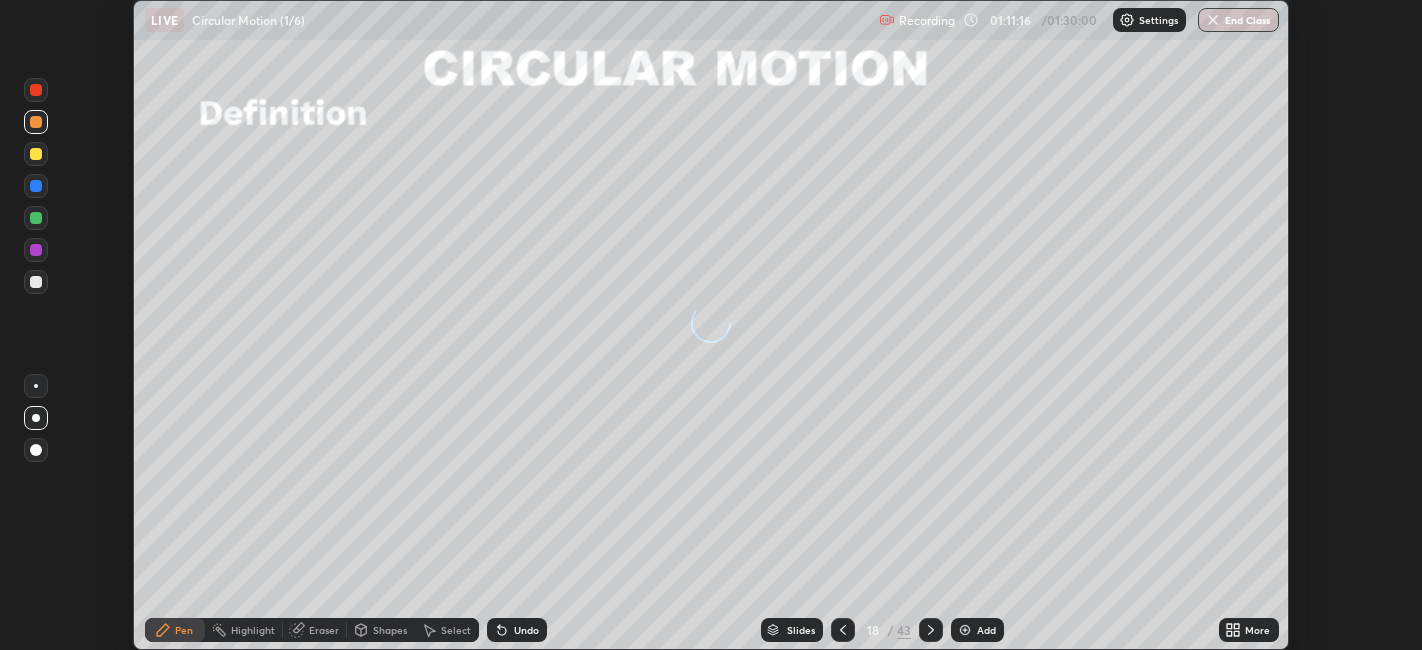click 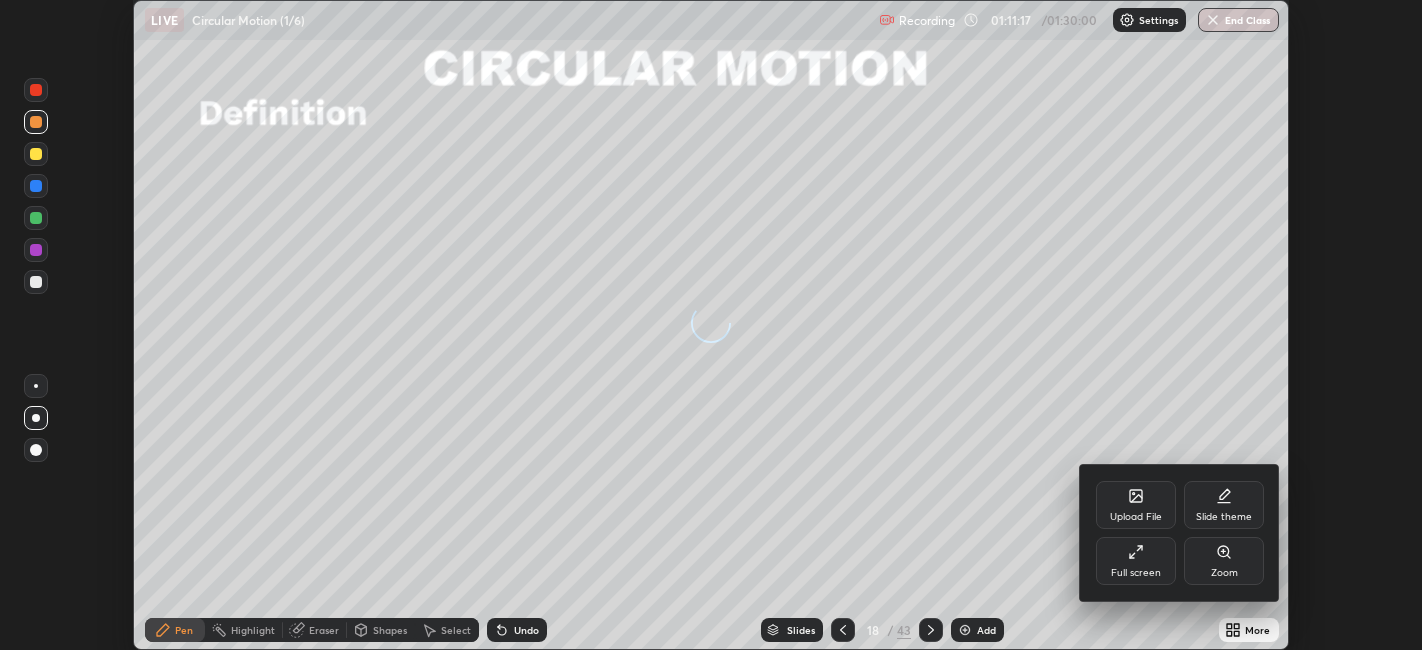click on "Full screen" at bounding box center (1136, 561) 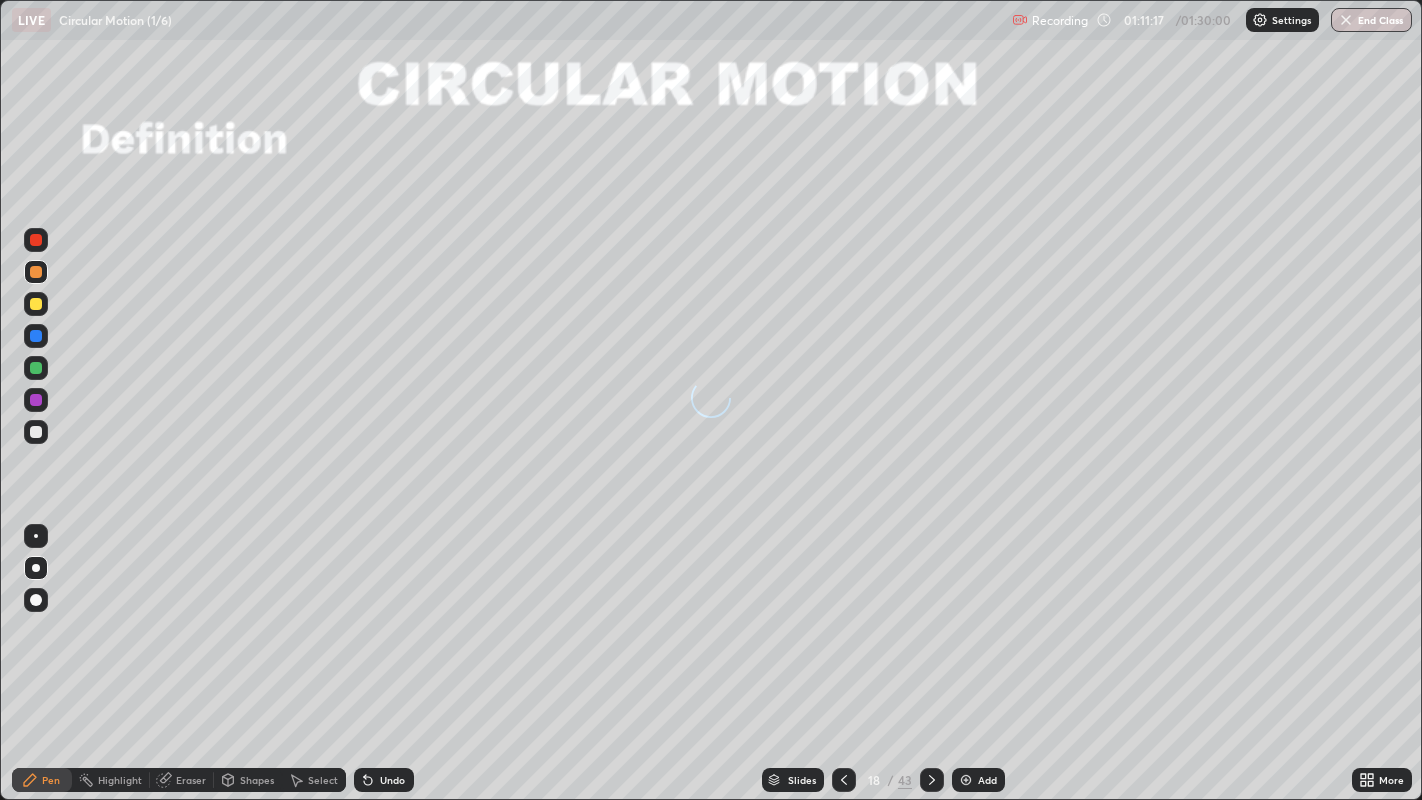 scroll, scrollTop: 99200, scrollLeft: 98577, axis: both 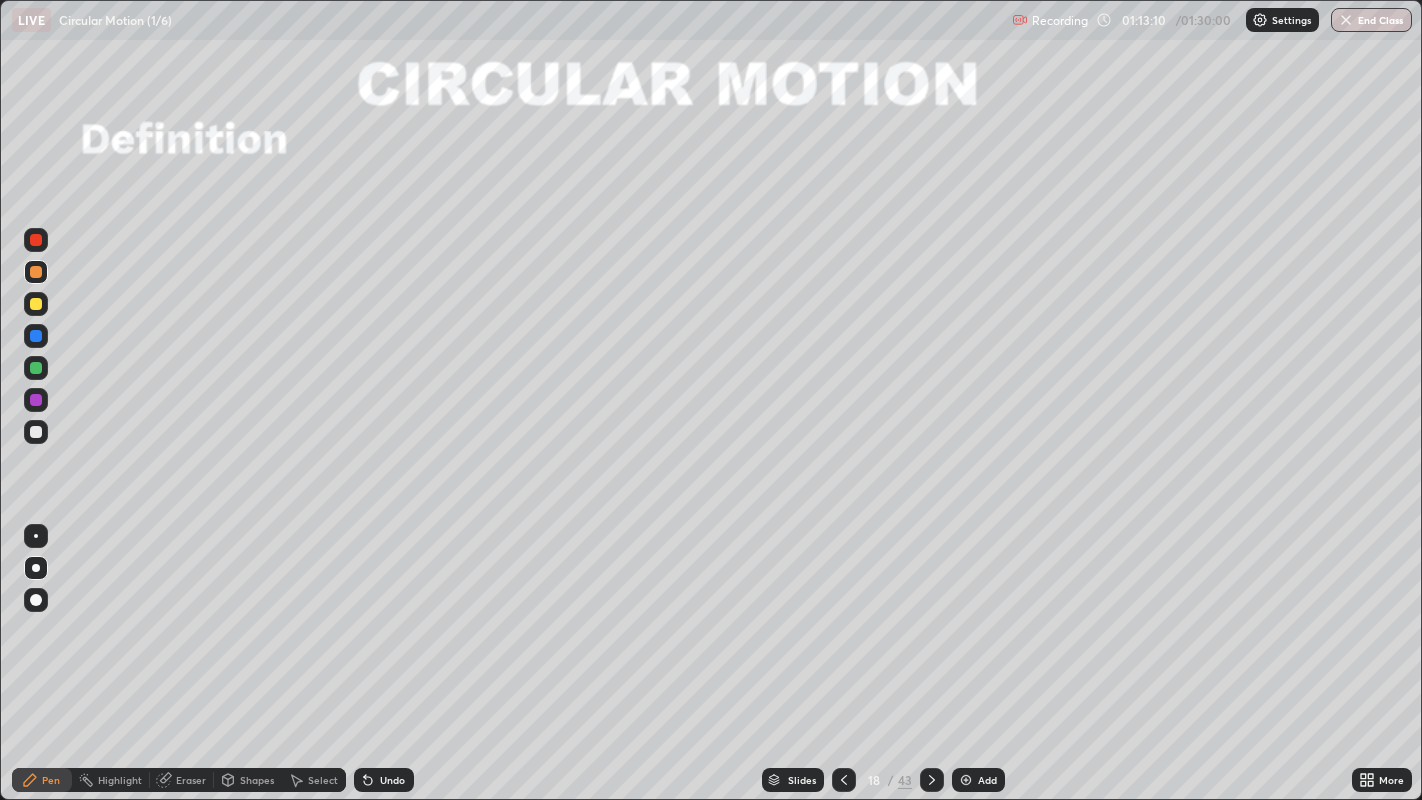 click on "Shapes" at bounding box center (257, 780) 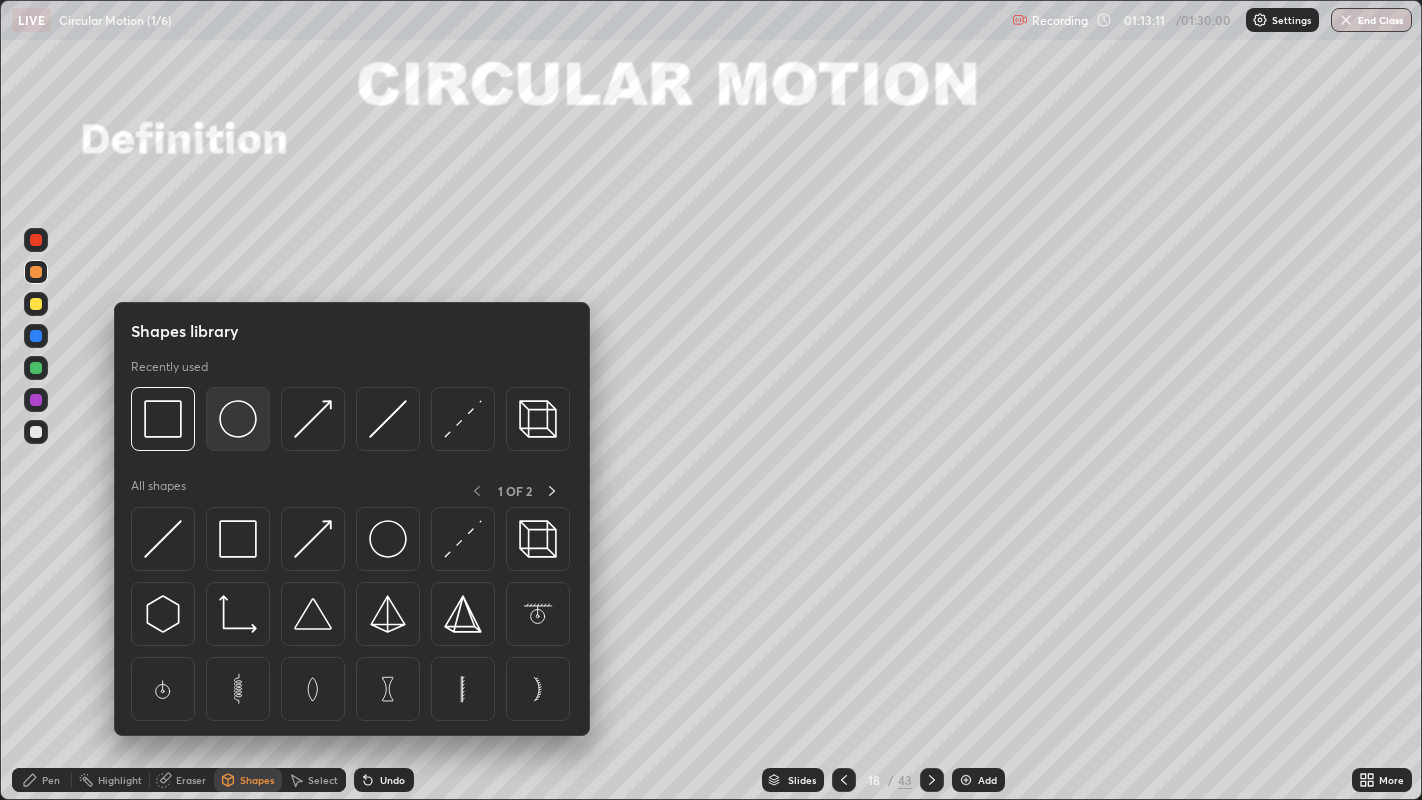 click at bounding box center [238, 419] 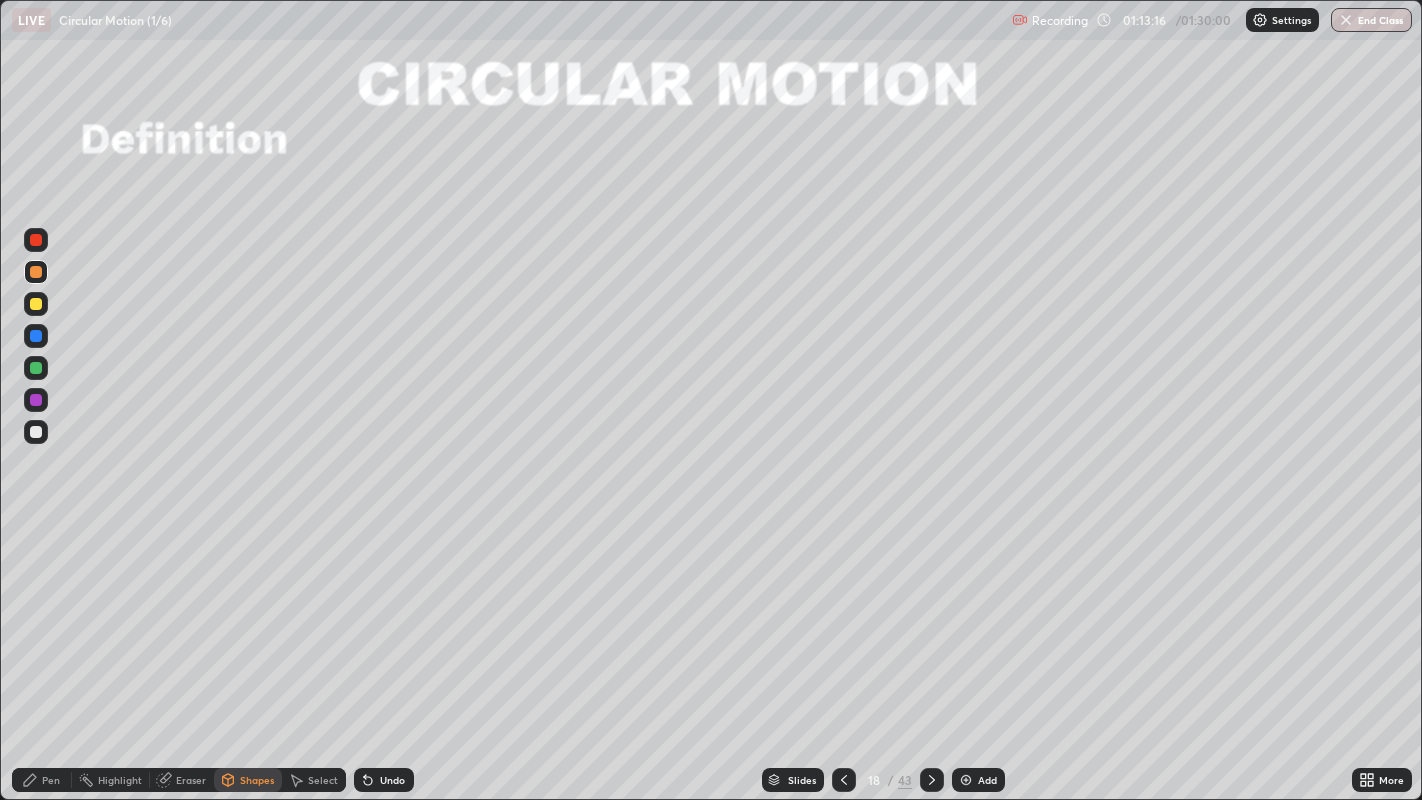 click on "Pen" at bounding box center (51, 780) 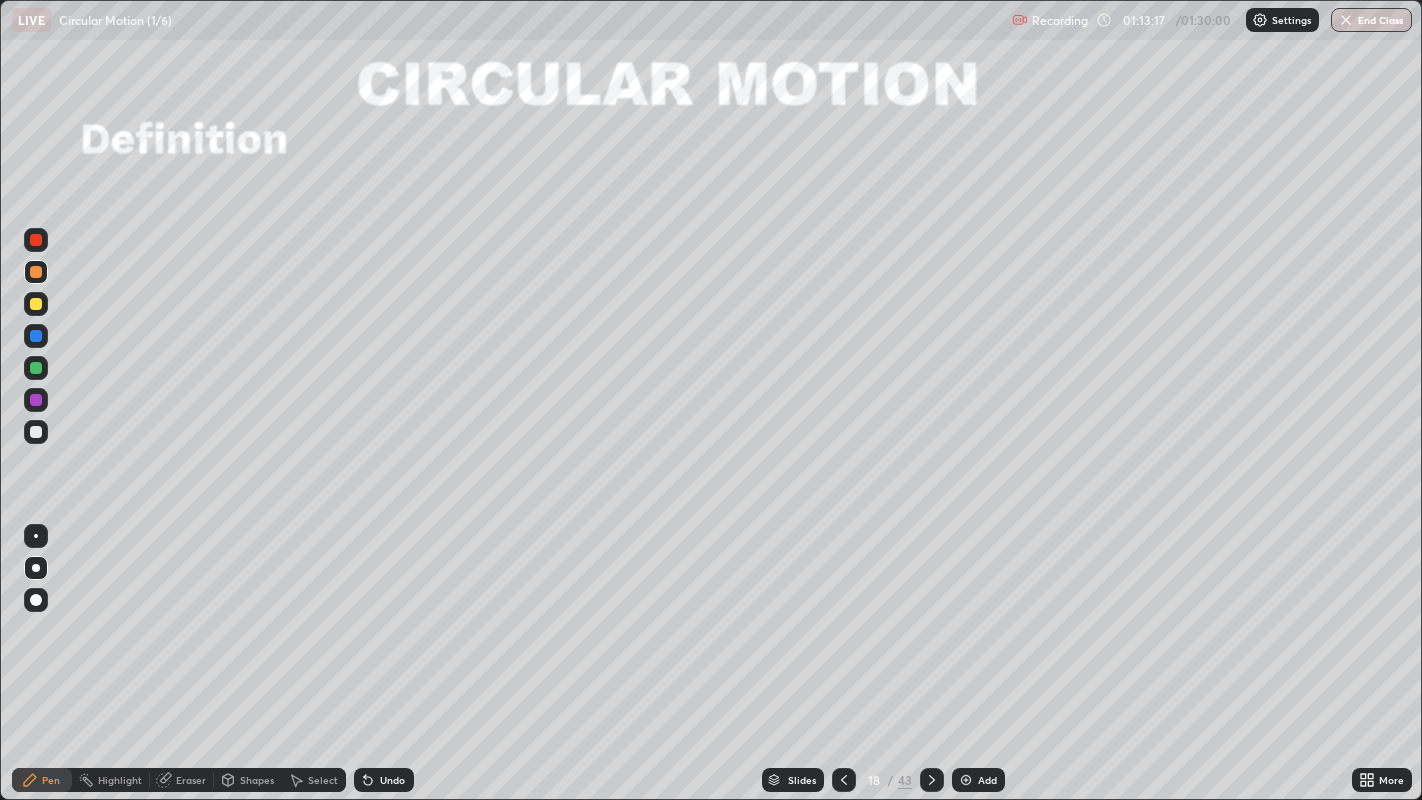 click at bounding box center [36, 304] 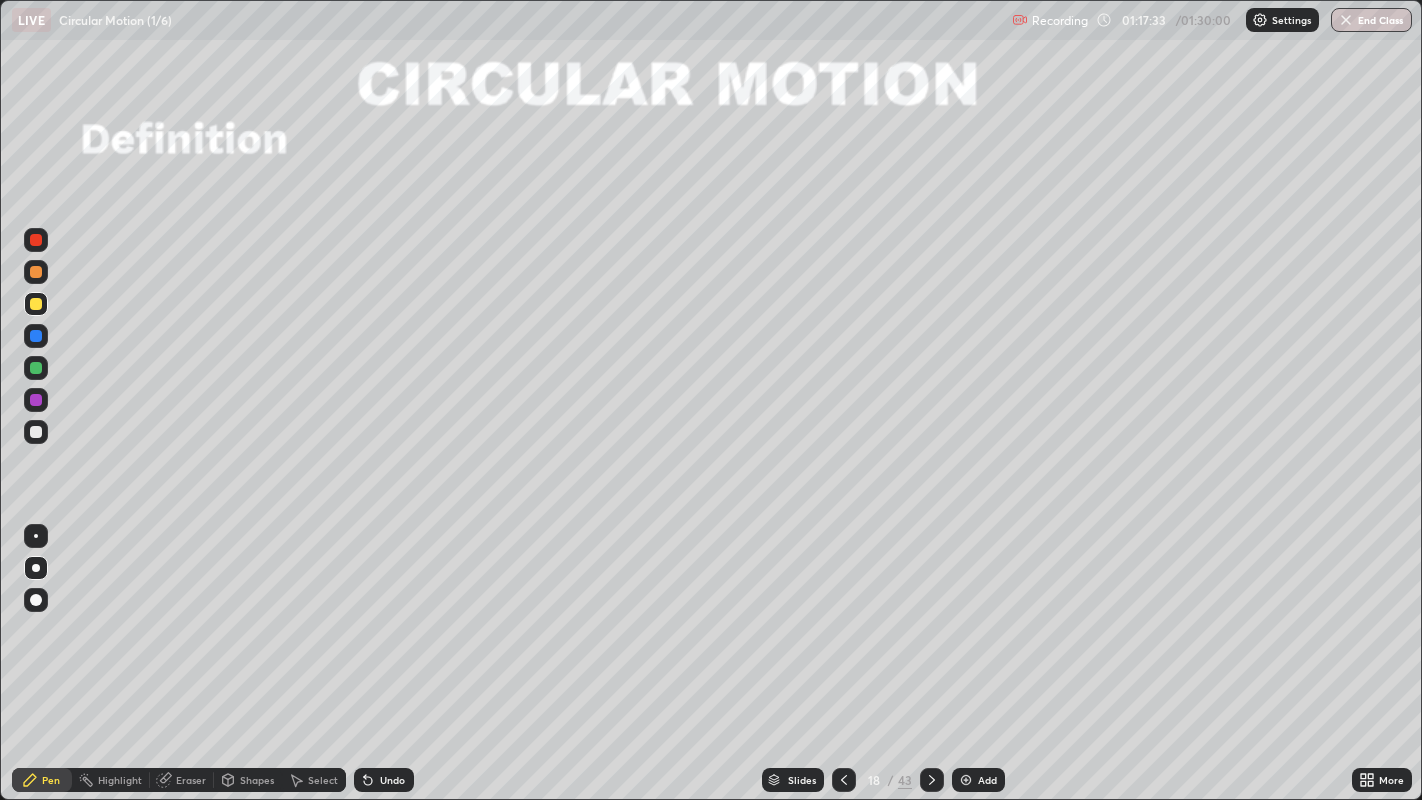 click at bounding box center (36, 272) 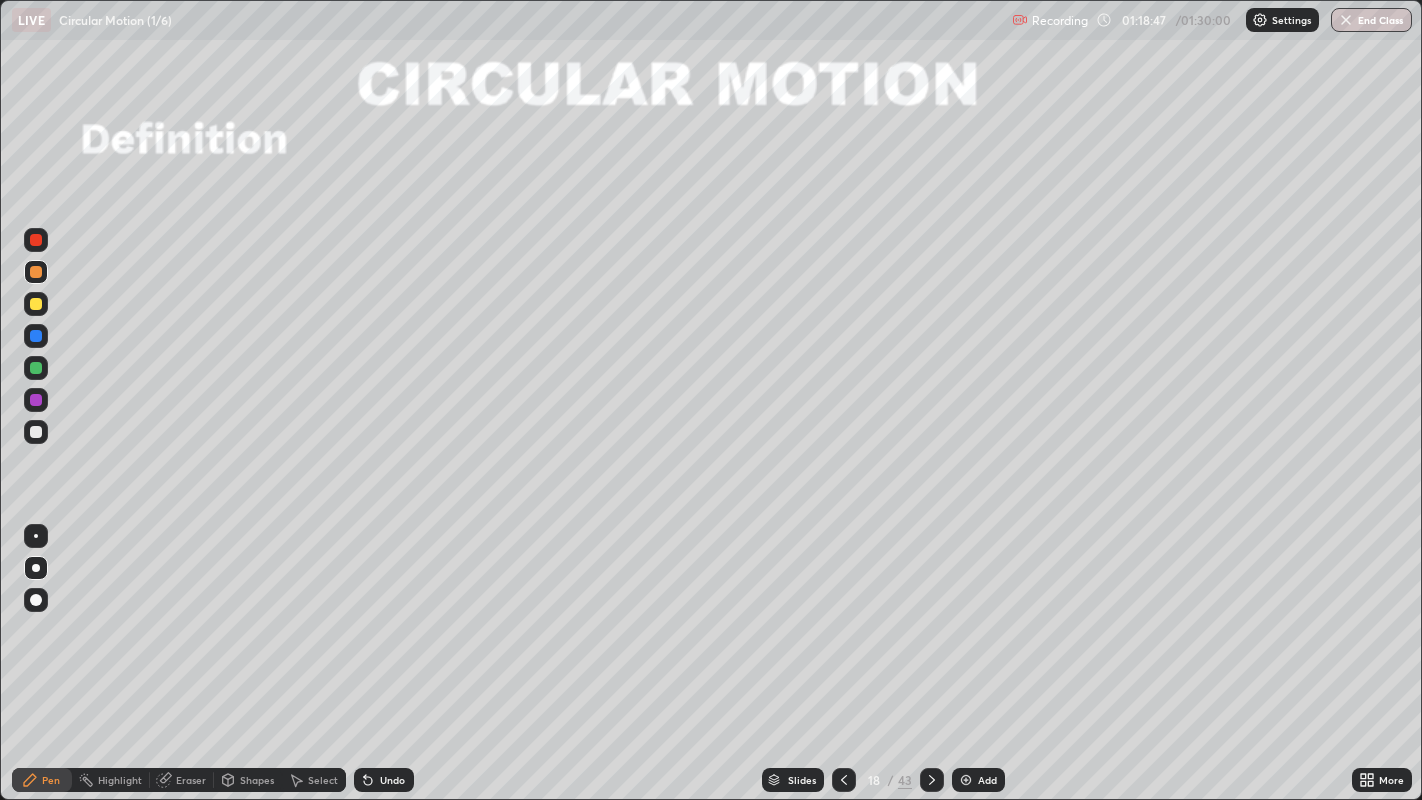 click at bounding box center (36, 432) 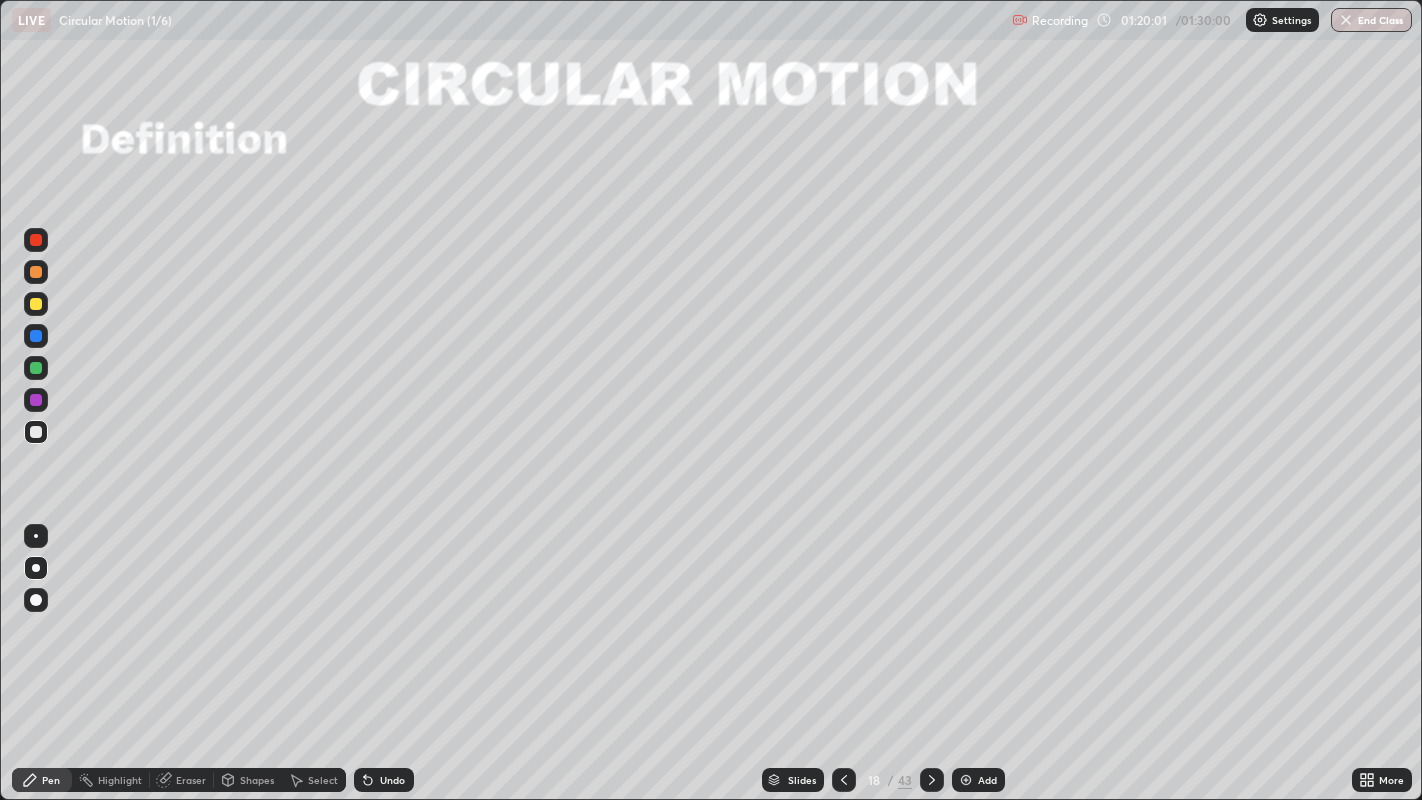 click on "Add" at bounding box center [987, 780] 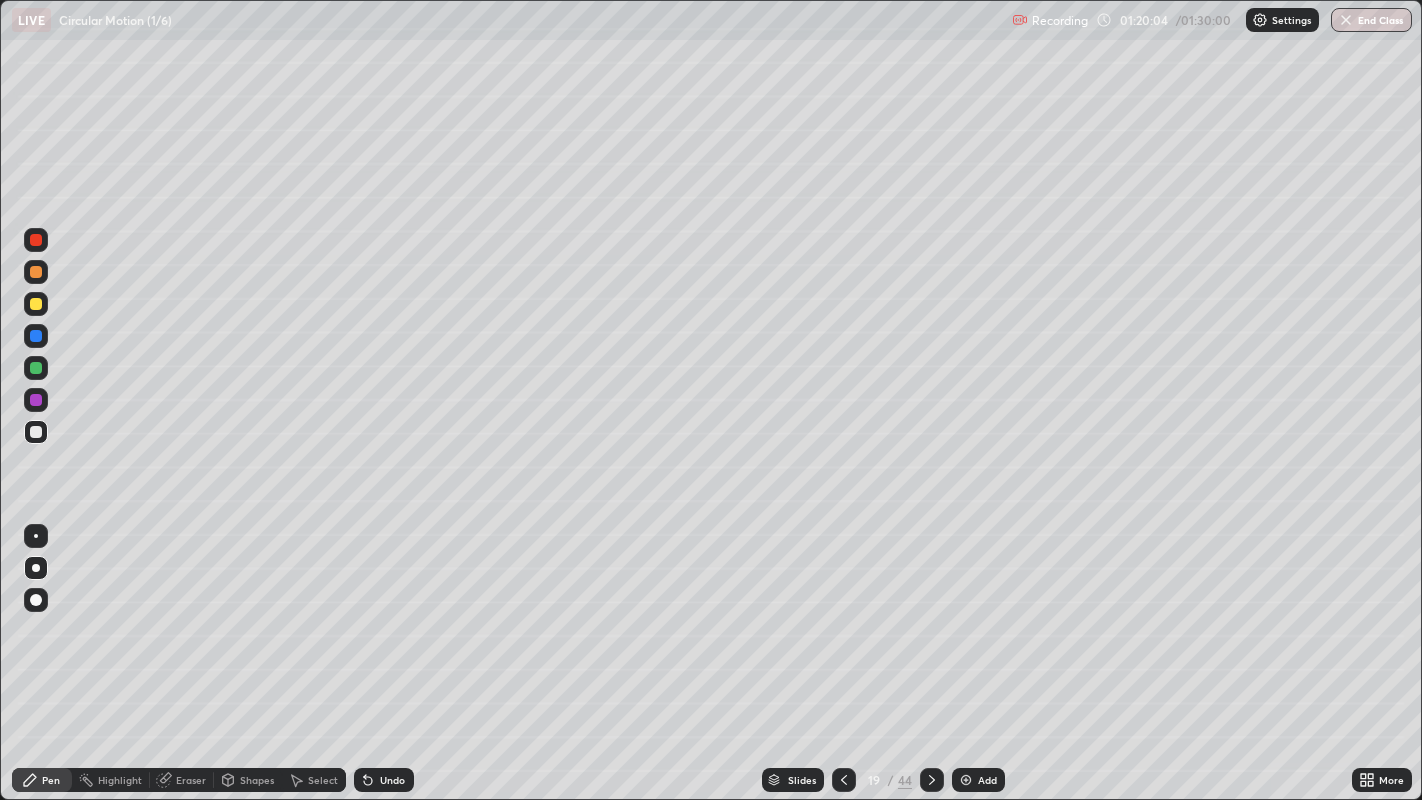 click on "Shapes" at bounding box center (257, 780) 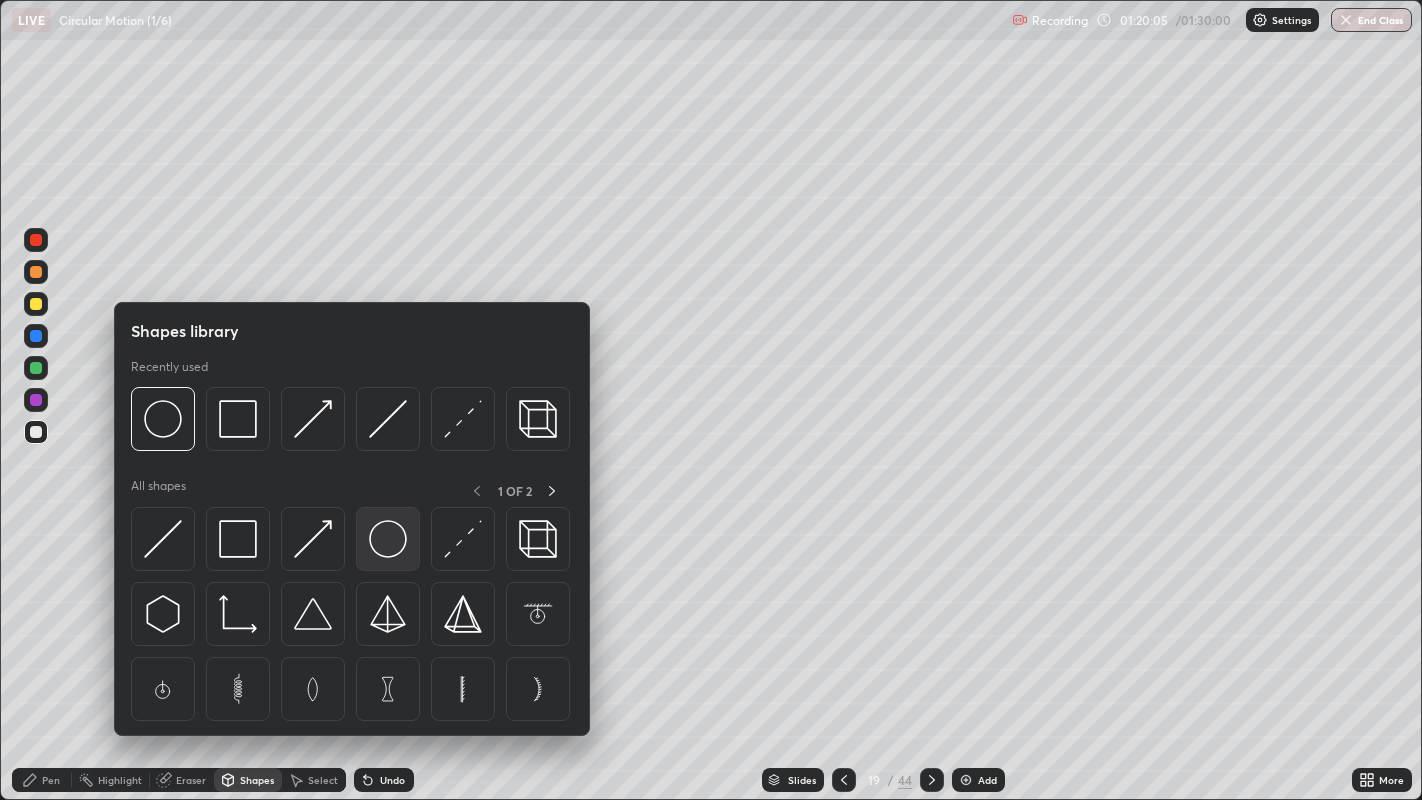 click at bounding box center (388, 539) 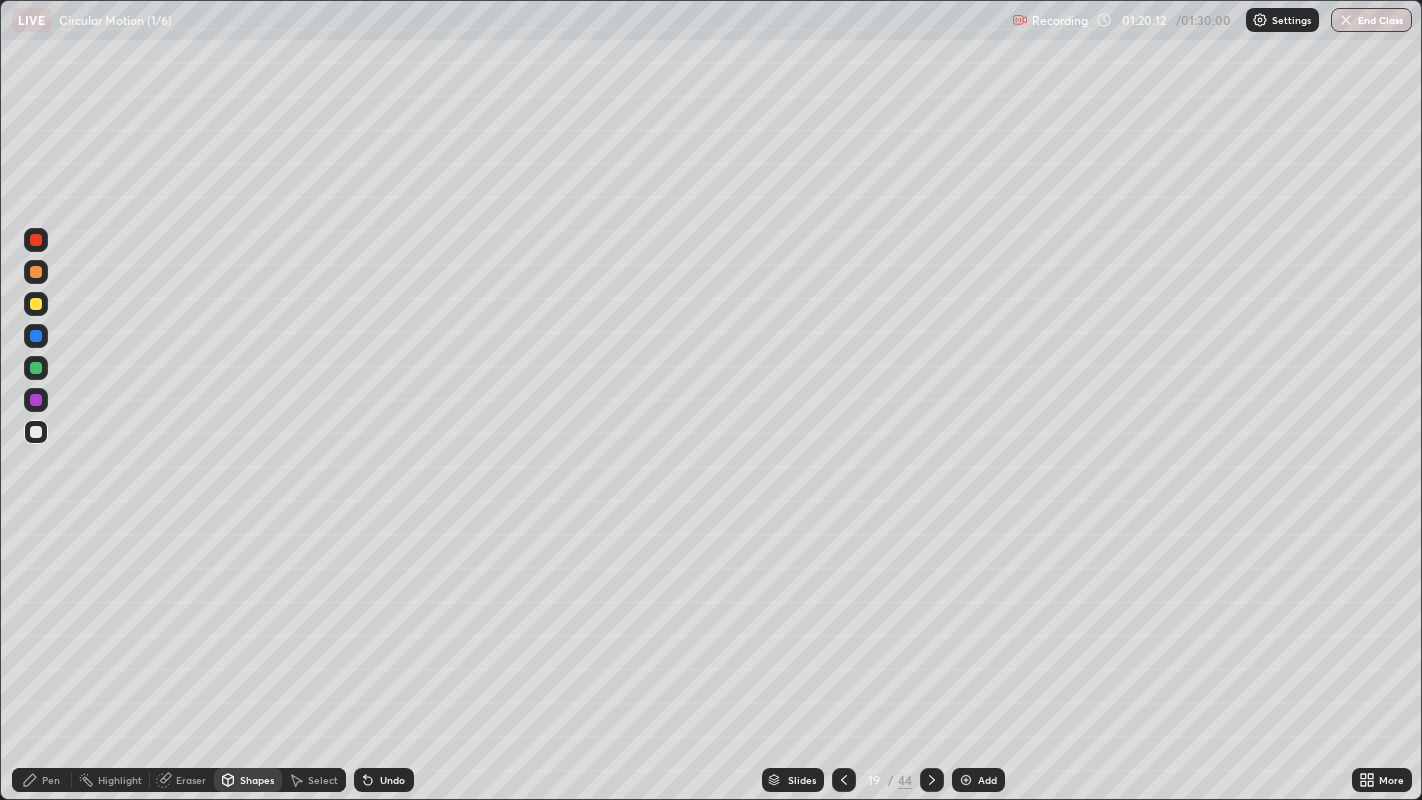 click on "Pen" at bounding box center (51, 780) 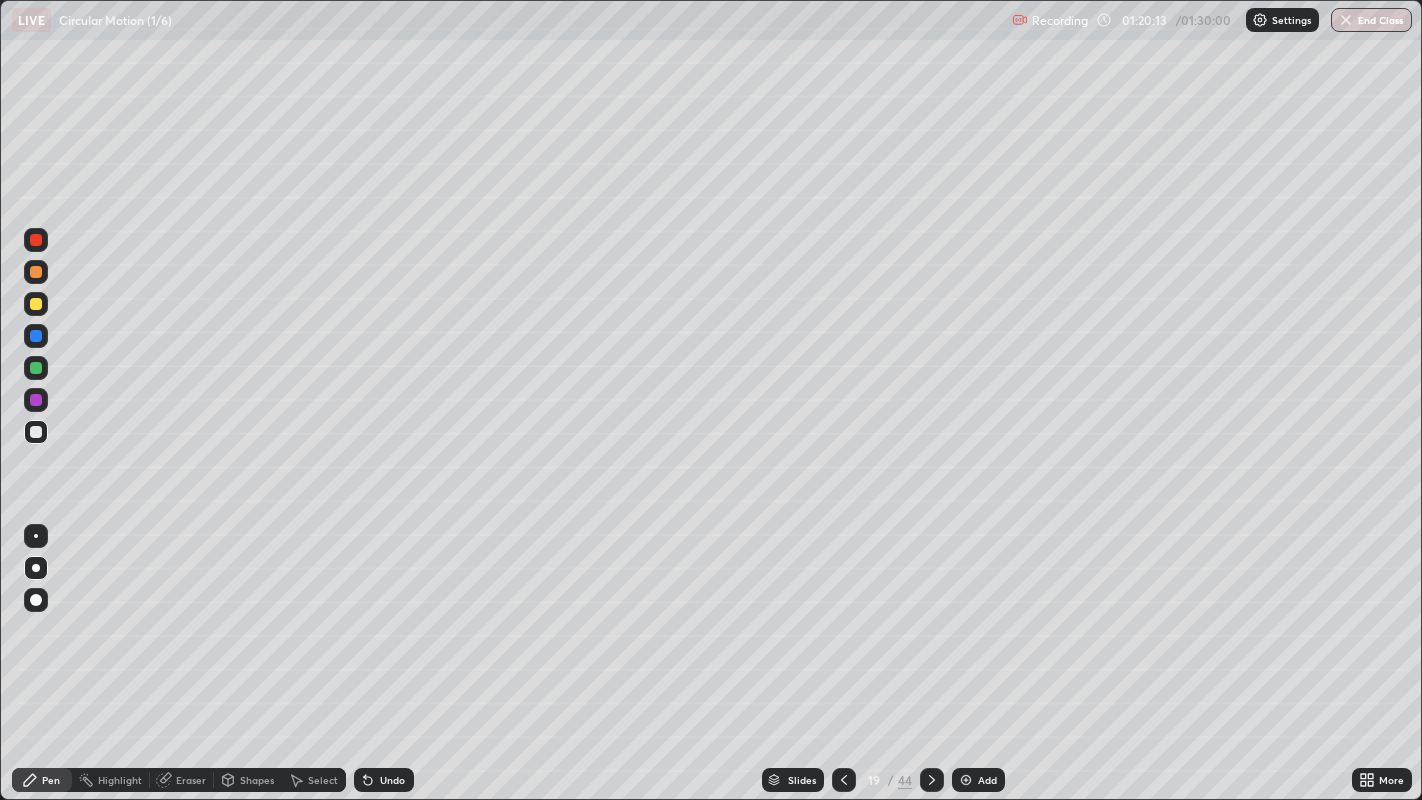 click at bounding box center (36, 304) 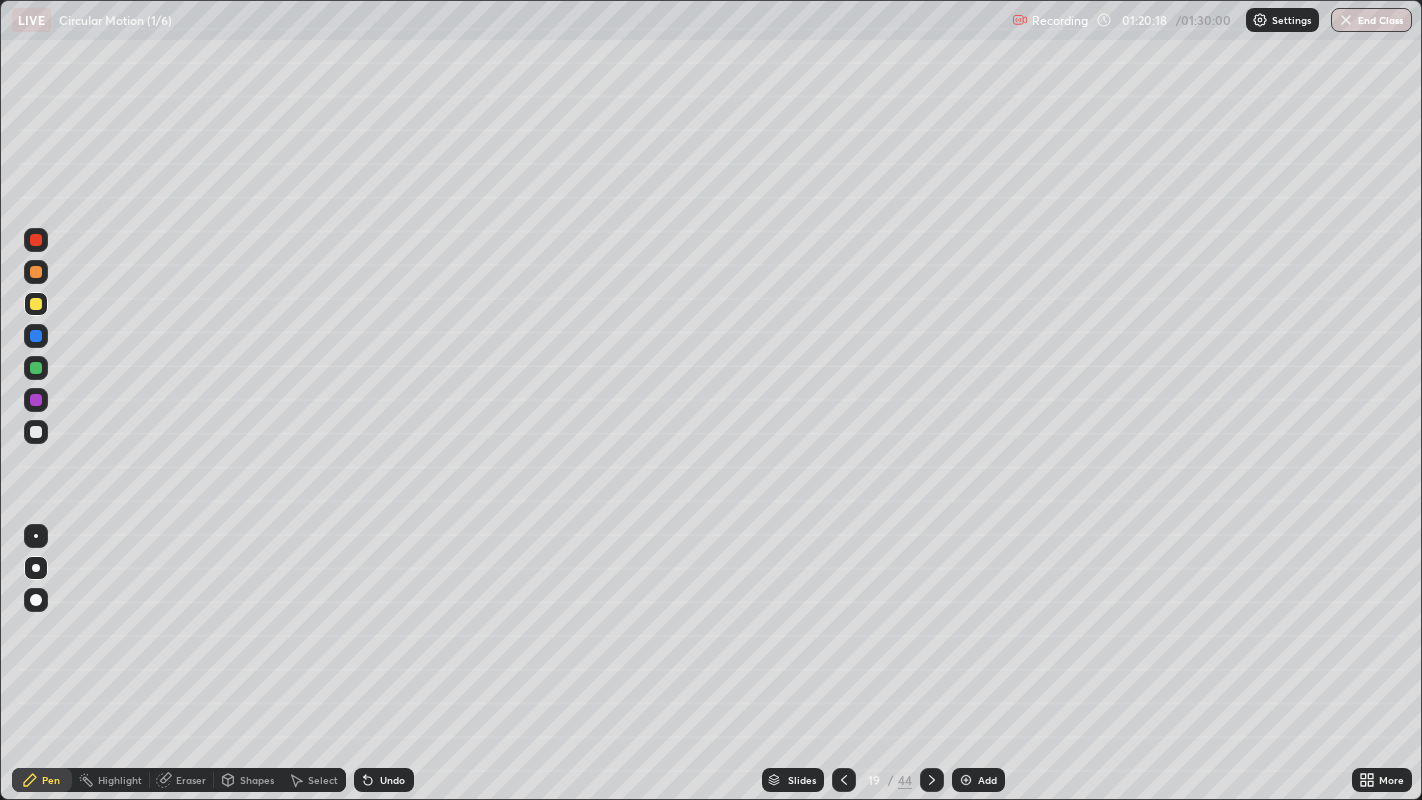 click on "Shapes" at bounding box center [257, 780] 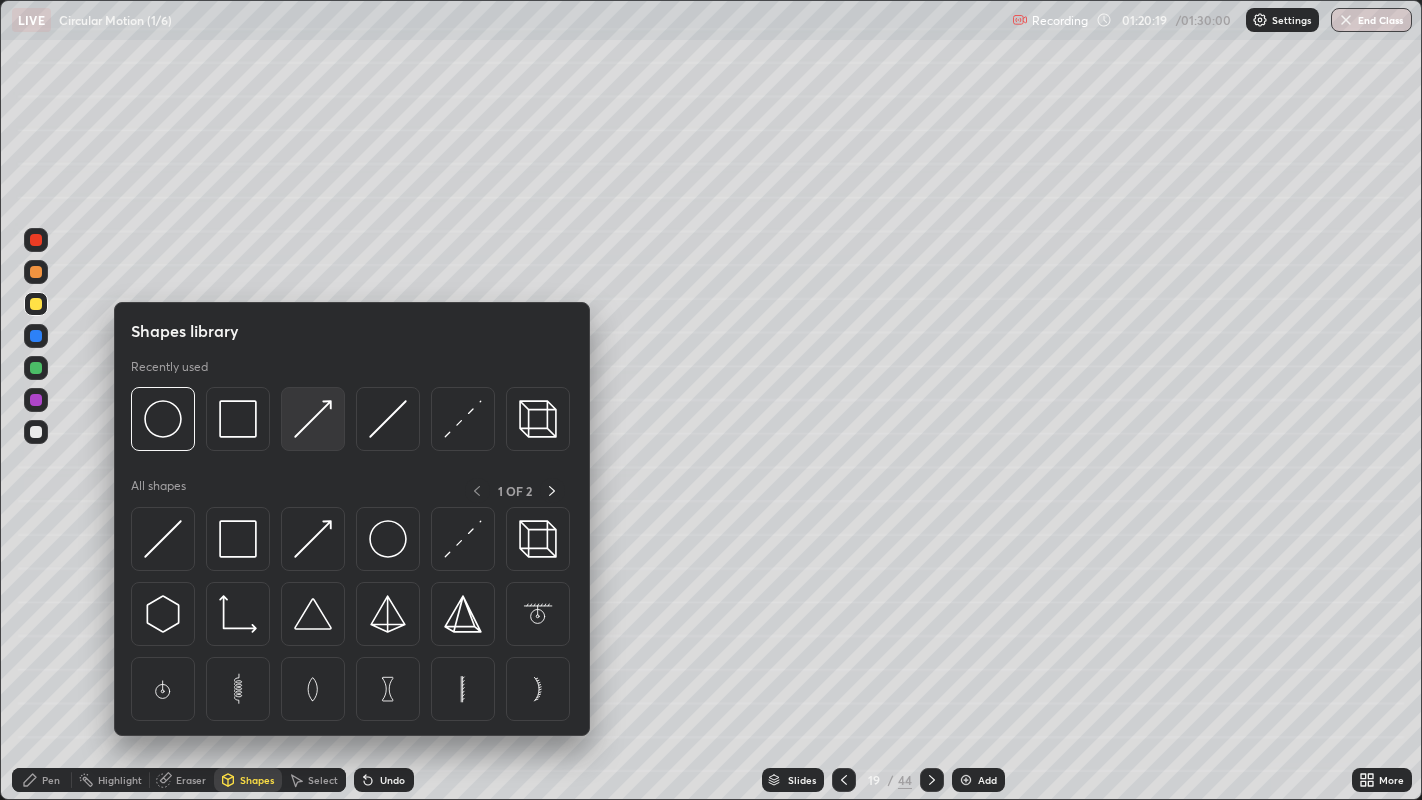 click at bounding box center [313, 419] 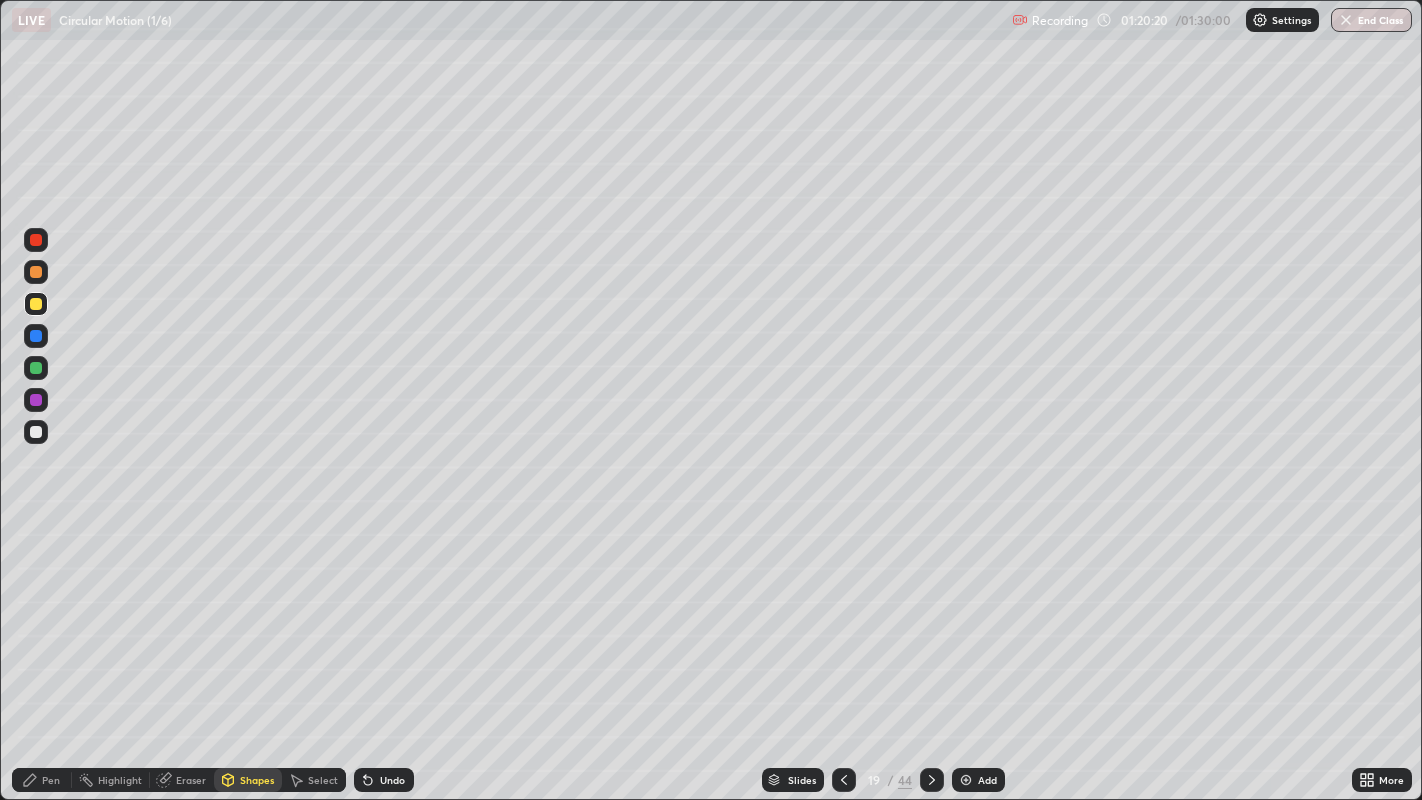 click at bounding box center [36, 272] 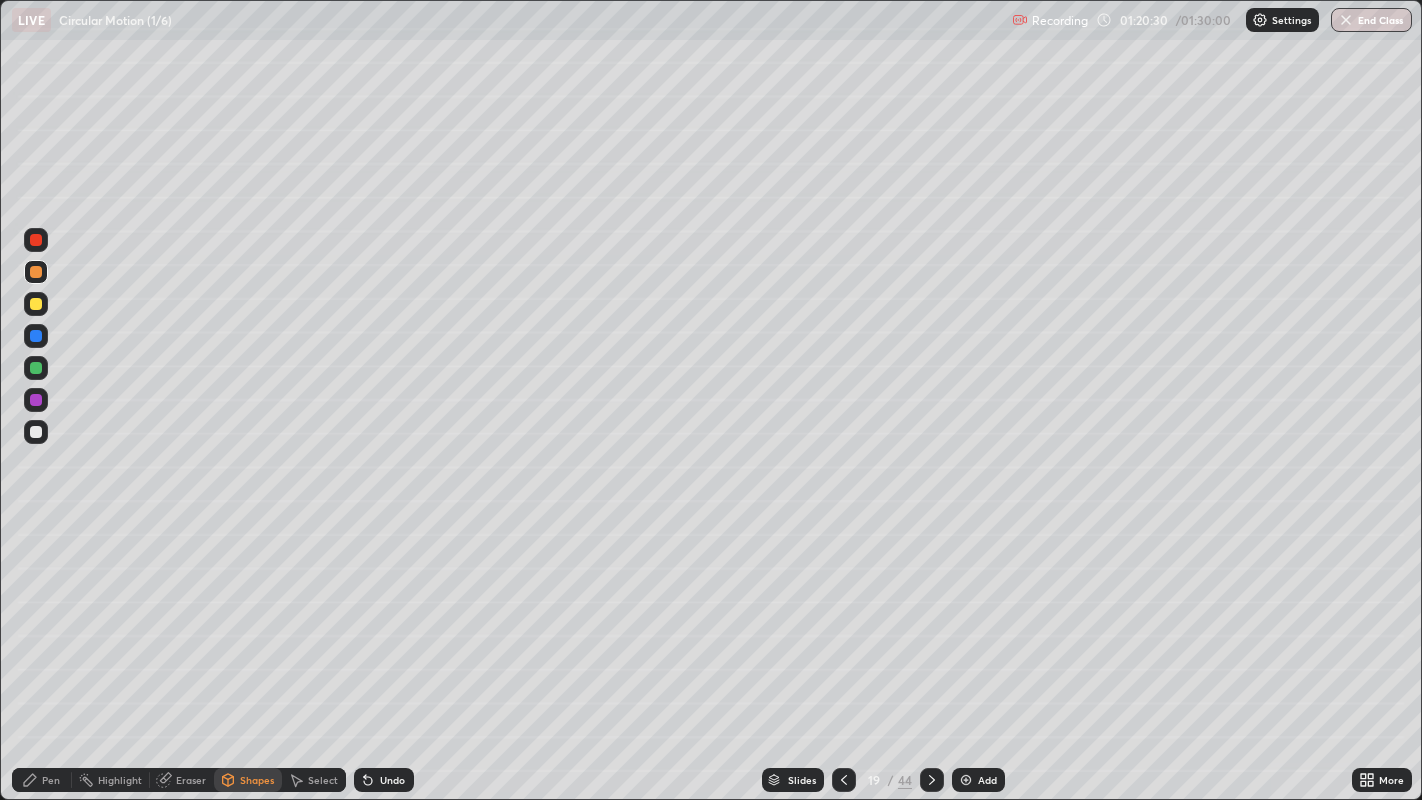 click on "Shapes" at bounding box center [257, 780] 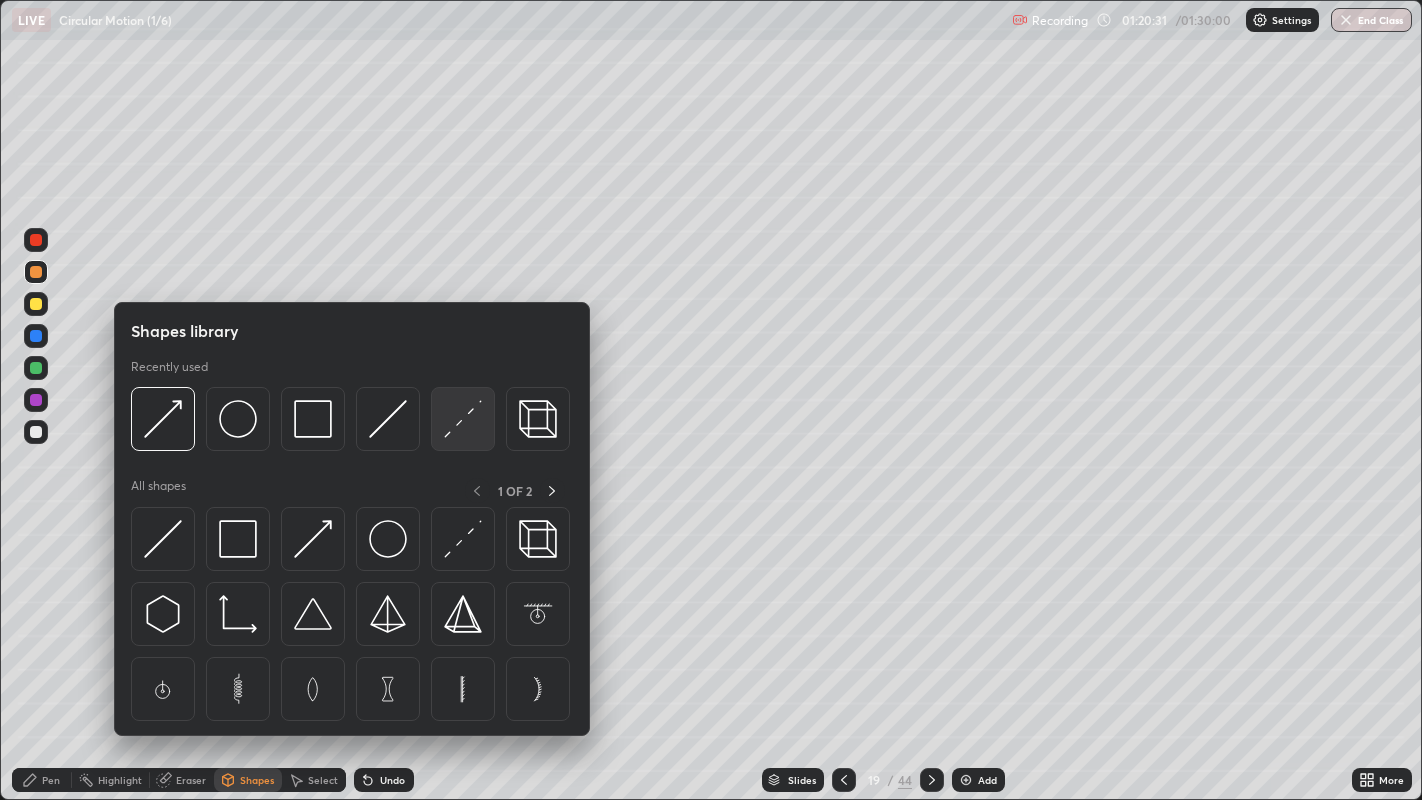 click at bounding box center (463, 419) 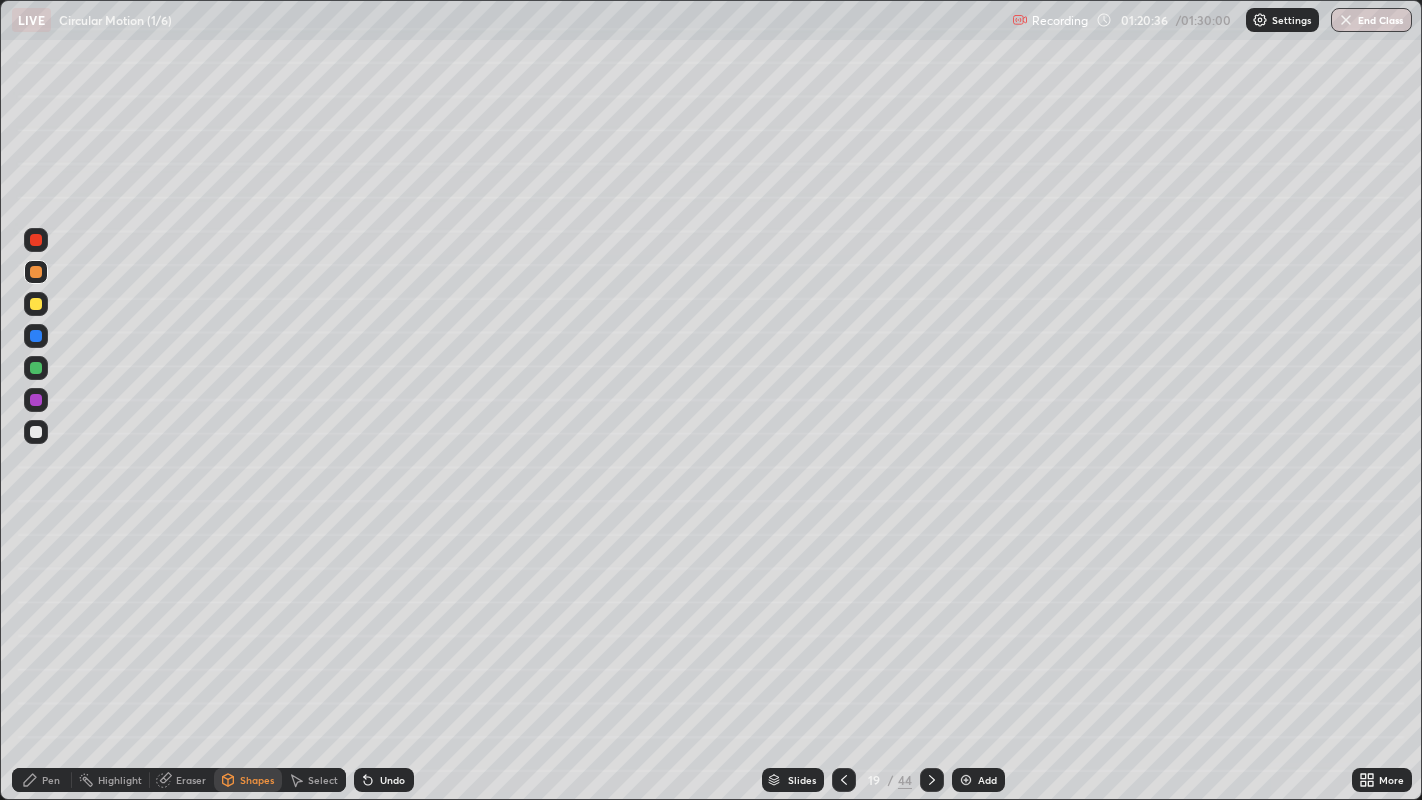 click at bounding box center [36, 400] 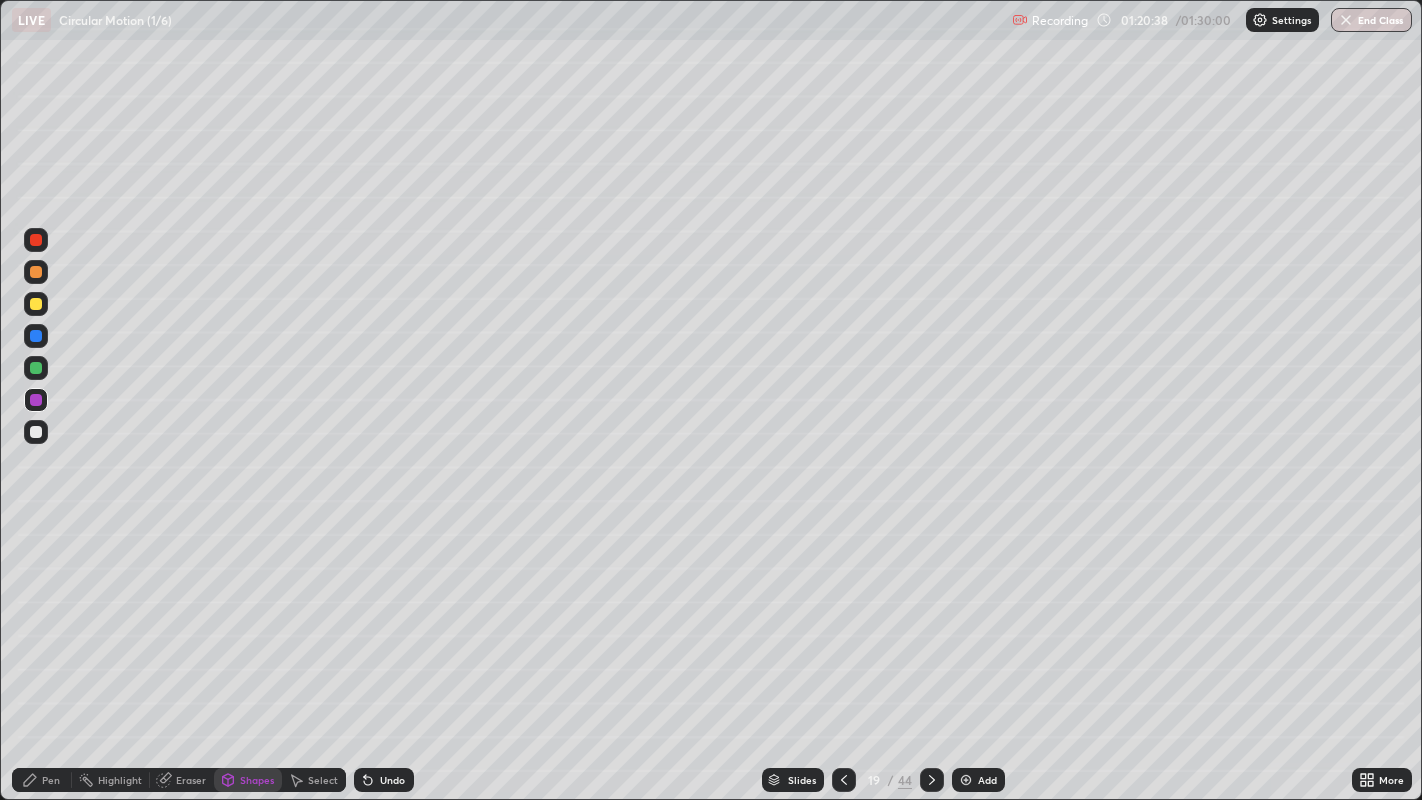 click on "Shapes" at bounding box center (257, 780) 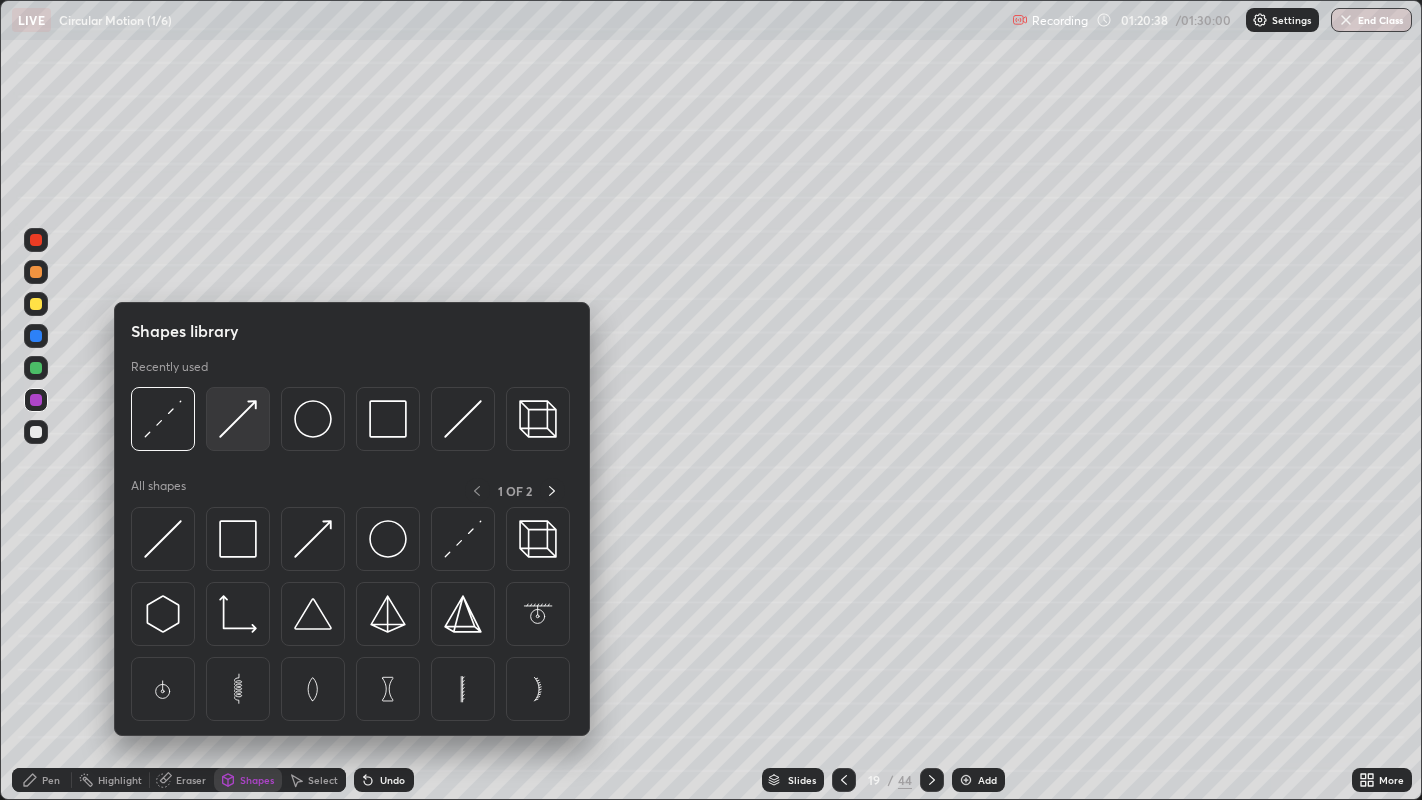 click at bounding box center (238, 419) 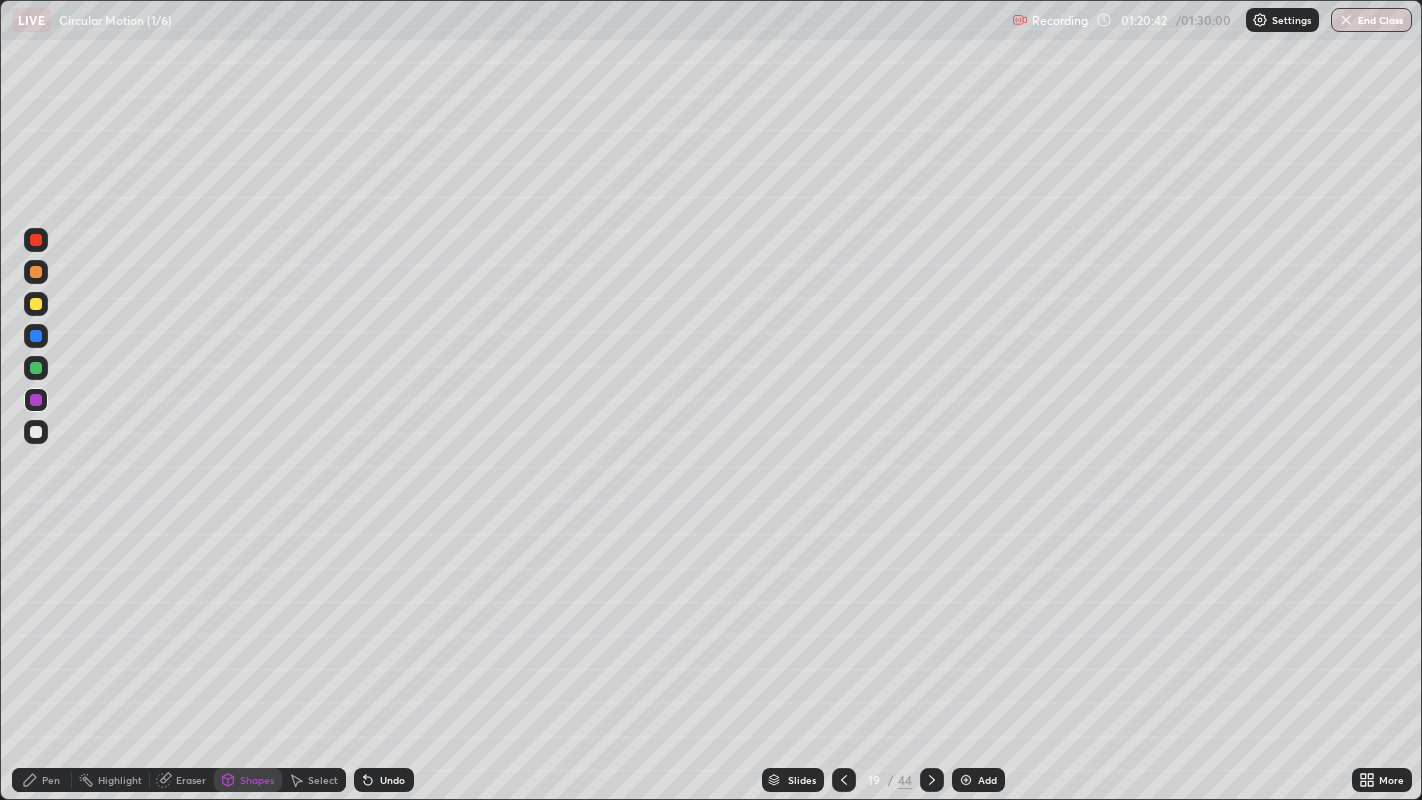 click on "Pen" at bounding box center (51, 780) 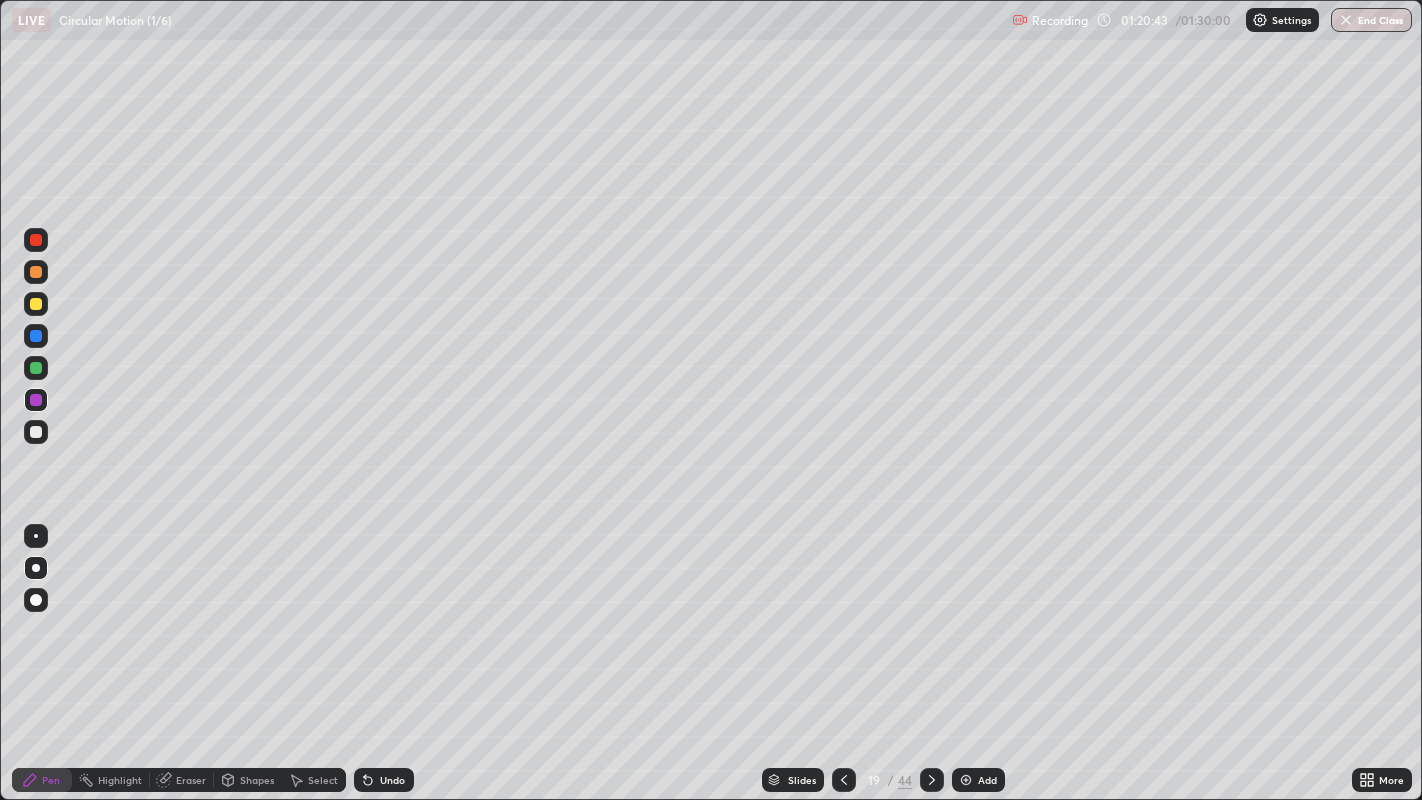 click at bounding box center (36, 432) 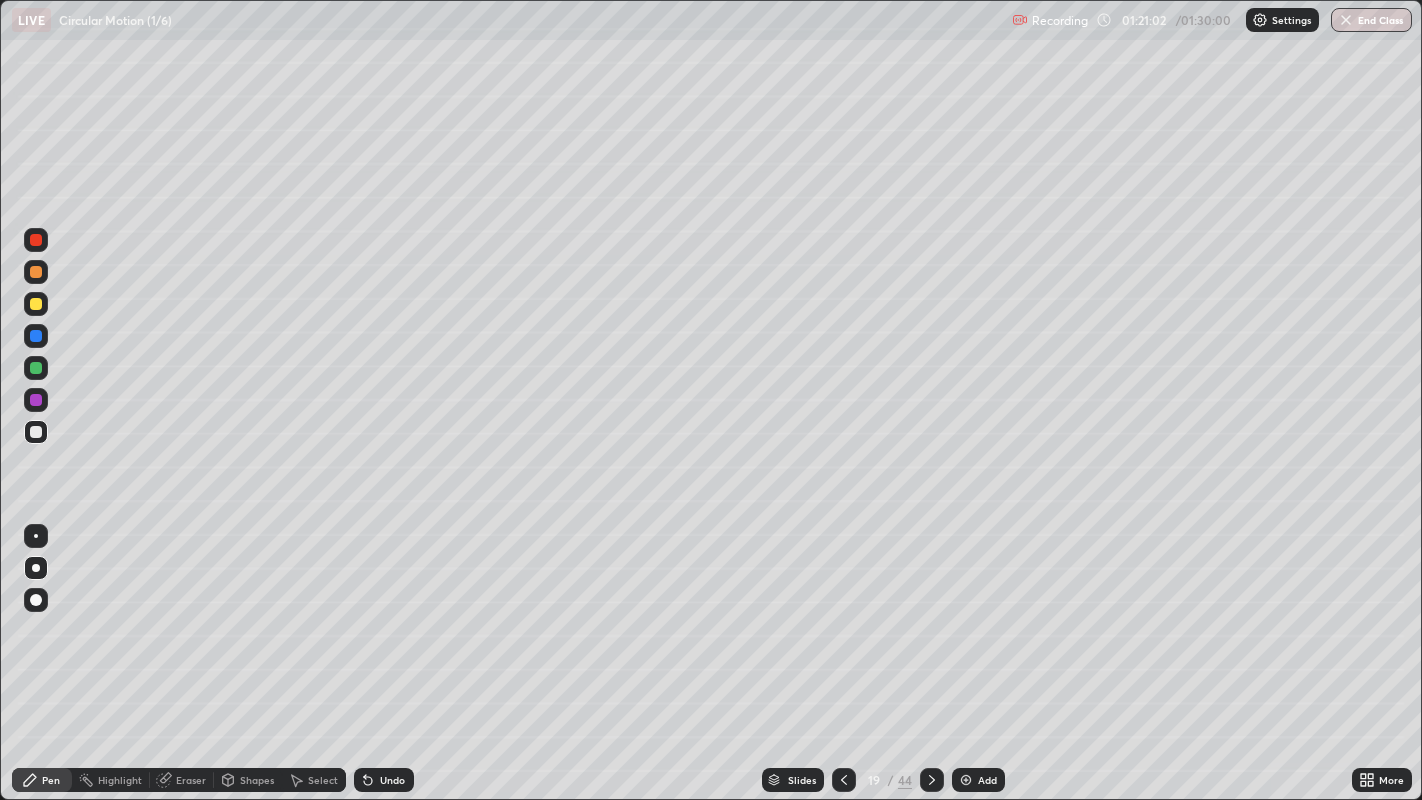 click on "Undo" at bounding box center [392, 780] 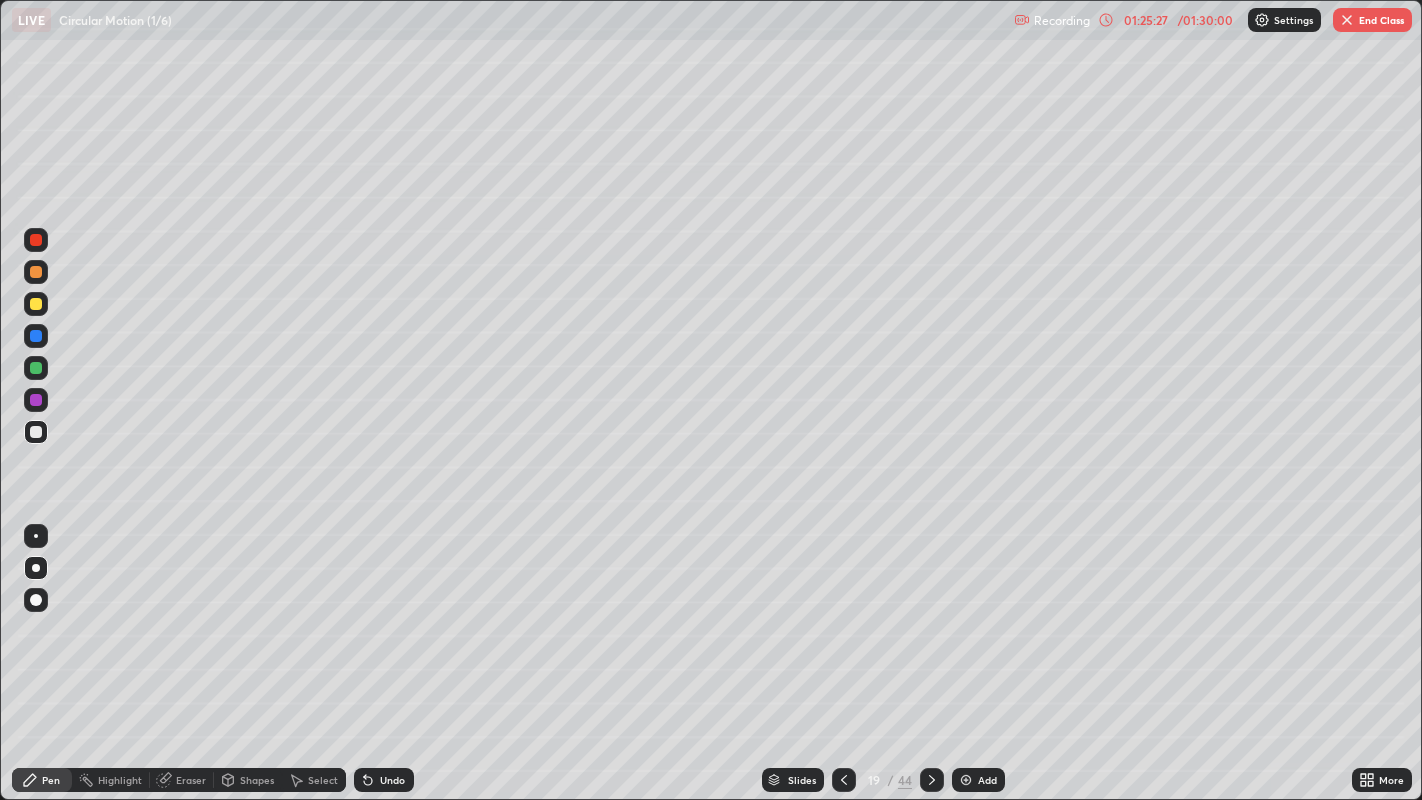 click on "End Class" at bounding box center [1372, 20] 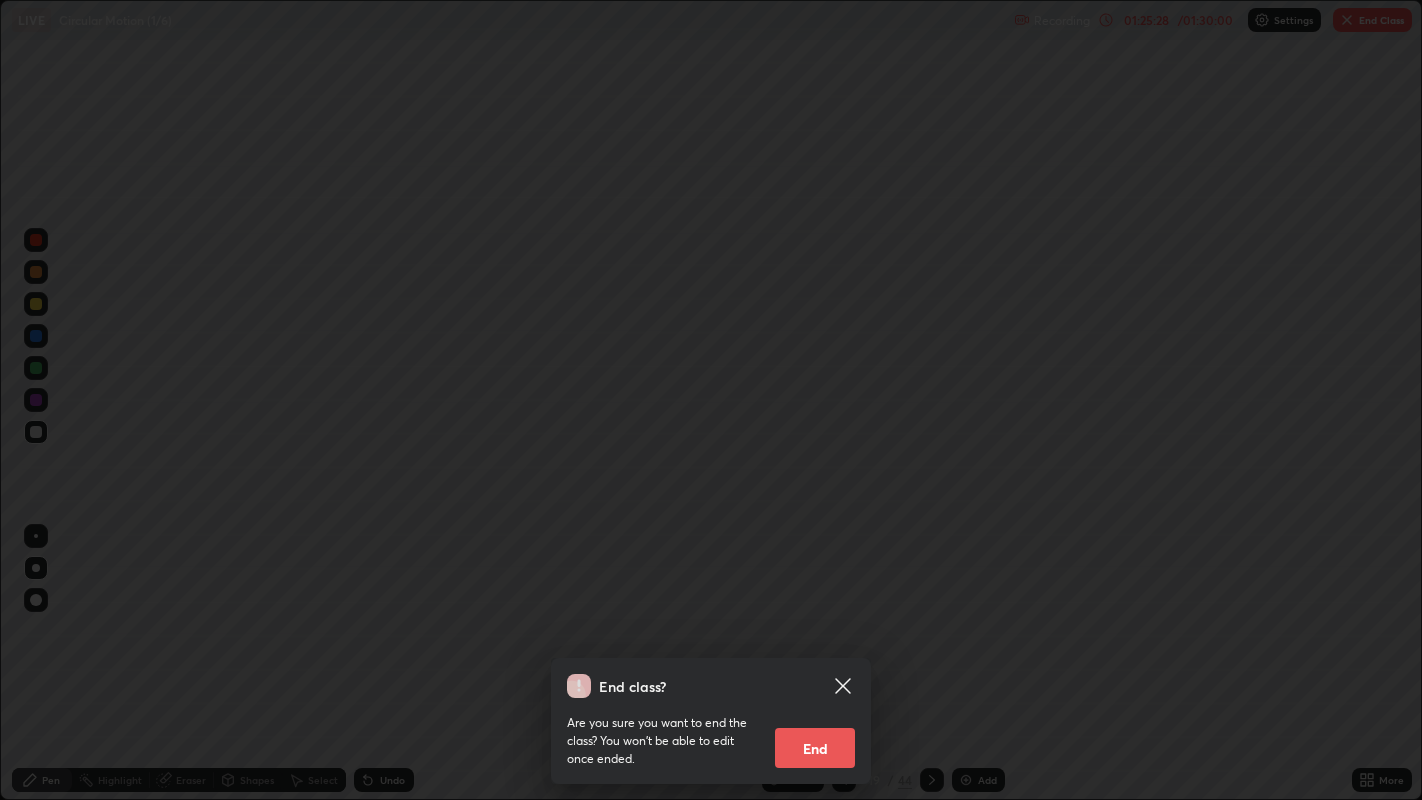 click on "End" at bounding box center (815, 748) 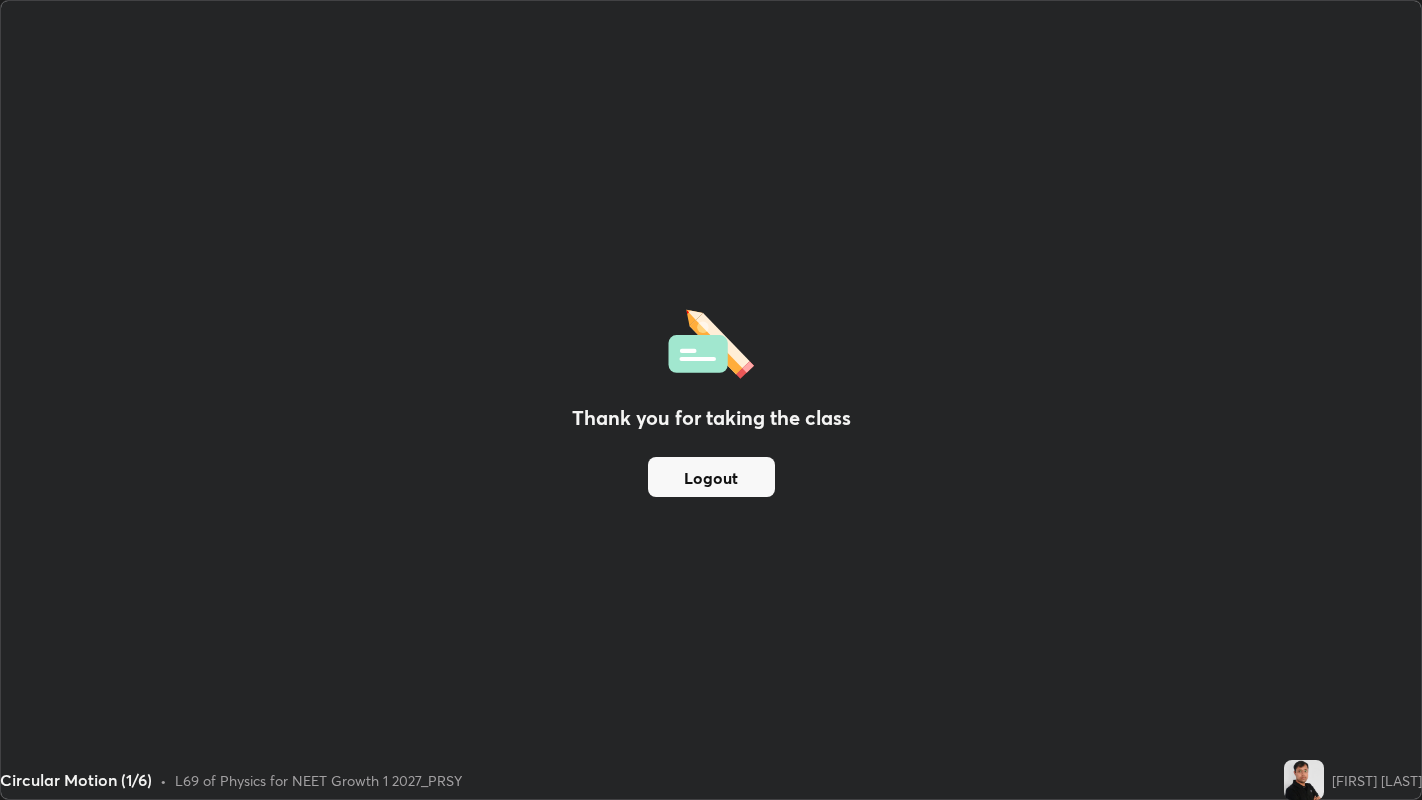 click on "Logout" at bounding box center (711, 477) 